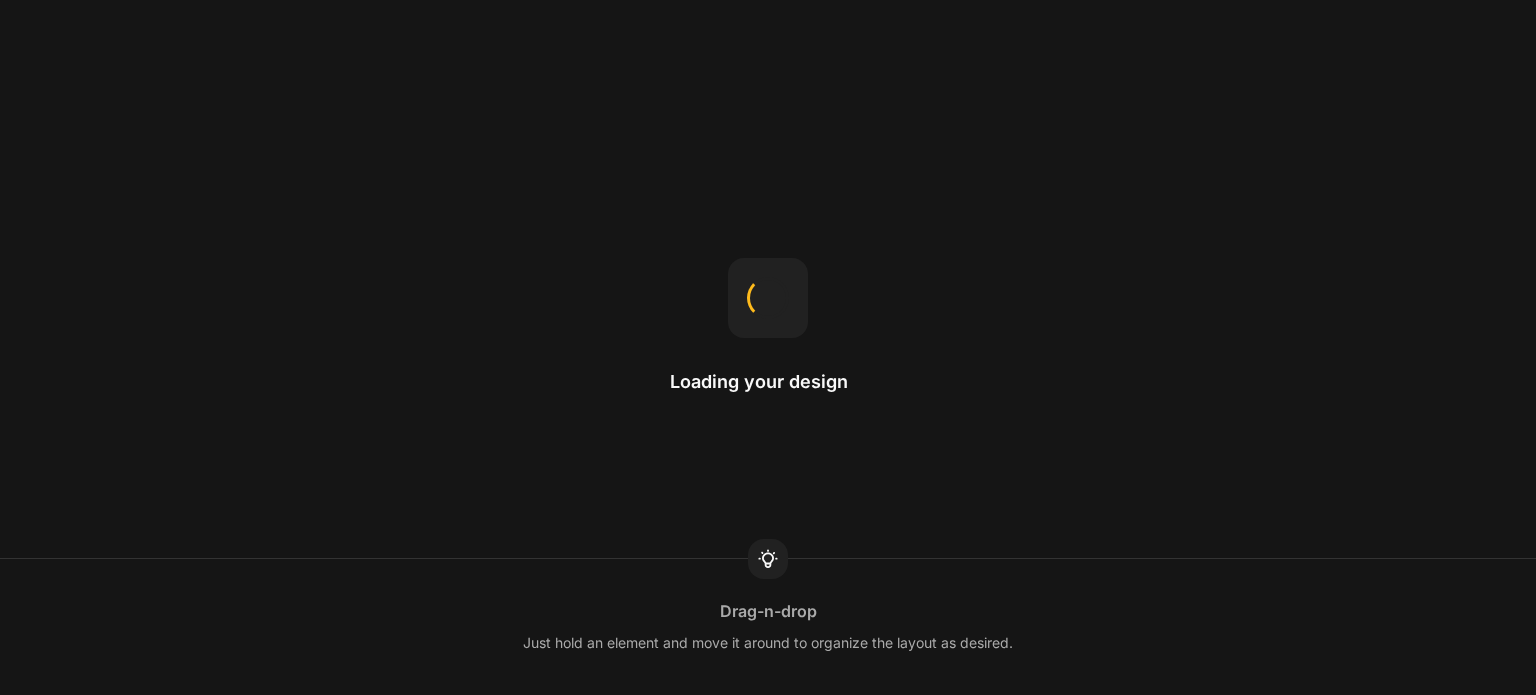 scroll, scrollTop: 0, scrollLeft: 0, axis: both 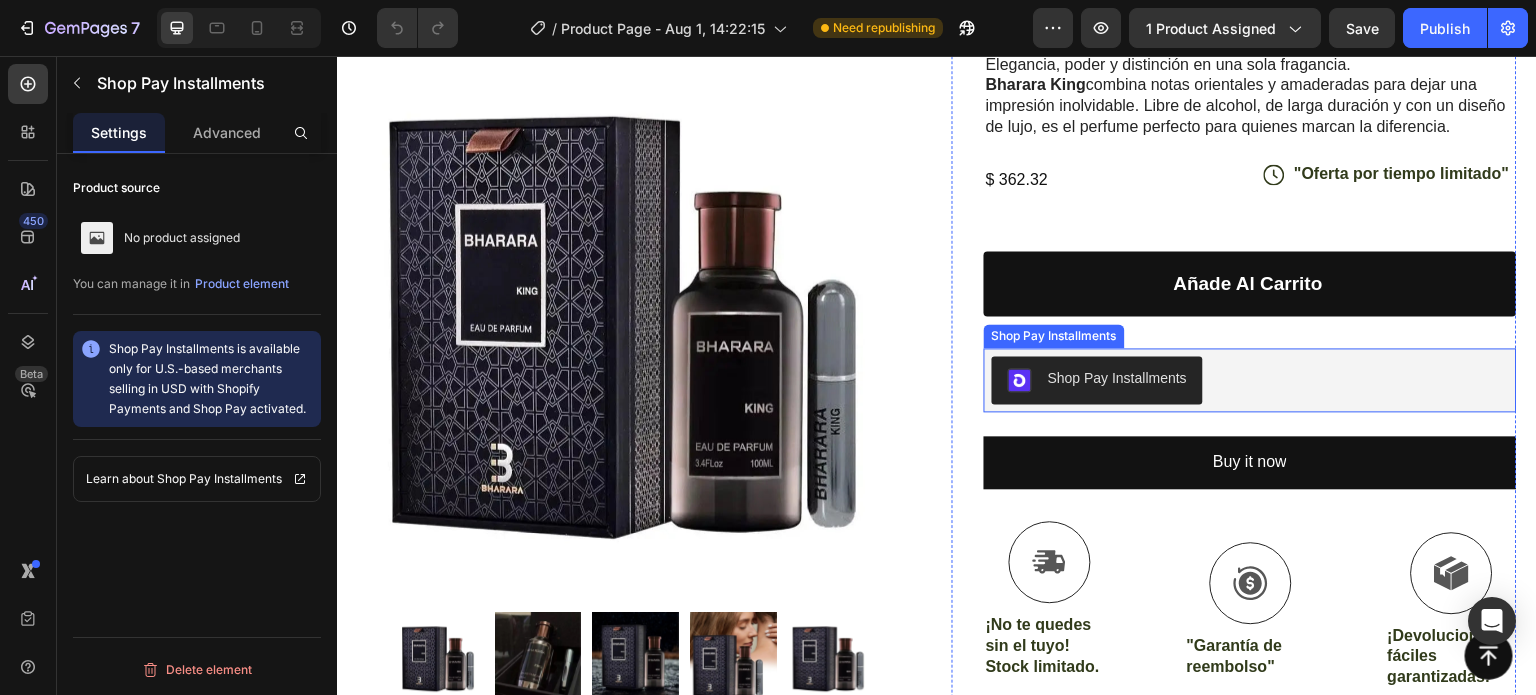 click on "Shop Pay Installments" at bounding box center (1097, 380) 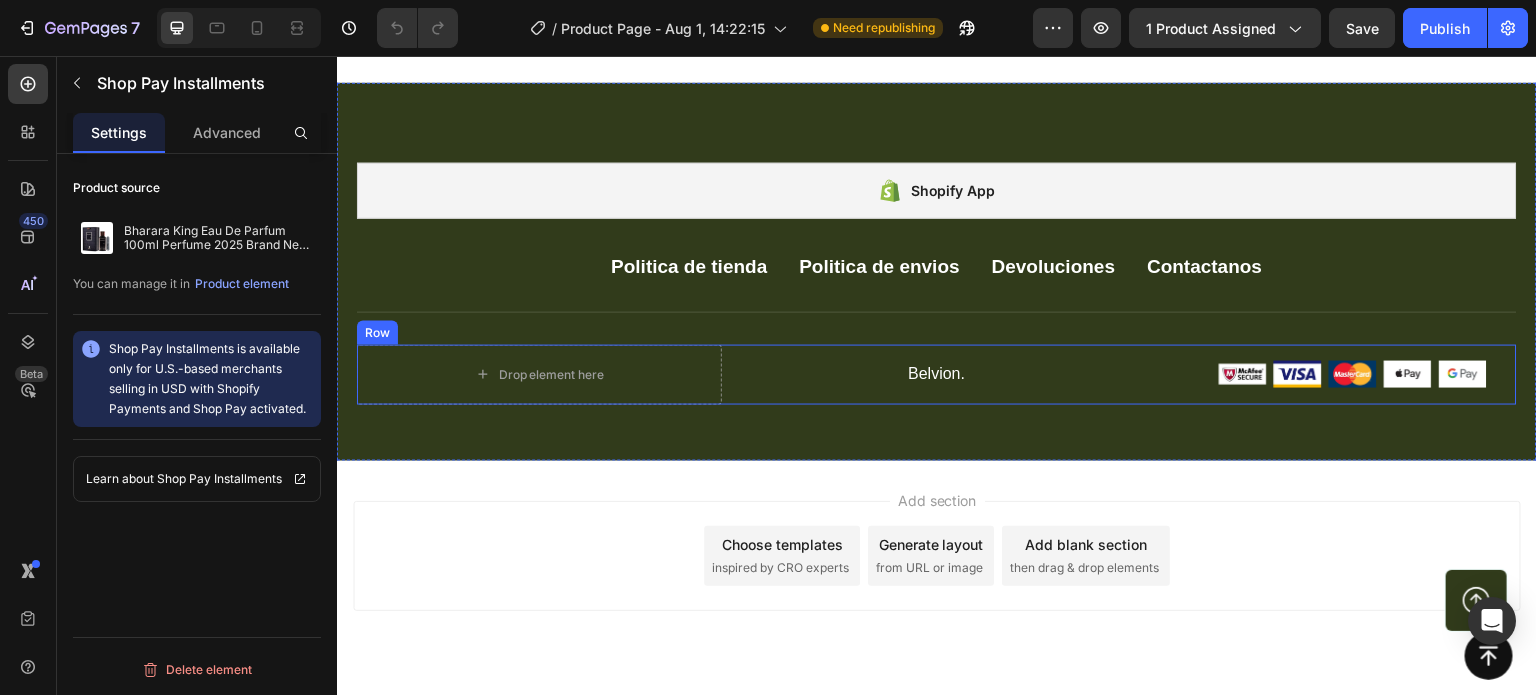 scroll, scrollTop: 1500, scrollLeft: 0, axis: vertical 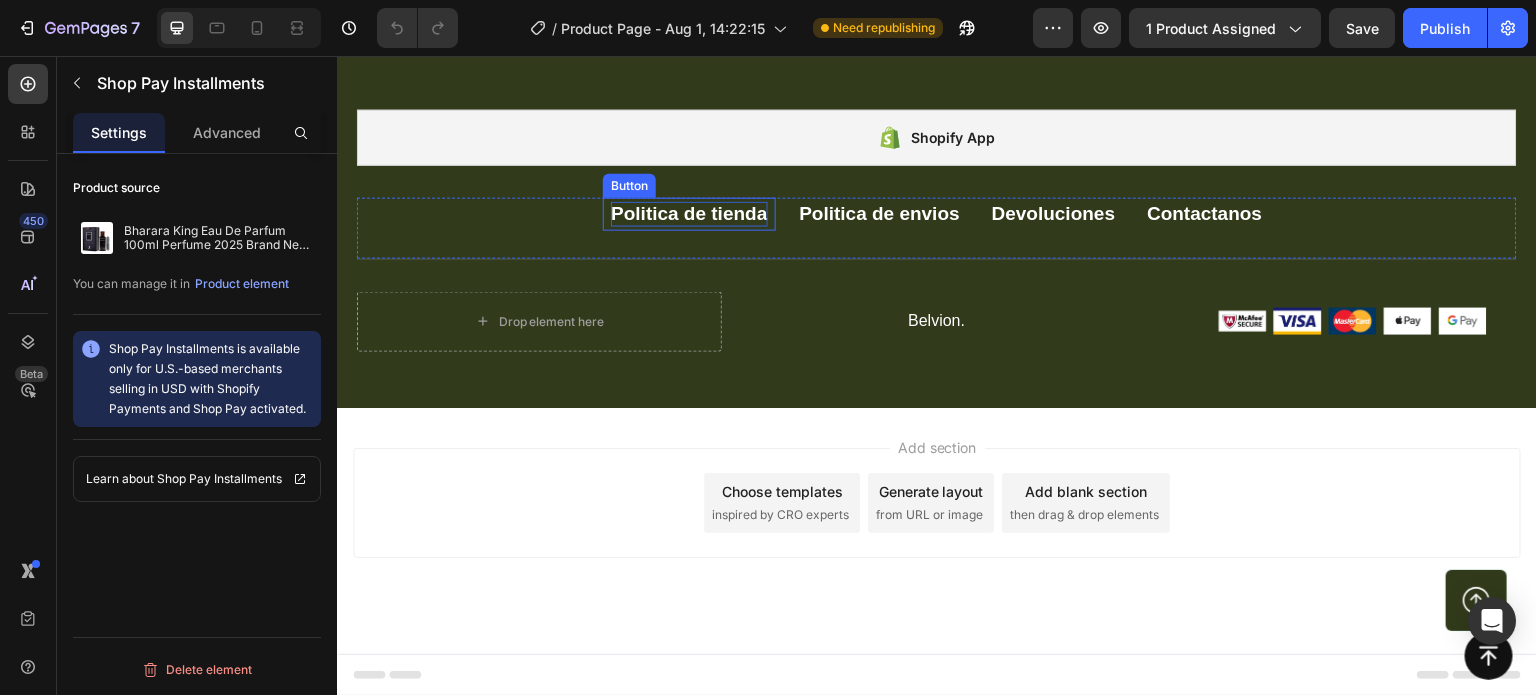 click on "Politica de tienda" at bounding box center [689, 214] 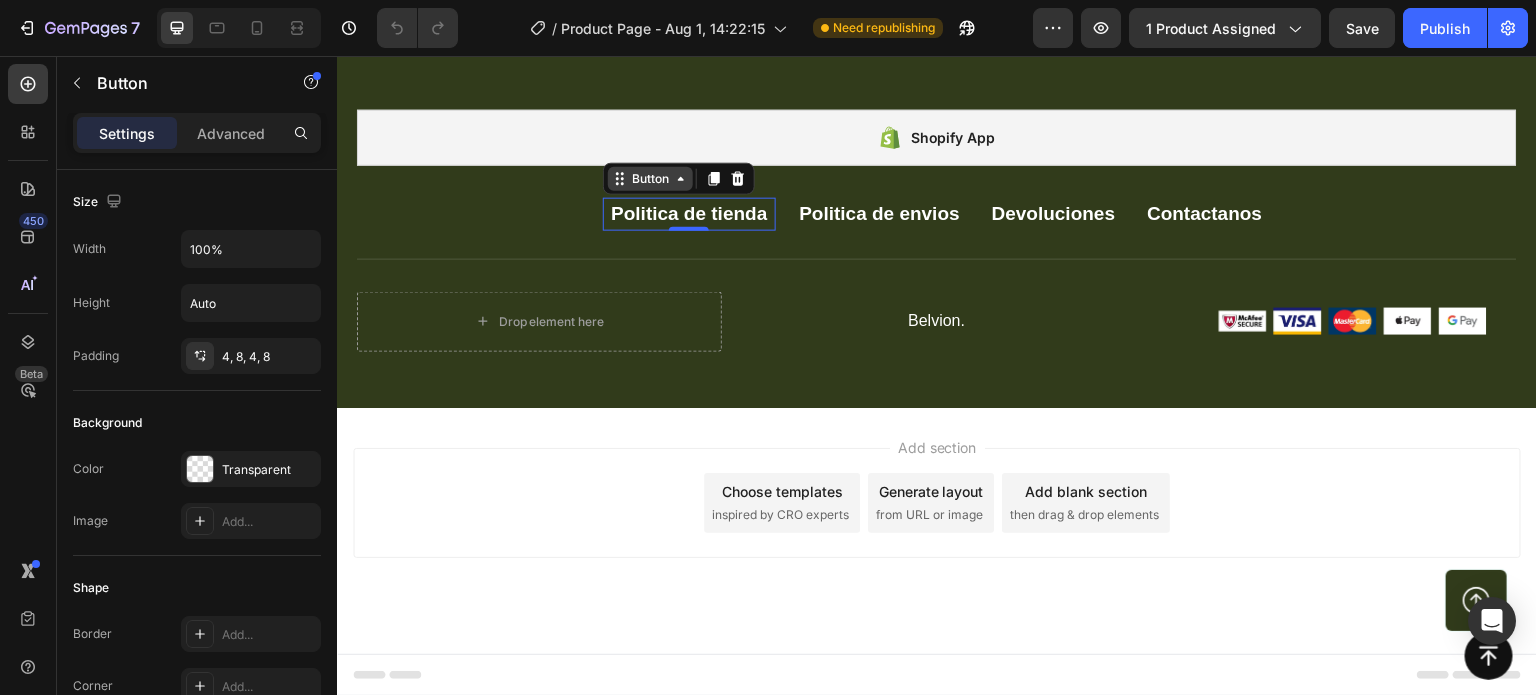 click 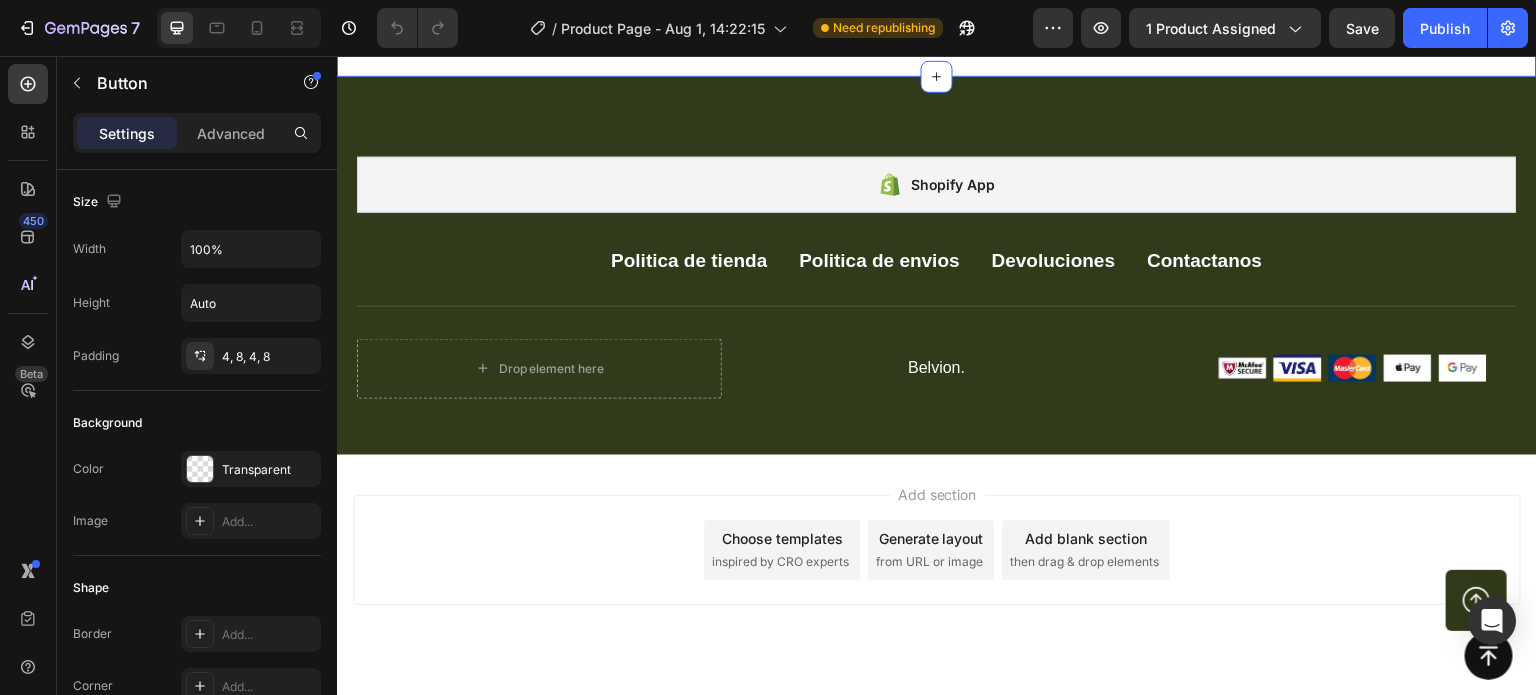 scroll, scrollTop: 1580, scrollLeft: 0, axis: vertical 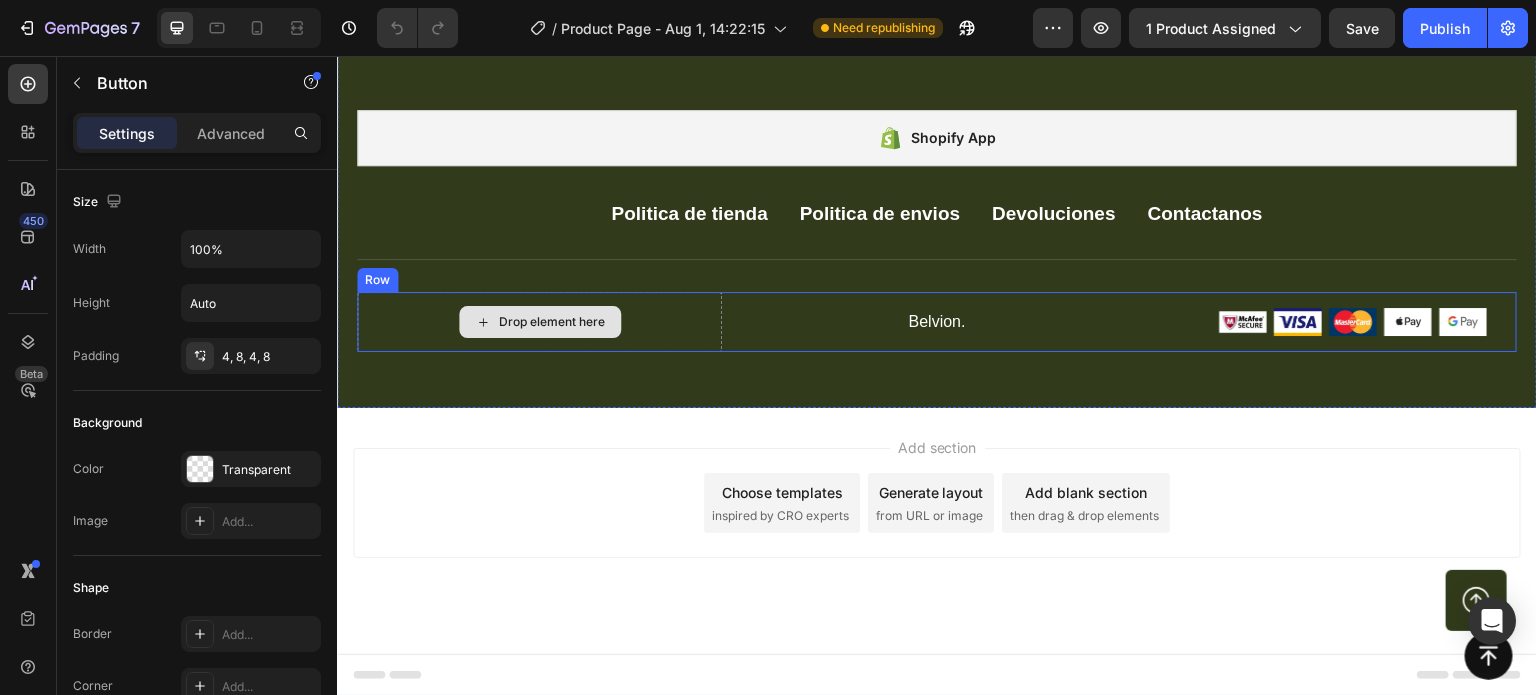 click on "Drop element here" at bounding box center [539, 322] 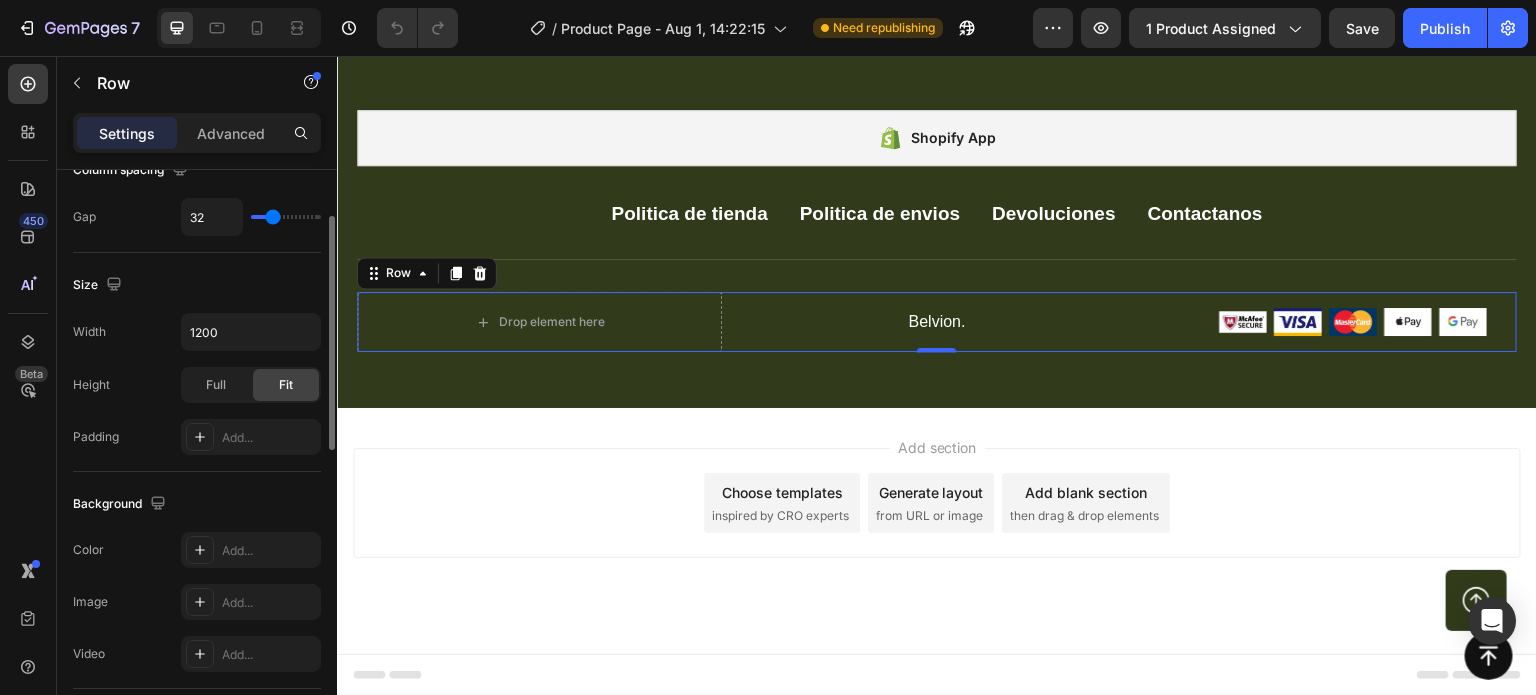 scroll, scrollTop: 0, scrollLeft: 0, axis: both 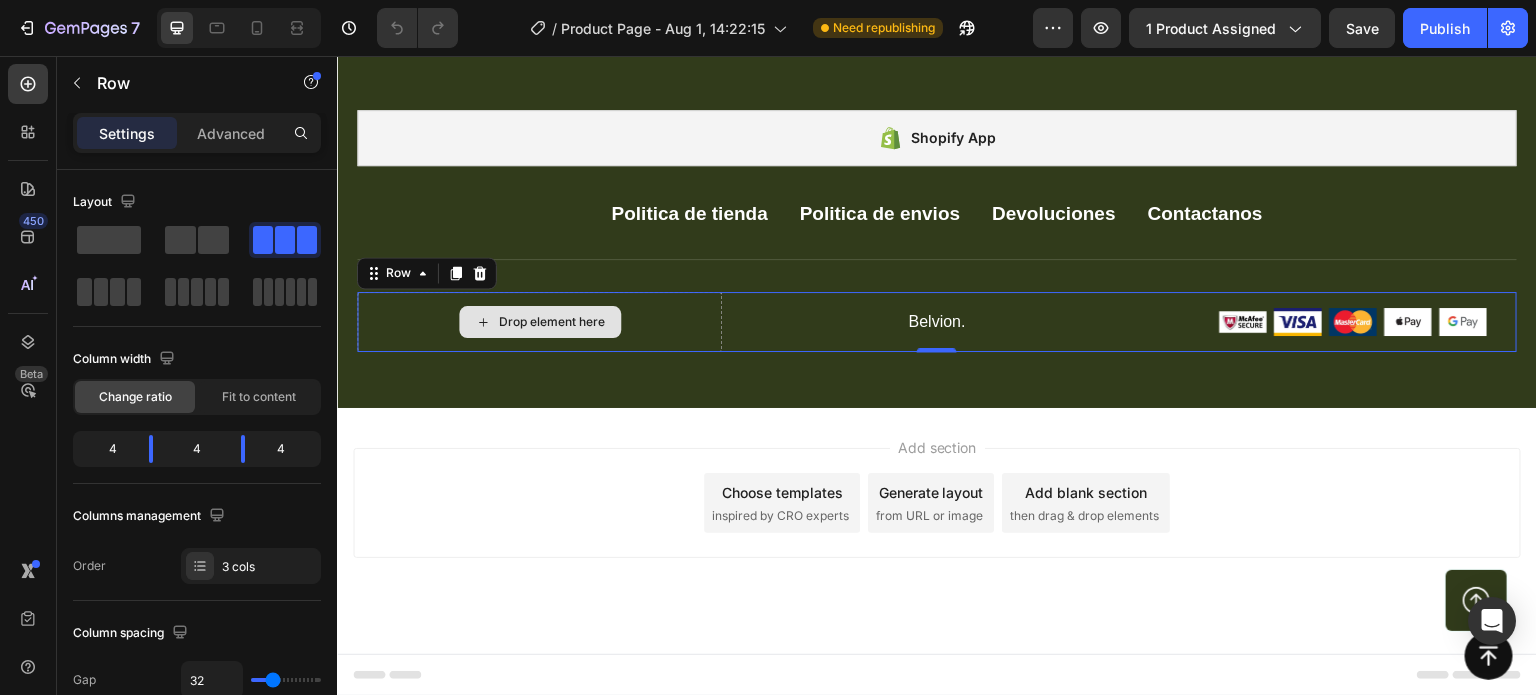 click on "Drop element here" at bounding box center [552, 322] 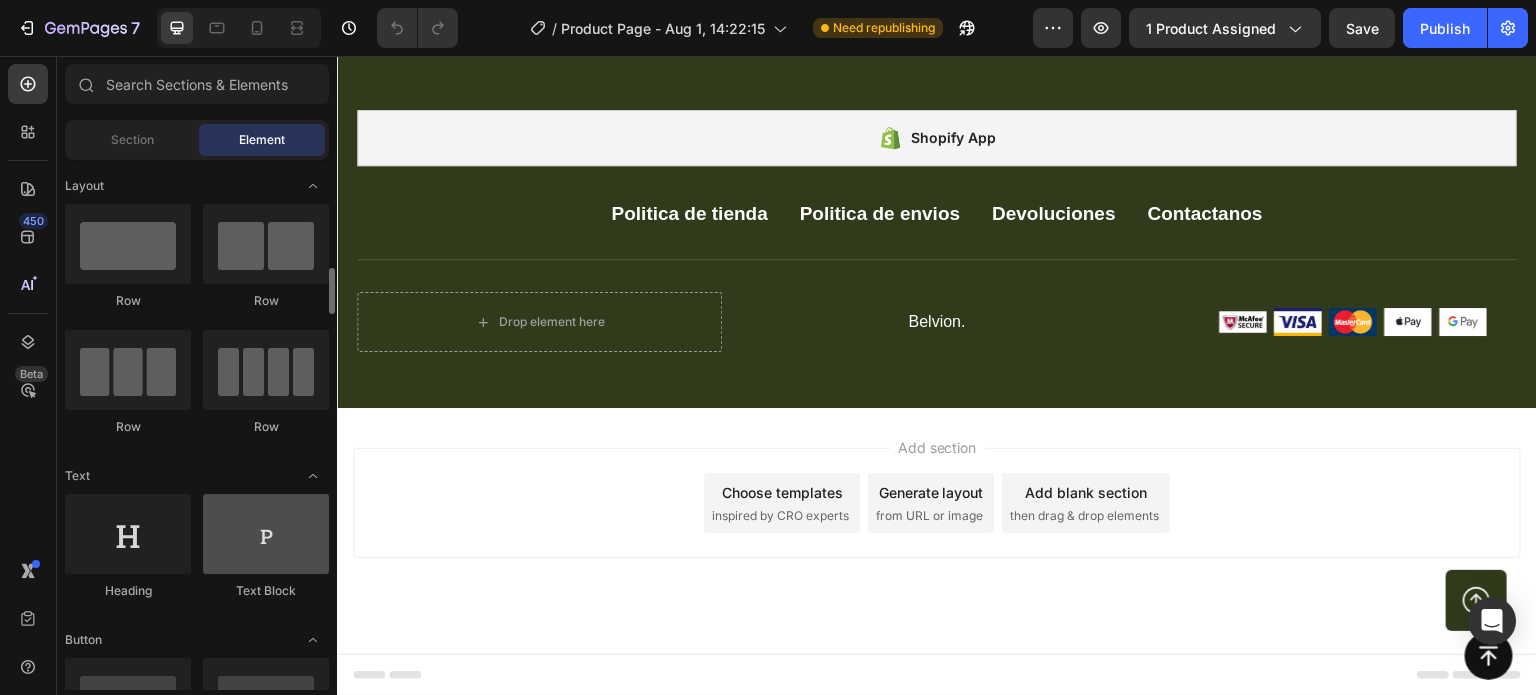 scroll, scrollTop: 200, scrollLeft: 0, axis: vertical 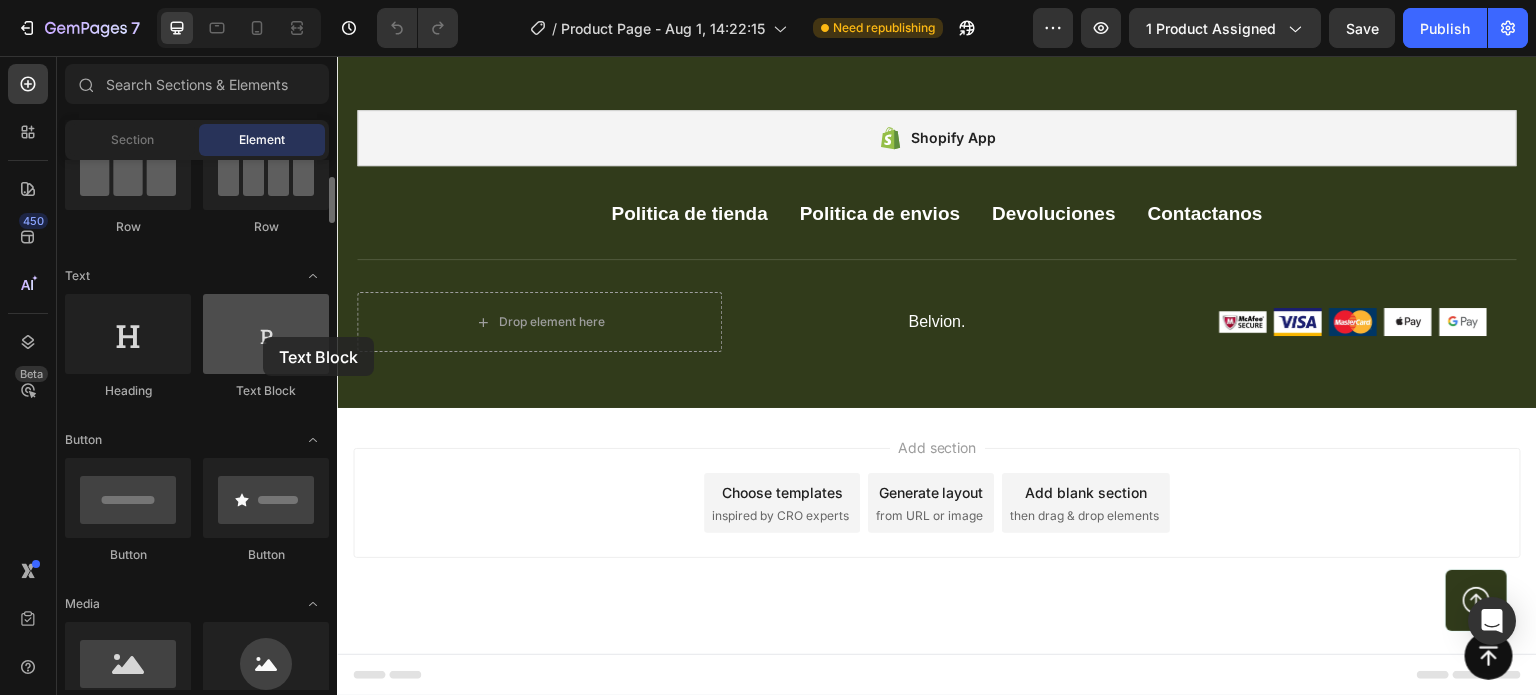 click at bounding box center (266, 334) 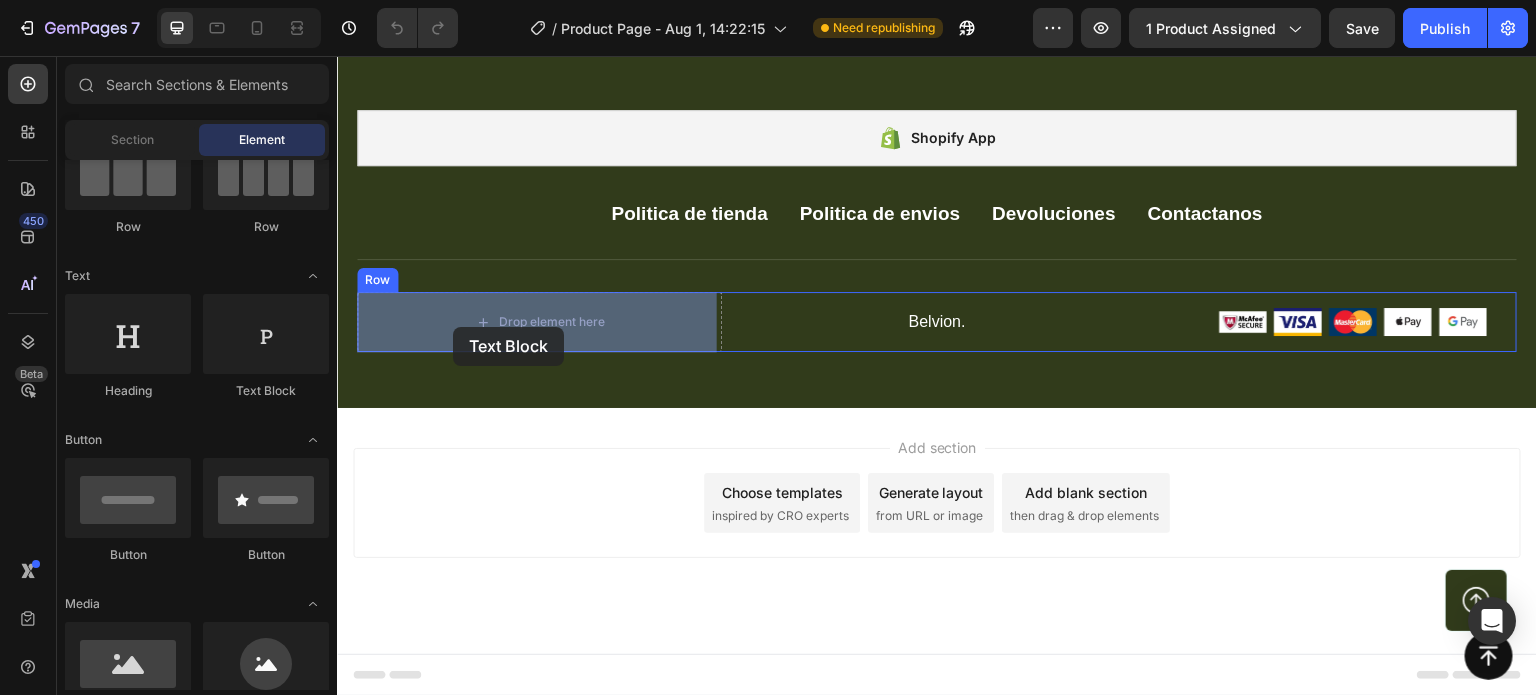drag, startPoint x: 600, startPoint y: 393, endPoint x: 452, endPoint y: 327, distance: 162.04938 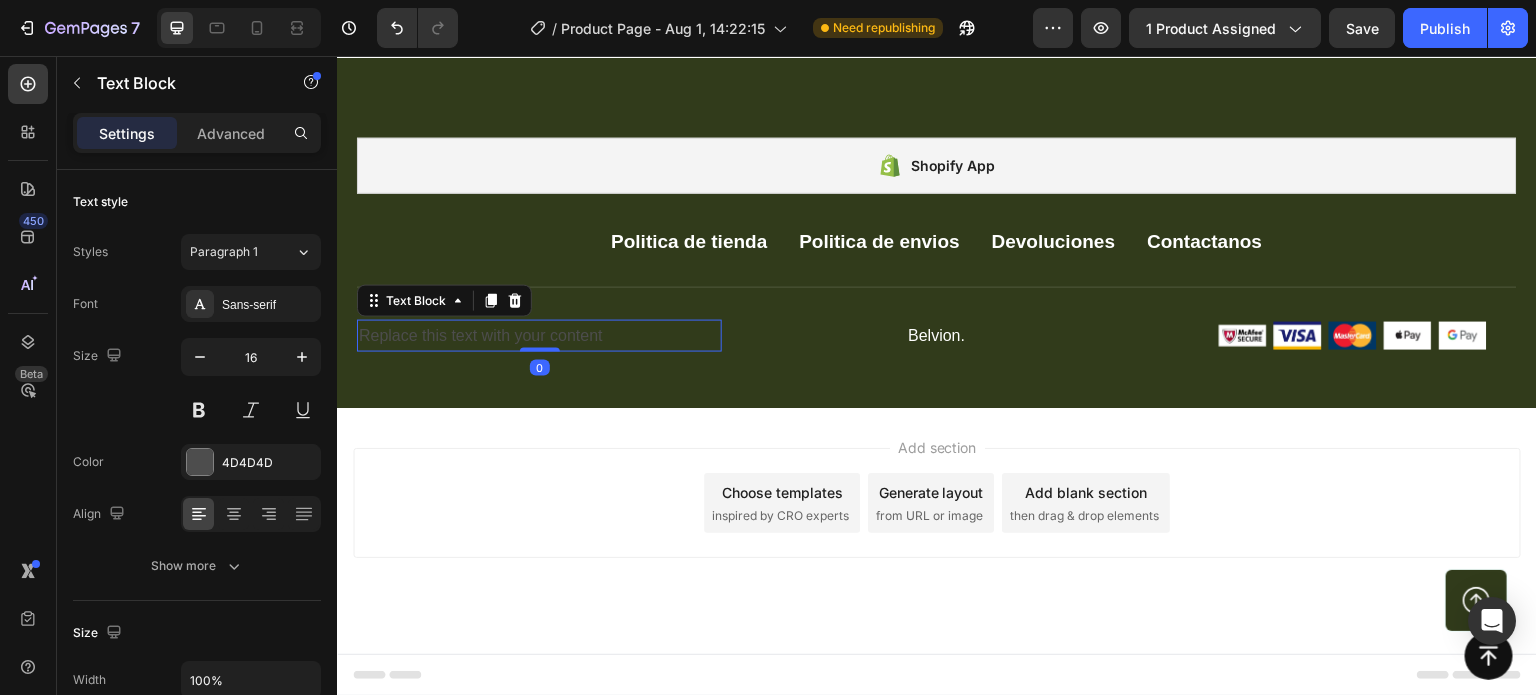 scroll, scrollTop: 1552, scrollLeft: 0, axis: vertical 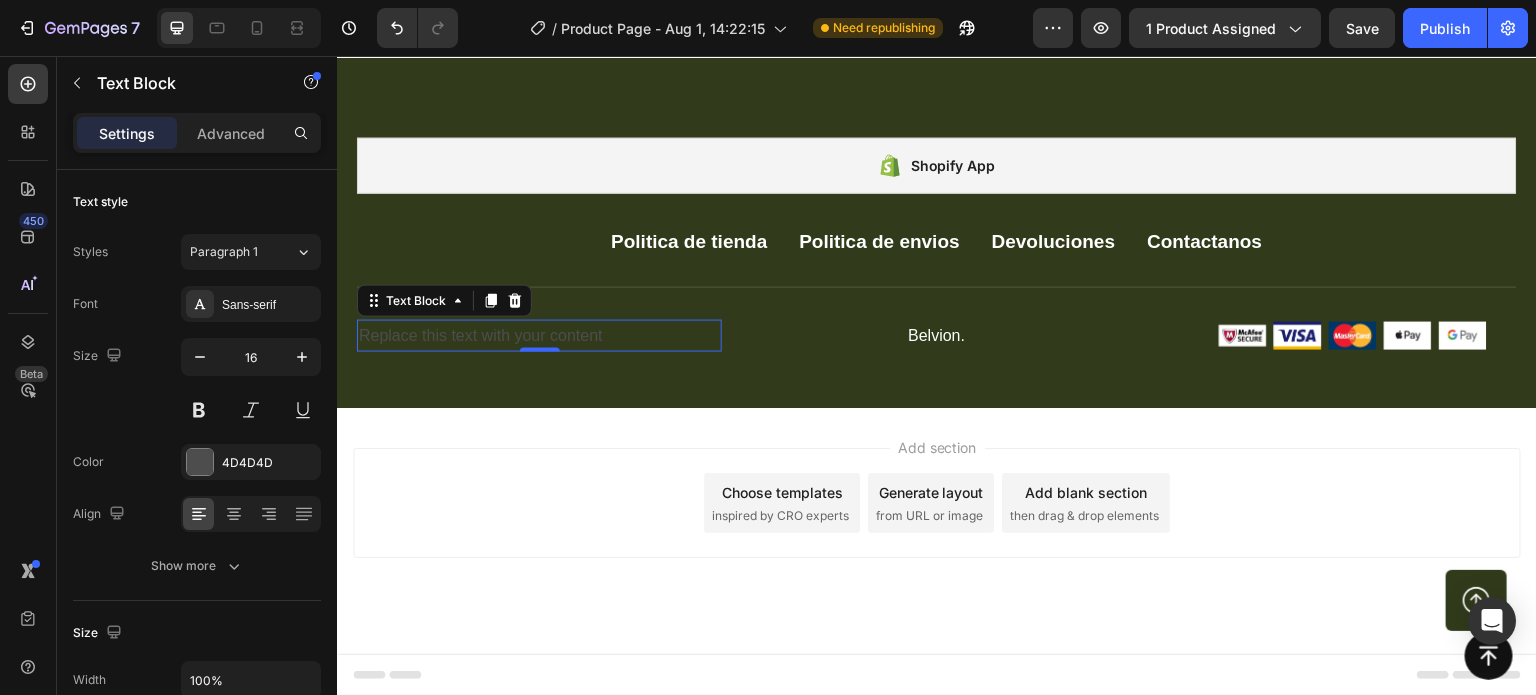 click on "Replace this text with your content" at bounding box center [539, 336] 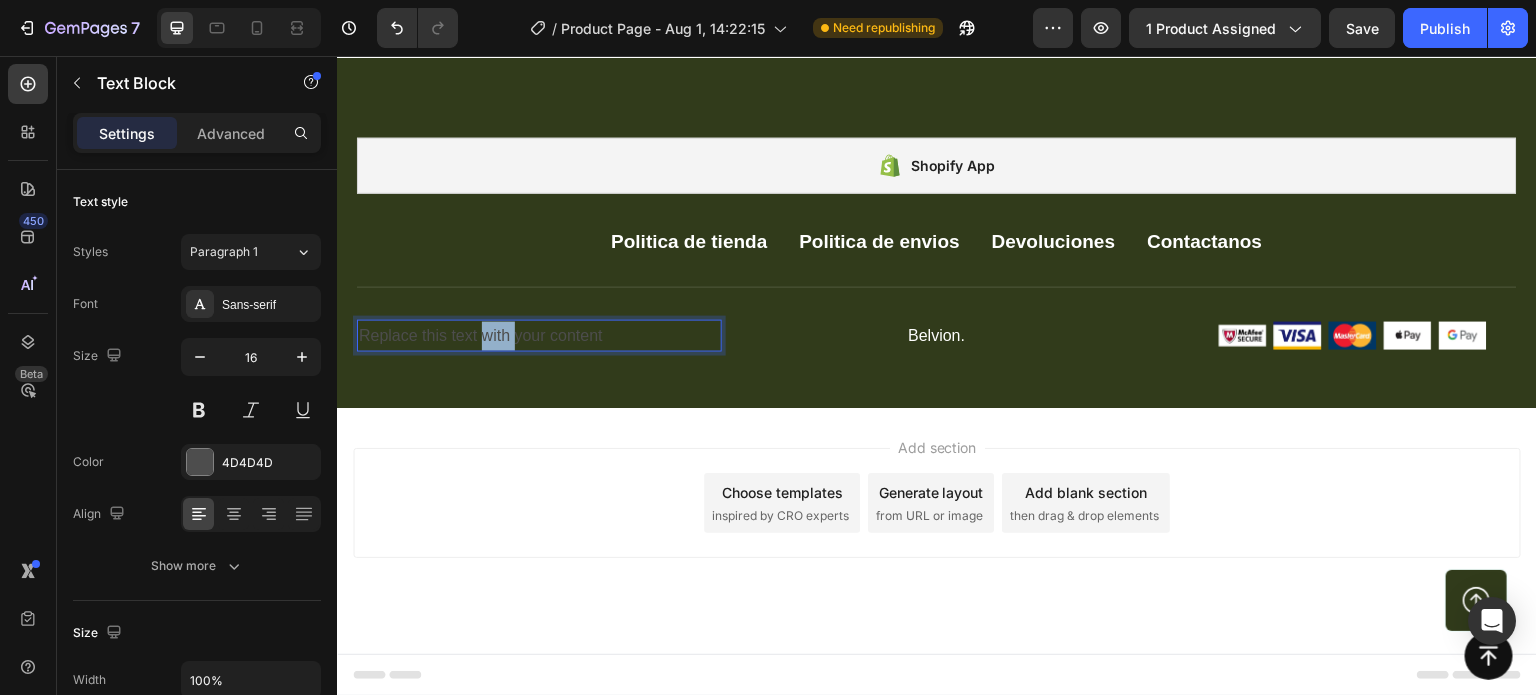 click on "Replace this text with your content" at bounding box center (539, 336) 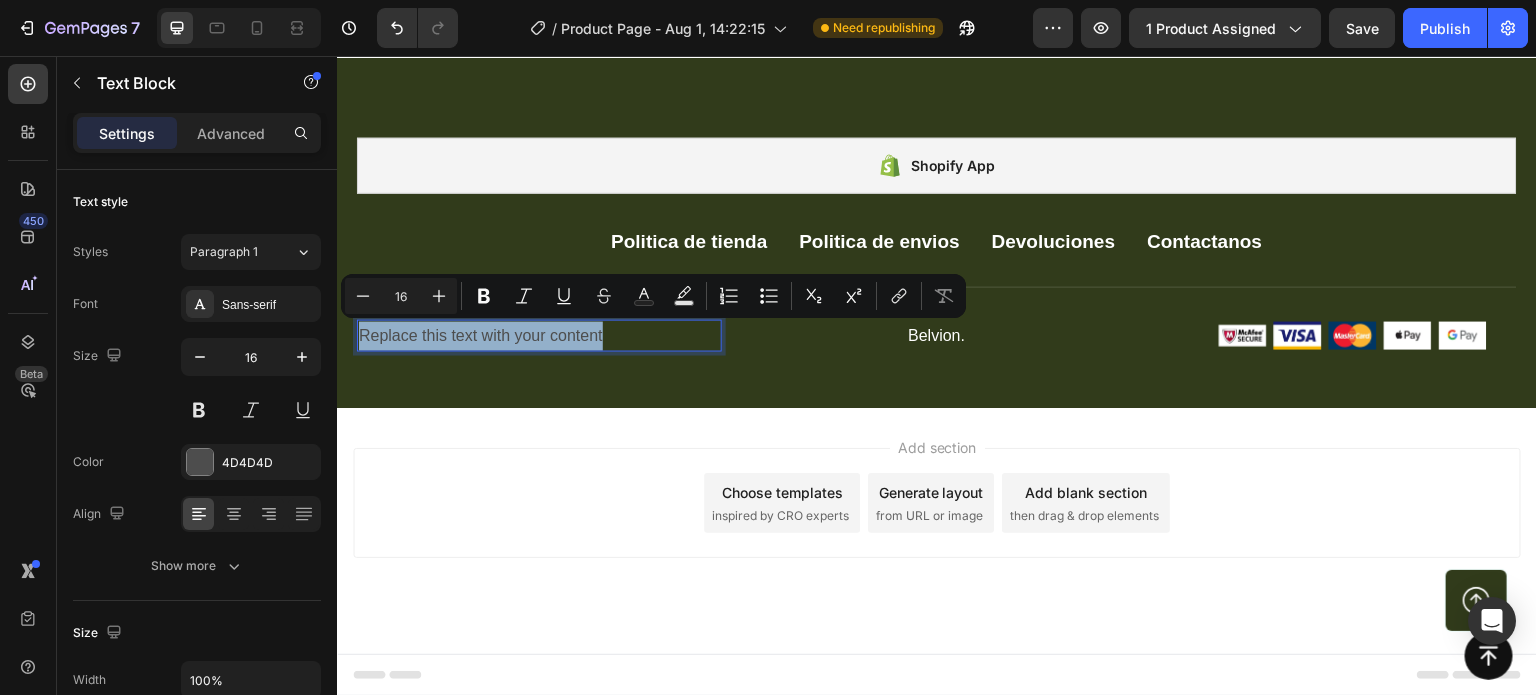 click on "Replace this text with your content" at bounding box center (539, 336) 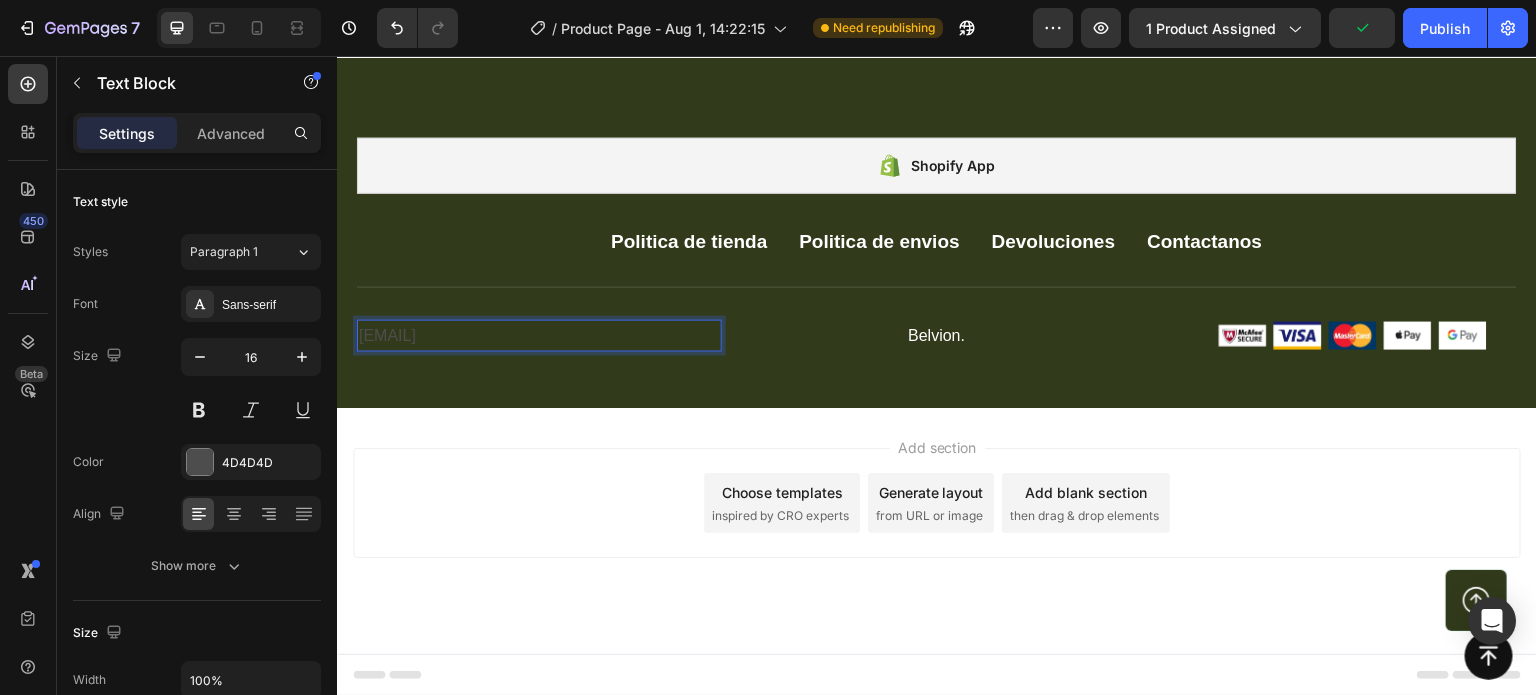 click on "[EMAIL]" at bounding box center (539, 336) 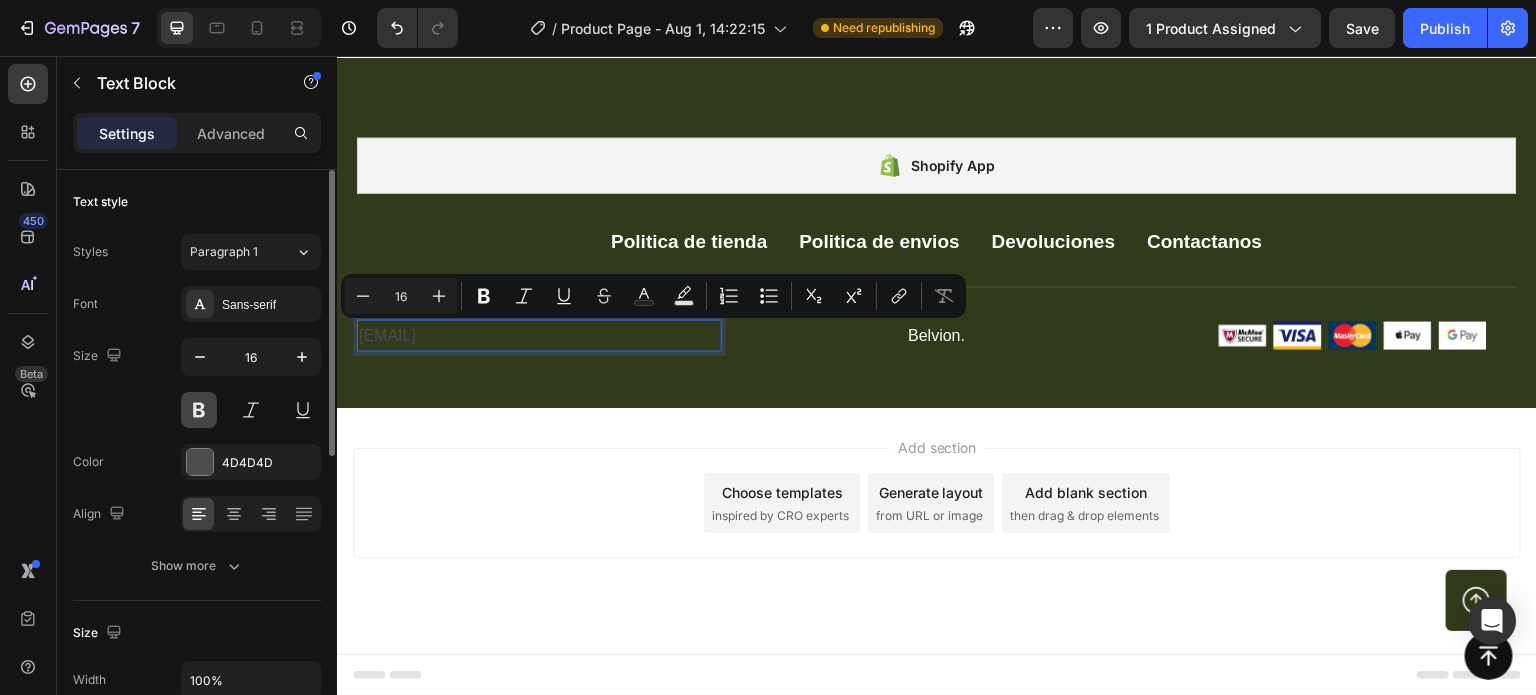 click at bounding box center [199, 410] 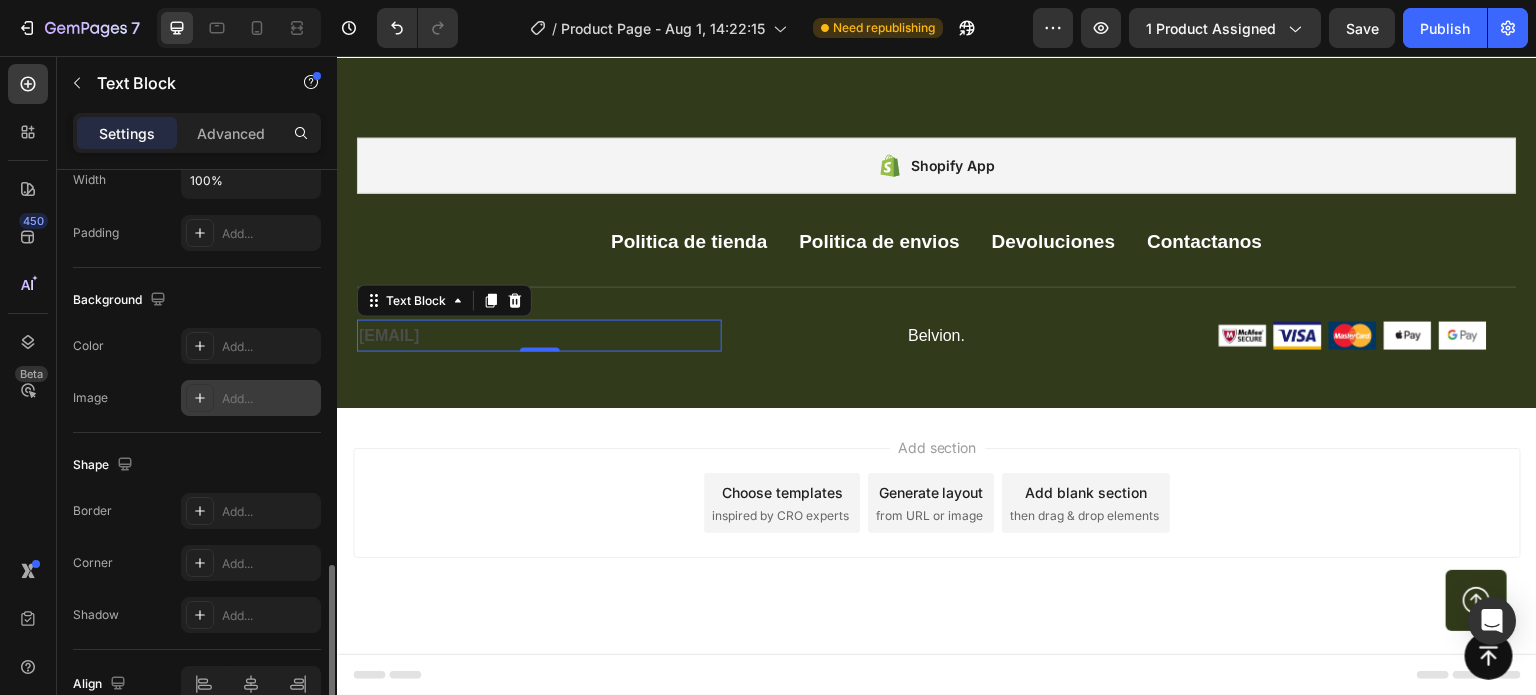 scroll, scrollTop: 600, scrollLeft: 0, axis: vertical 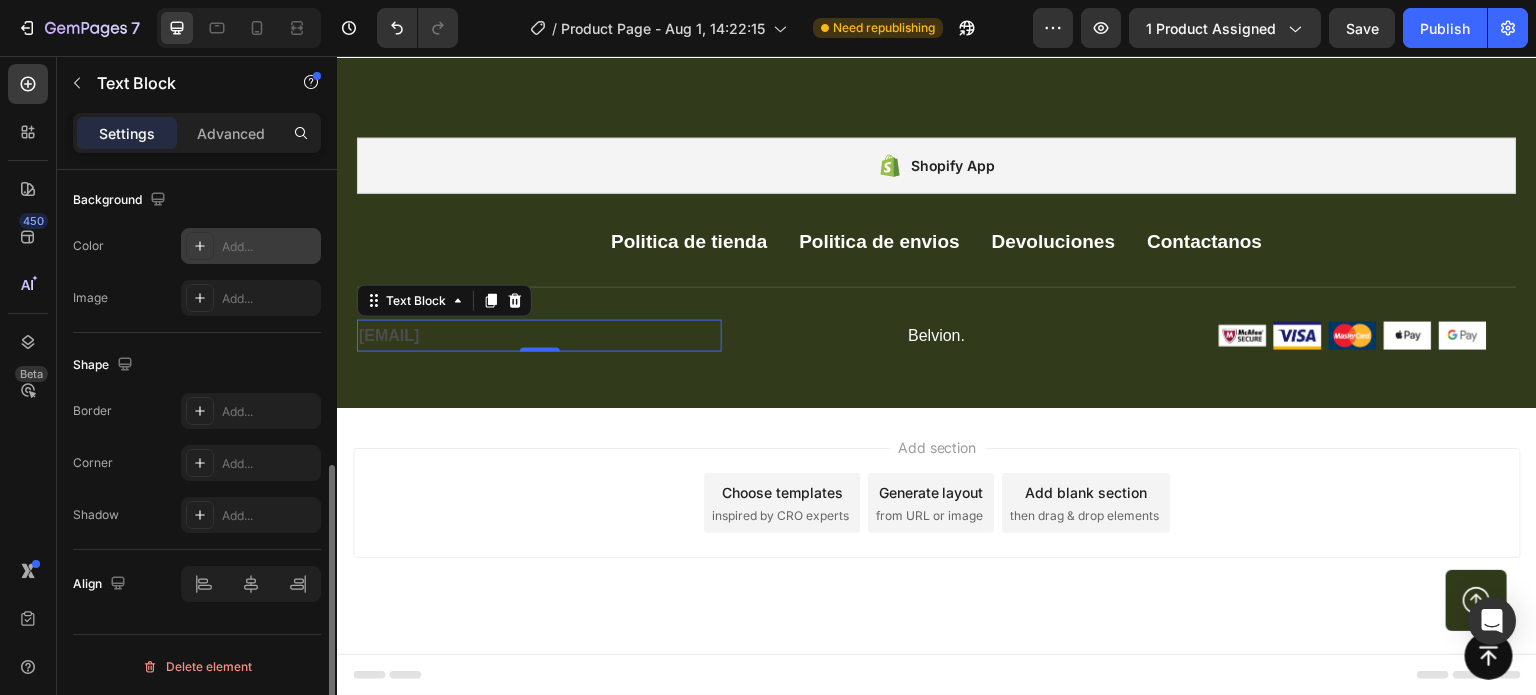 click on "Add..." at bounding box center (269, 247) 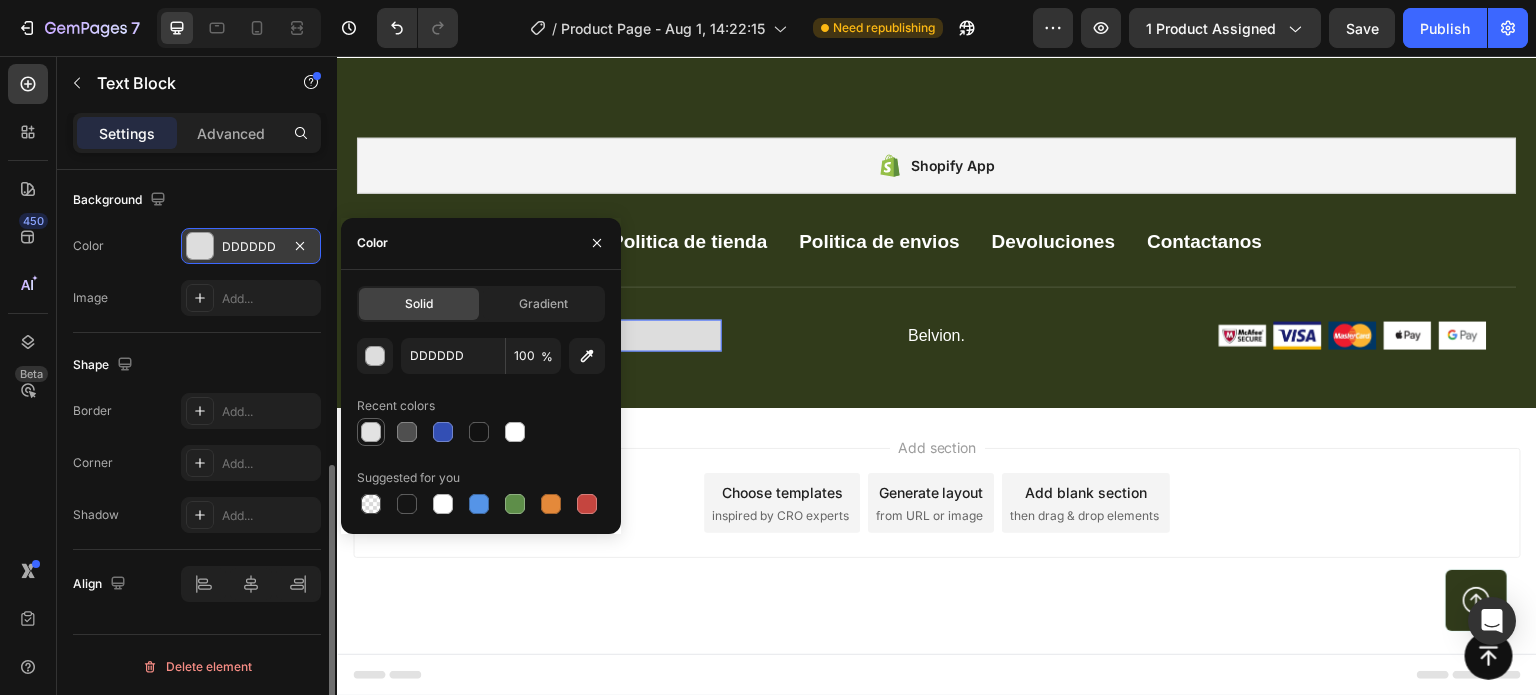 click at bounding box center [371, 432] 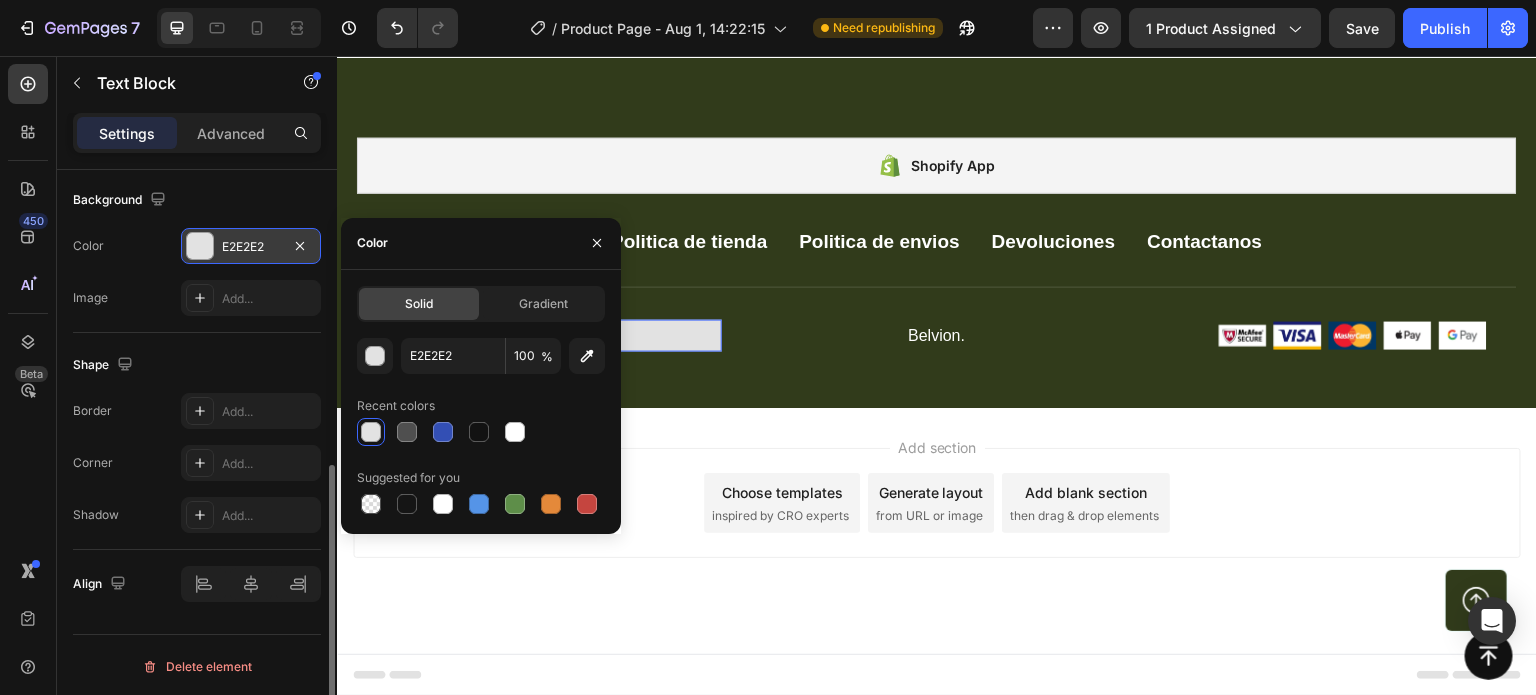 click at bounding box center [371, 432] 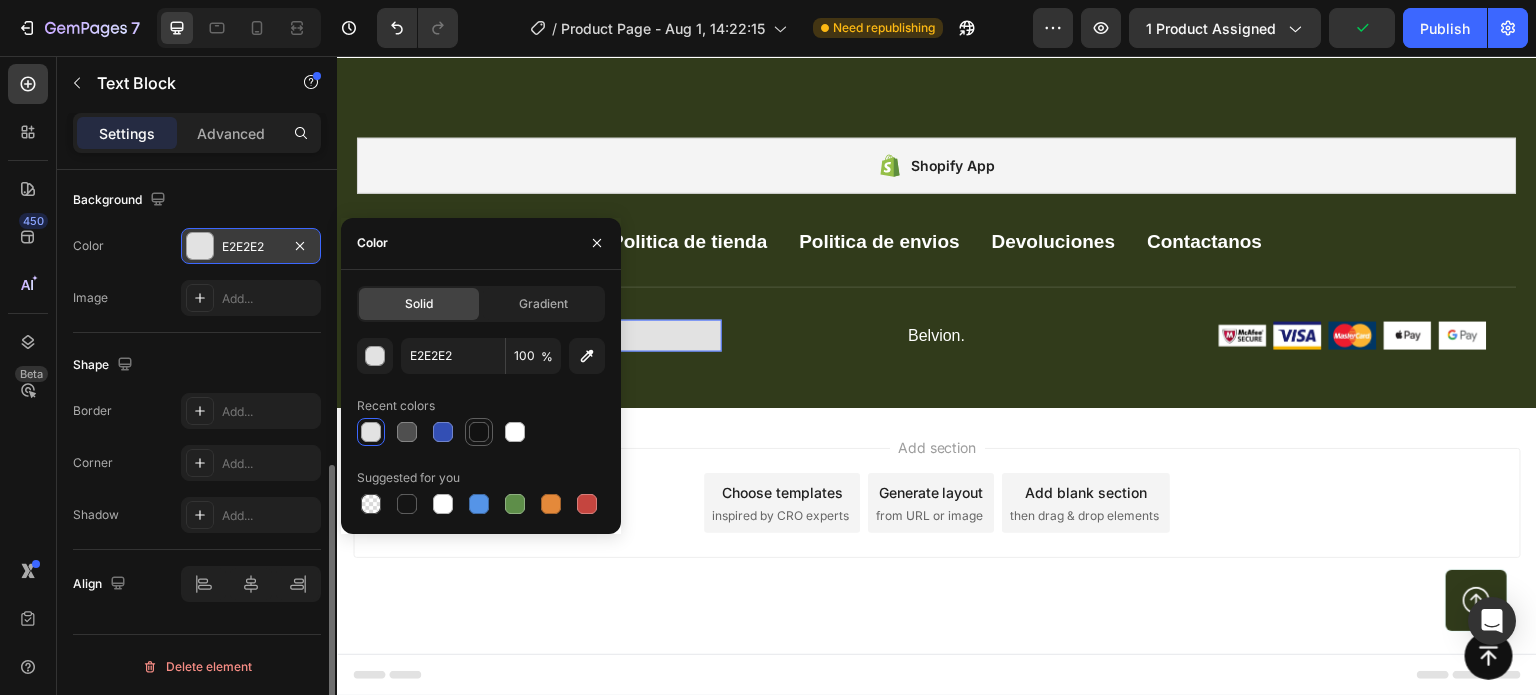 click at bounding box center (479, 432) 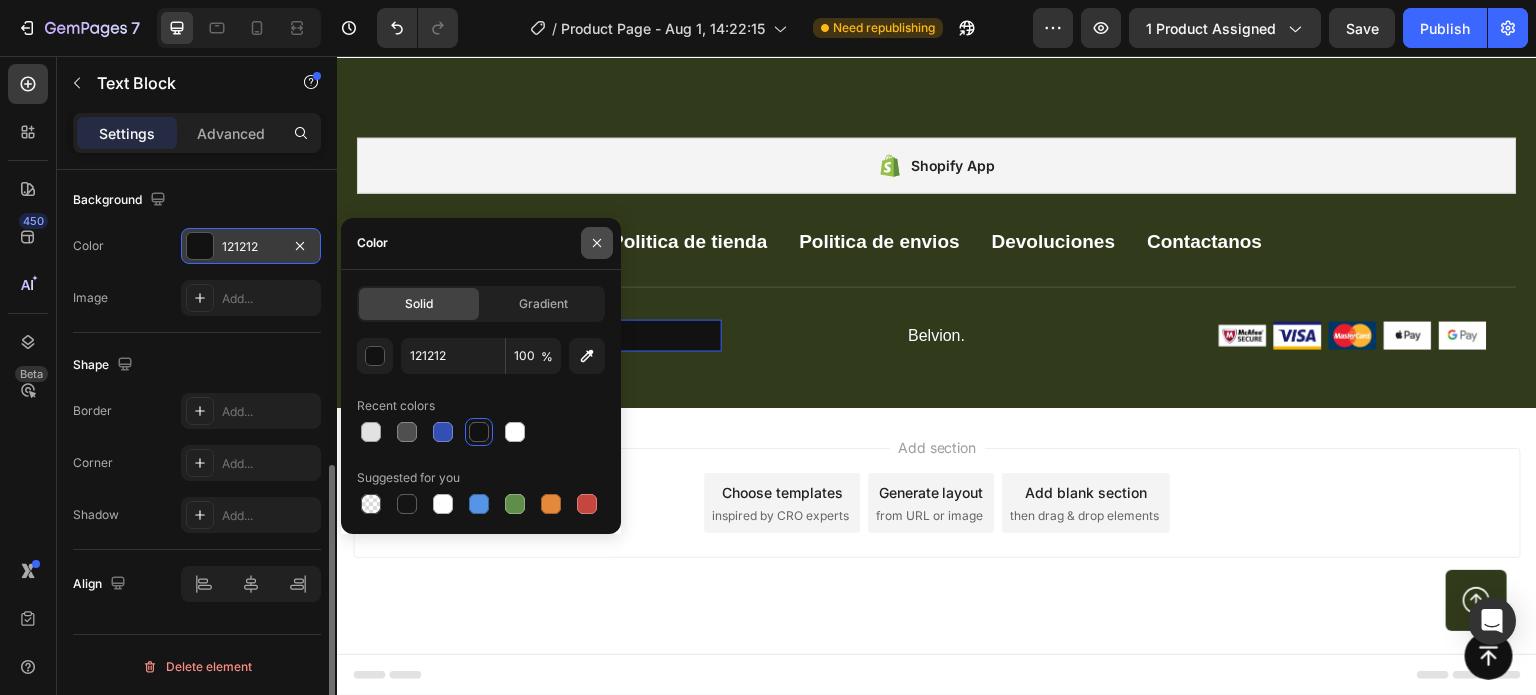click at bounding box center (597, 243) 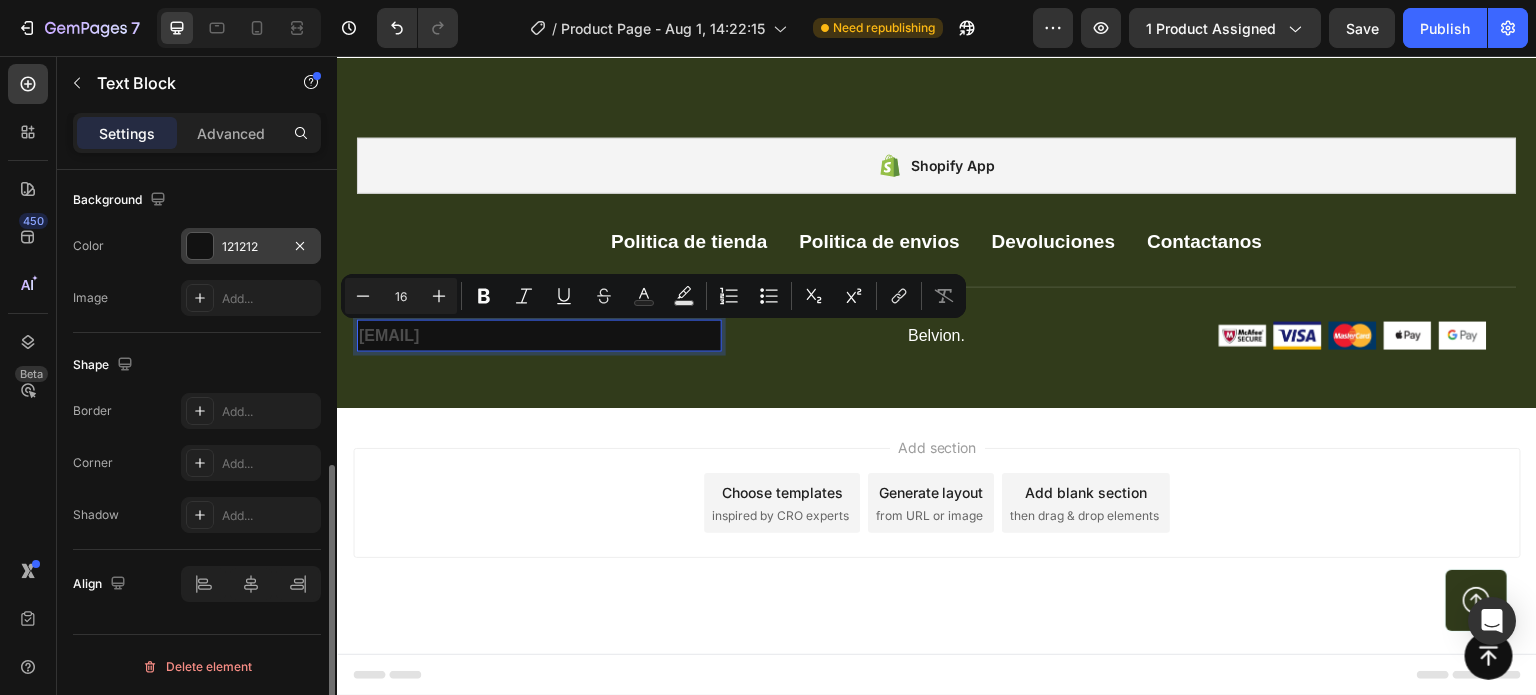 click on "[EMAIL]" at bounding box center [539, 336] 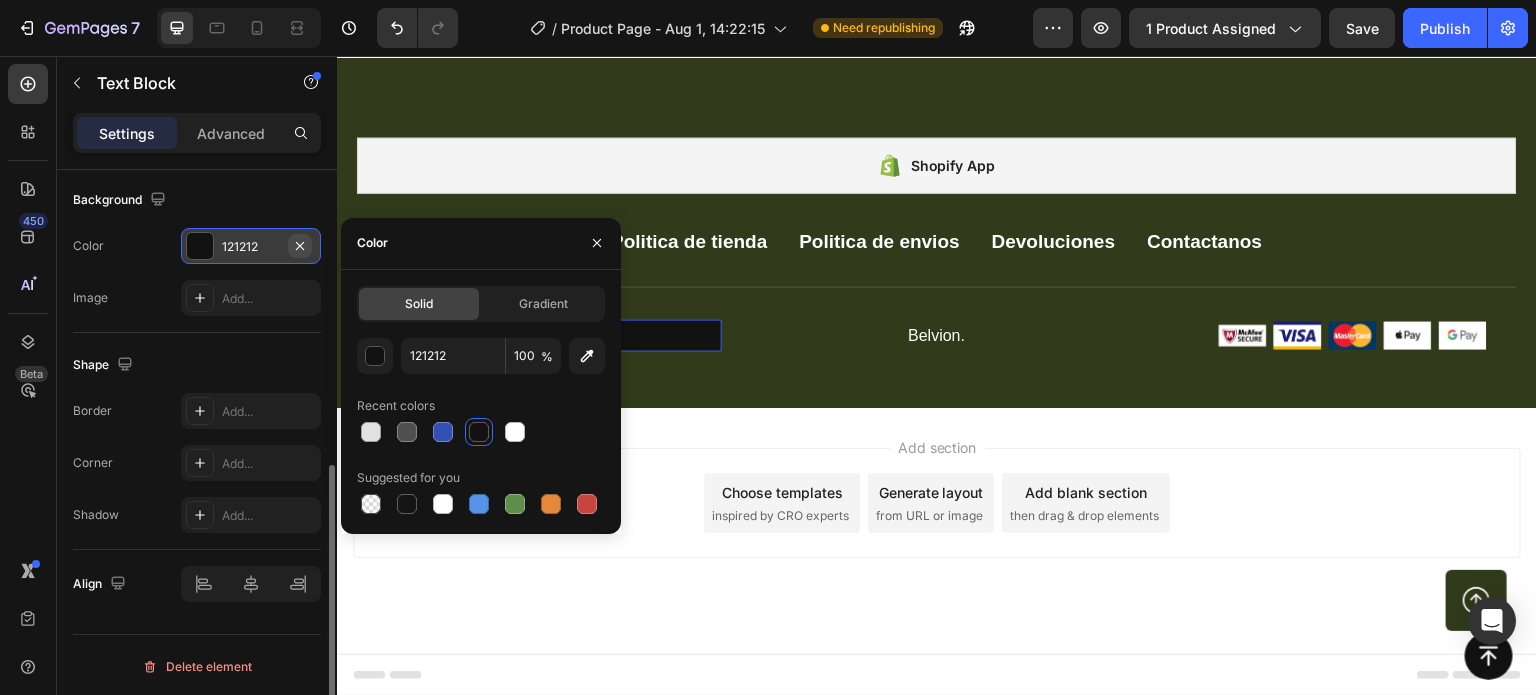 drag, startPoint x: 309, startPoint y: 255, endPoint x: 304, endPoint y: 244, distance: 12.083046 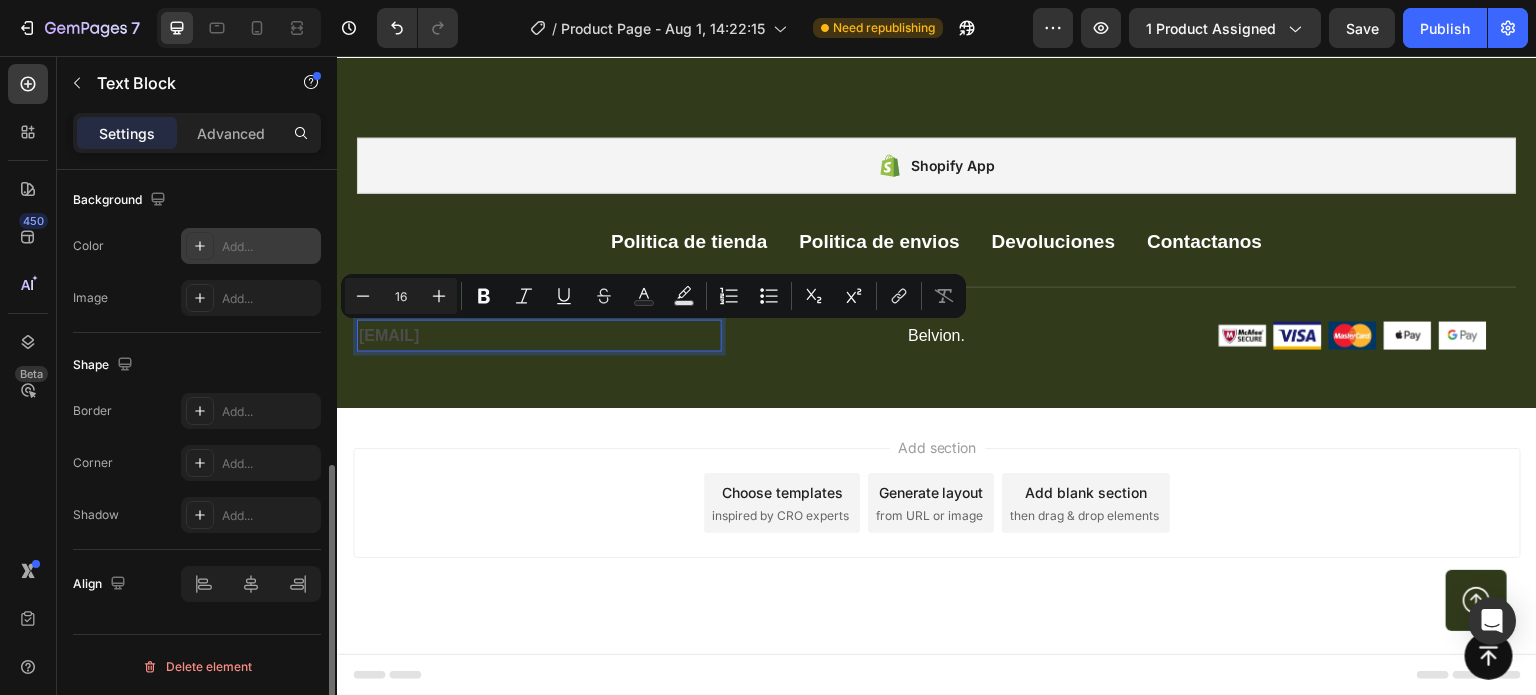 click on "[EMAIL]" at bounding box center [539, 336] 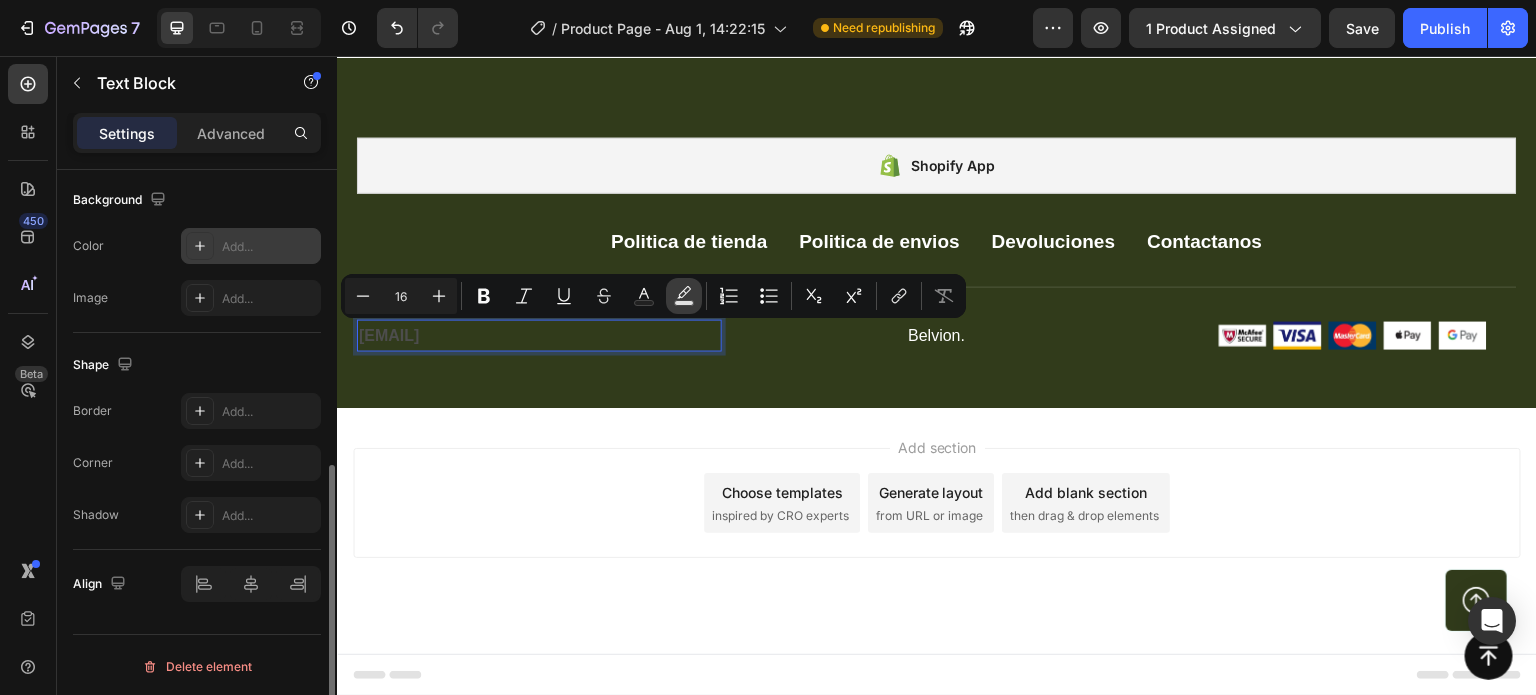 click 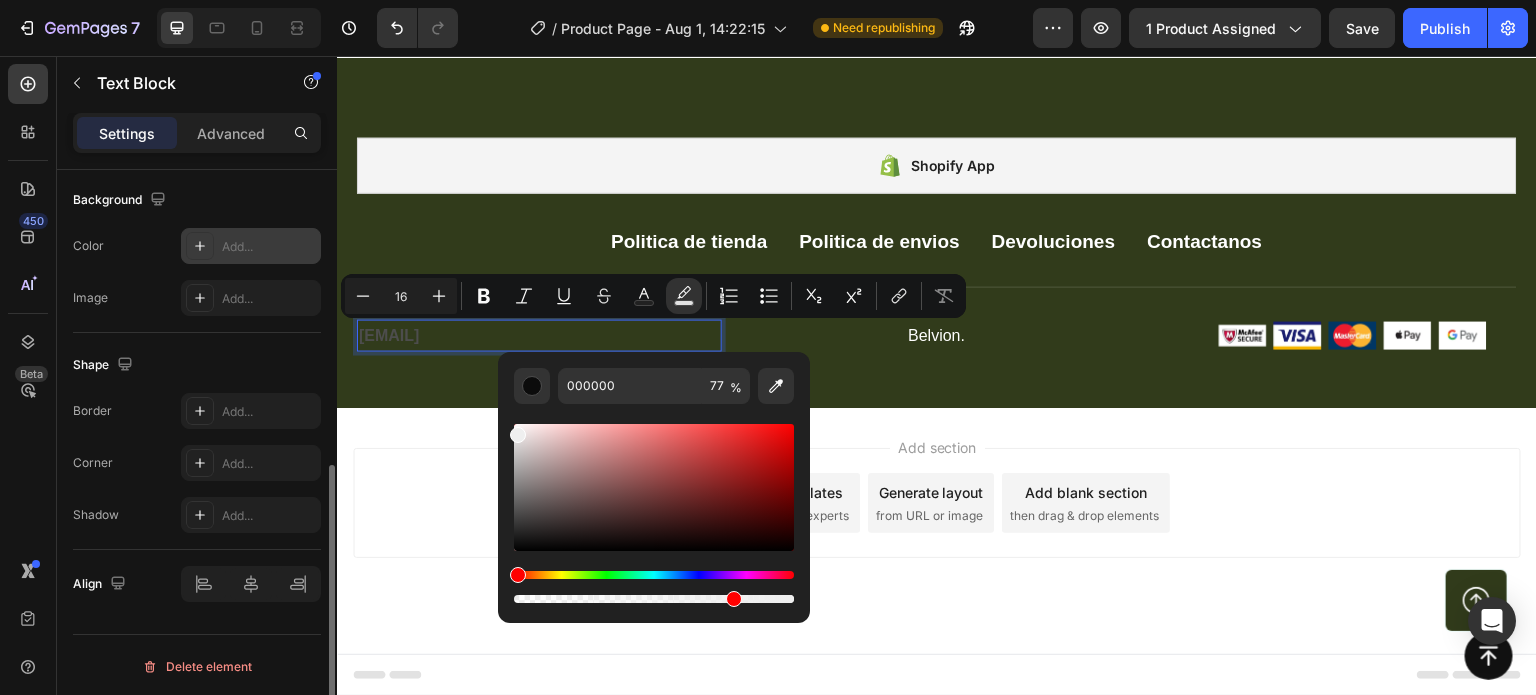 click at bounding box center (654, 487) 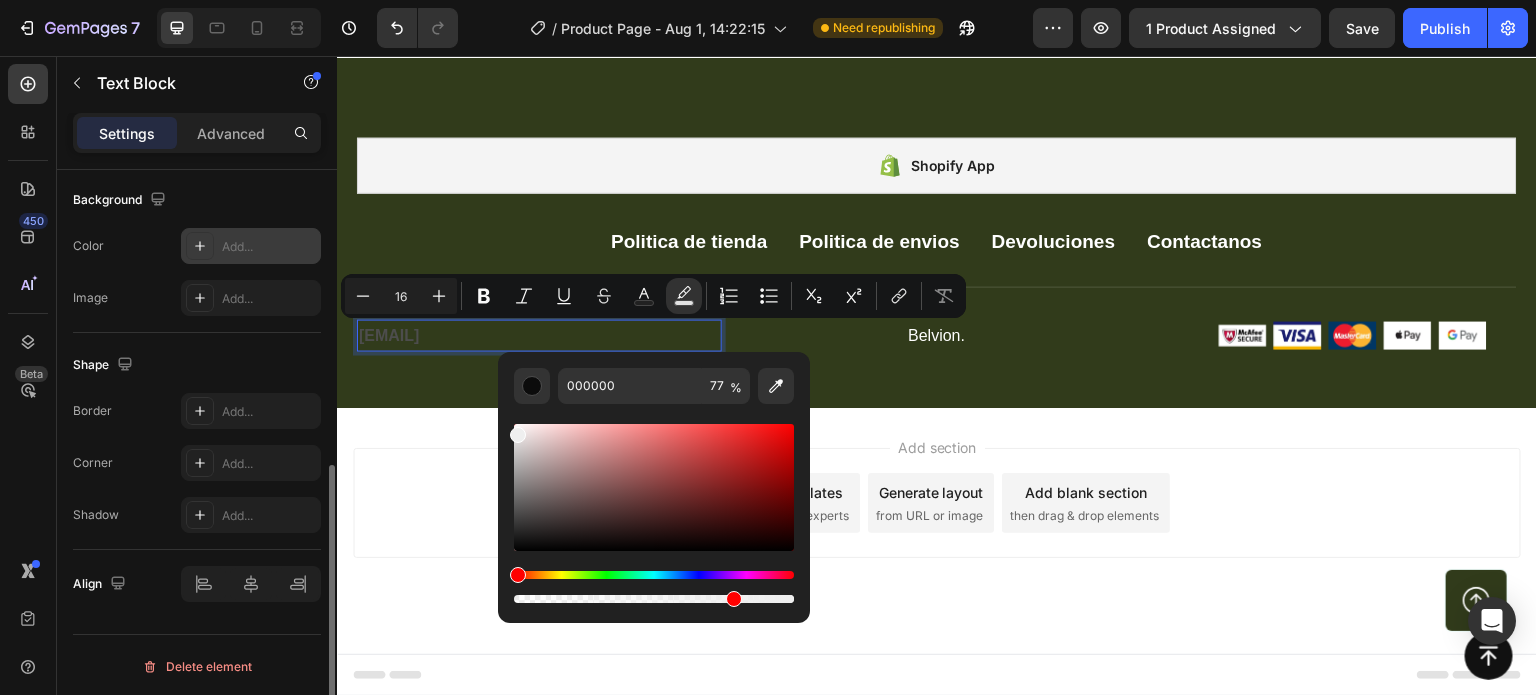 type on "EFEFEF" 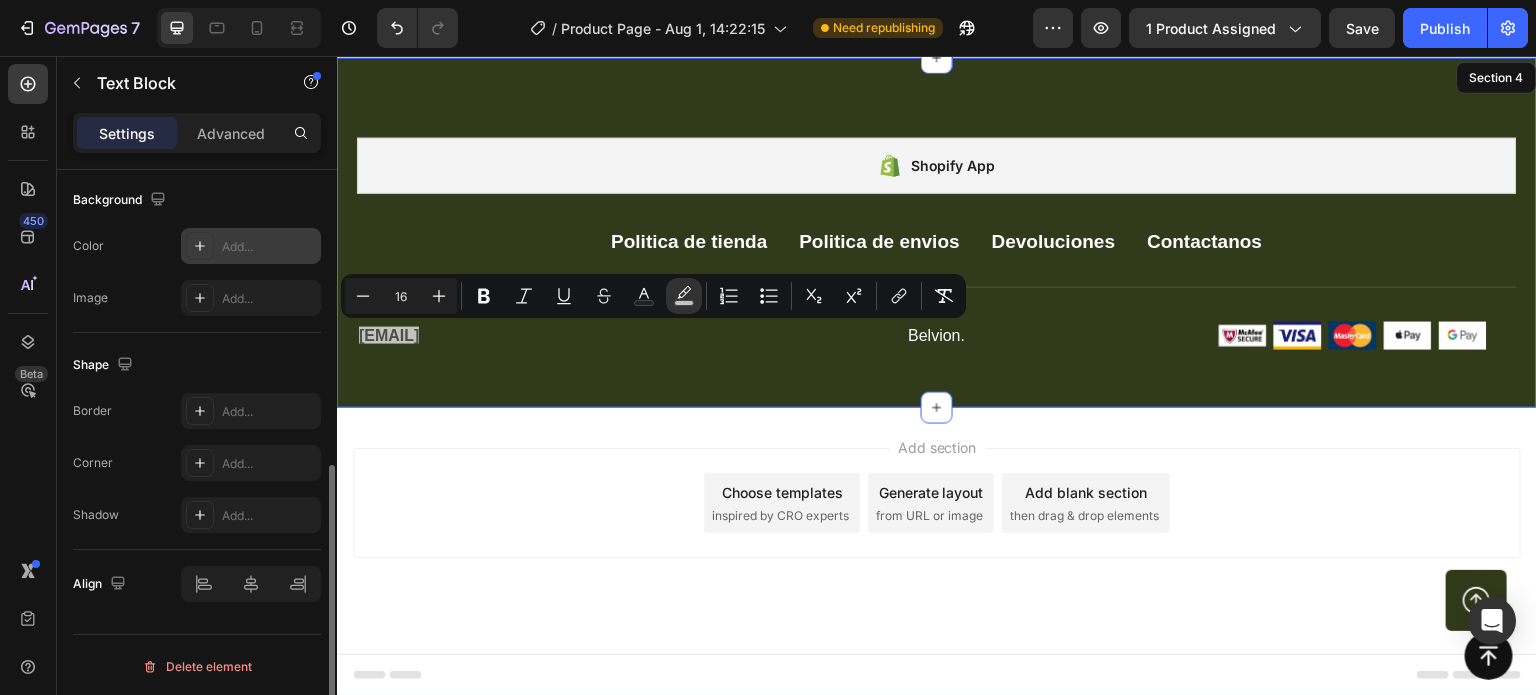 click on "Shopify App Shopify App Politica de tienda Button Politica de envios Button Devoluciones Button Contactanos Button Row [EMAIL] Text Block   0 Belvion. Text block Image Image Image Image Image Row Row
Button Row Section 4" at bounding box center [937, 233] 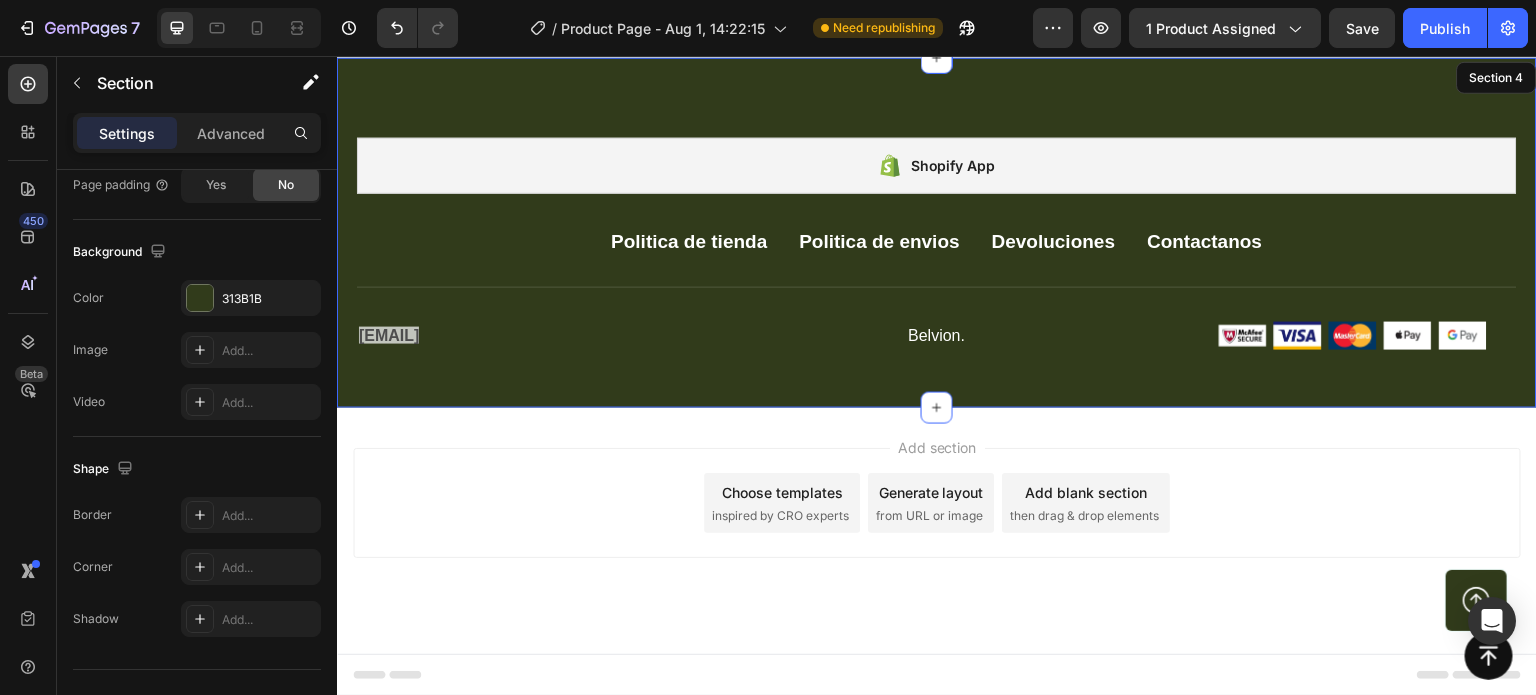 scroll, scrollTop: 0, scrollLeft: 0, axis: both 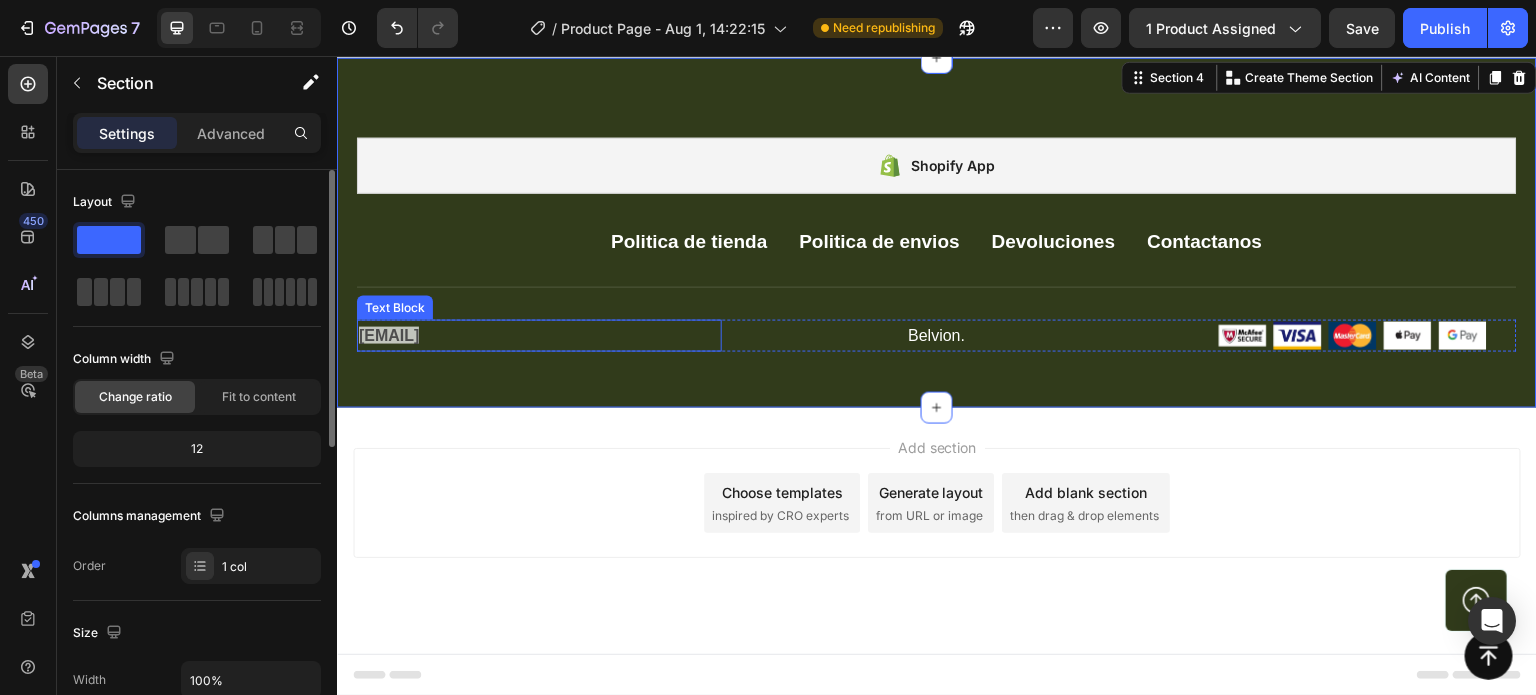 click on "[EMAIL]" at bounding box center [389, 335] 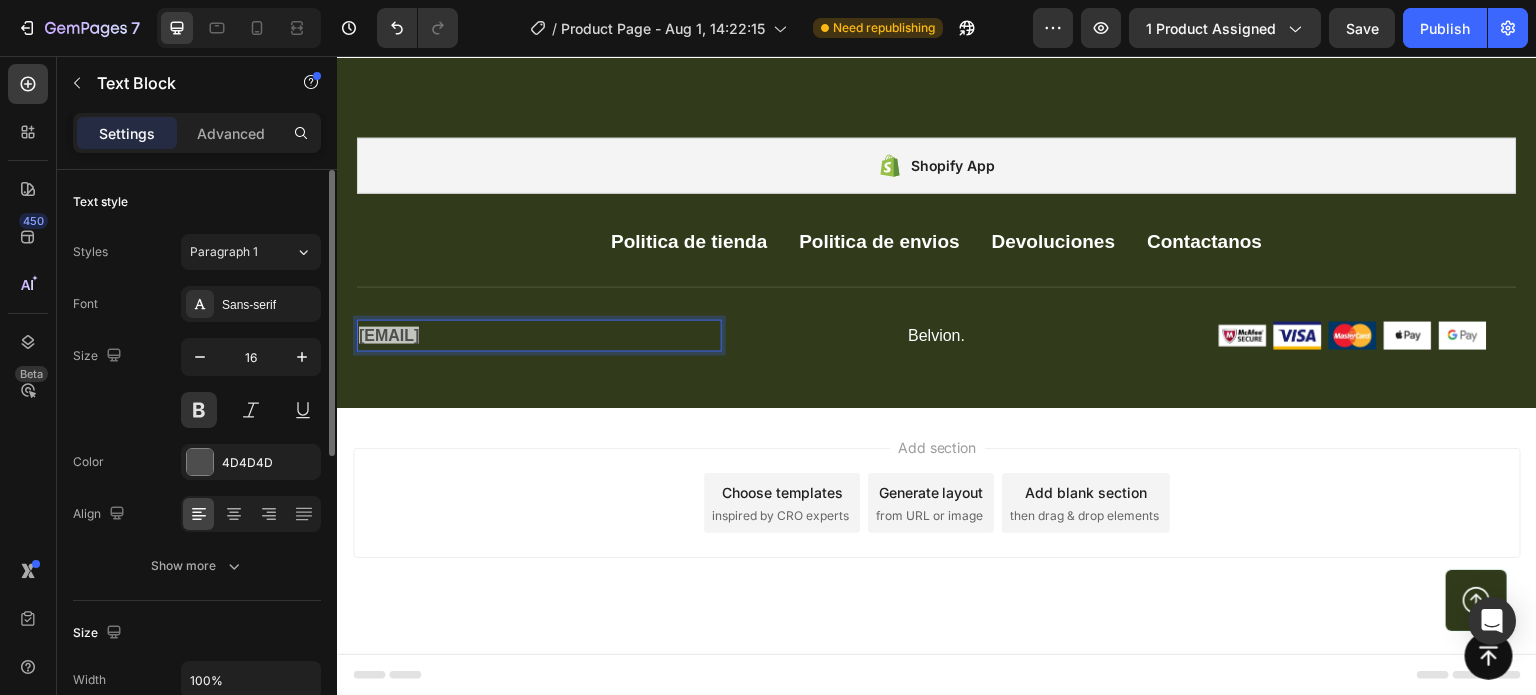 click on "[EMAIL]" at bounding box center [389, 335] 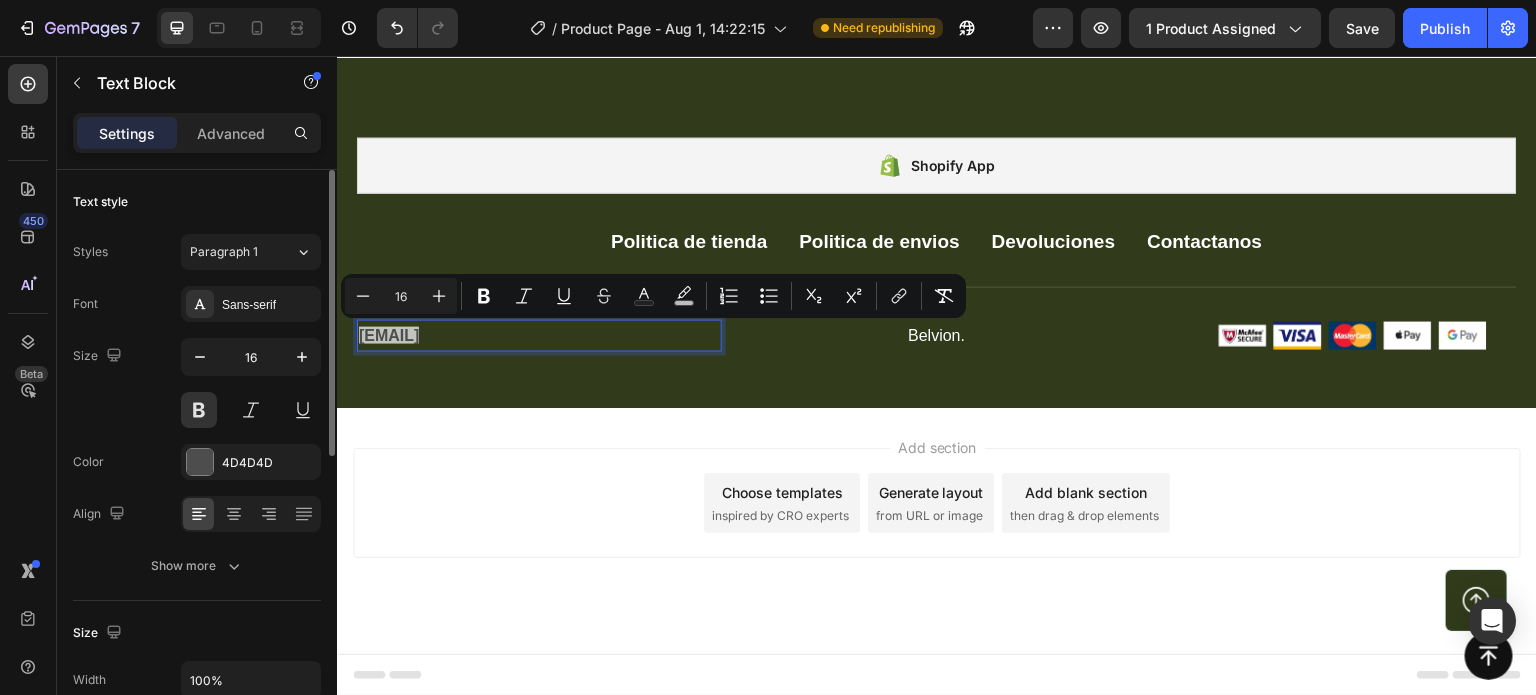 click on "[EMAIL]" at bounding box center [389, 335] 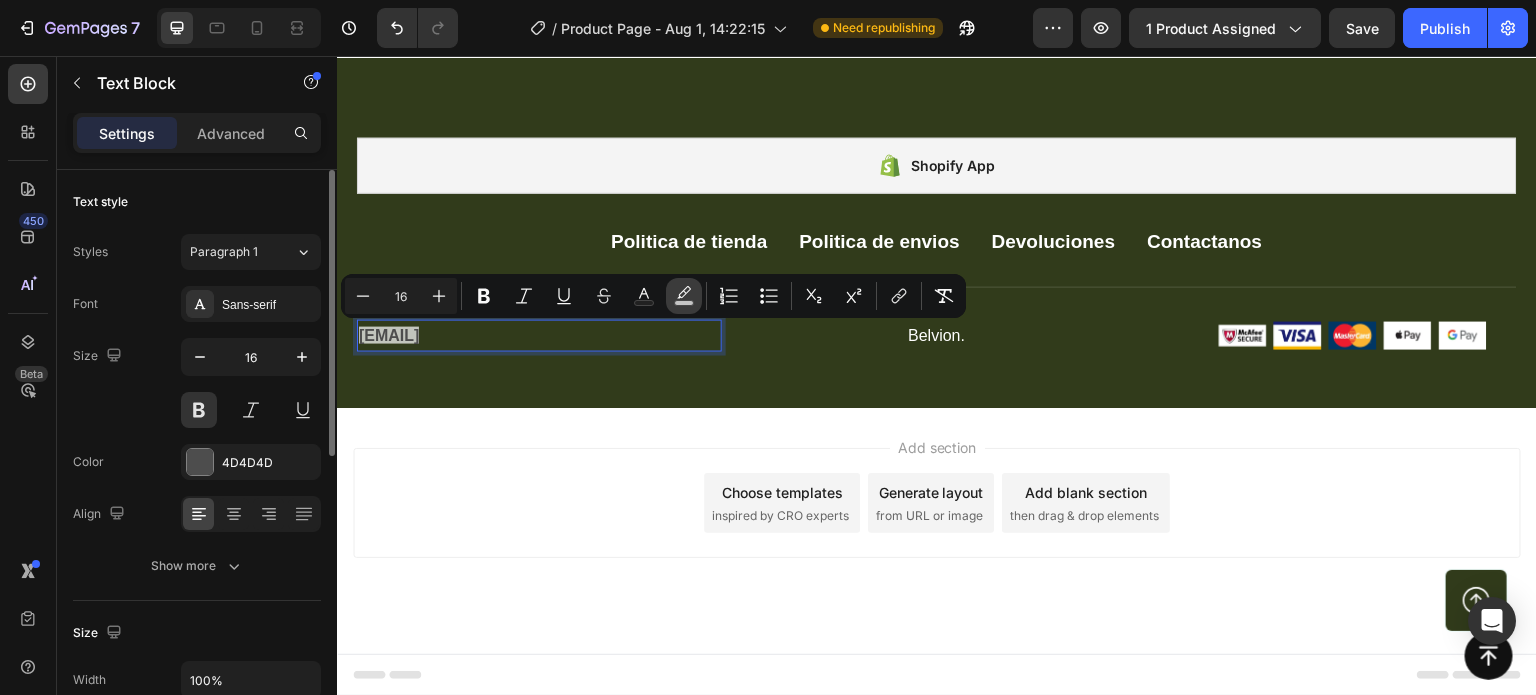 click 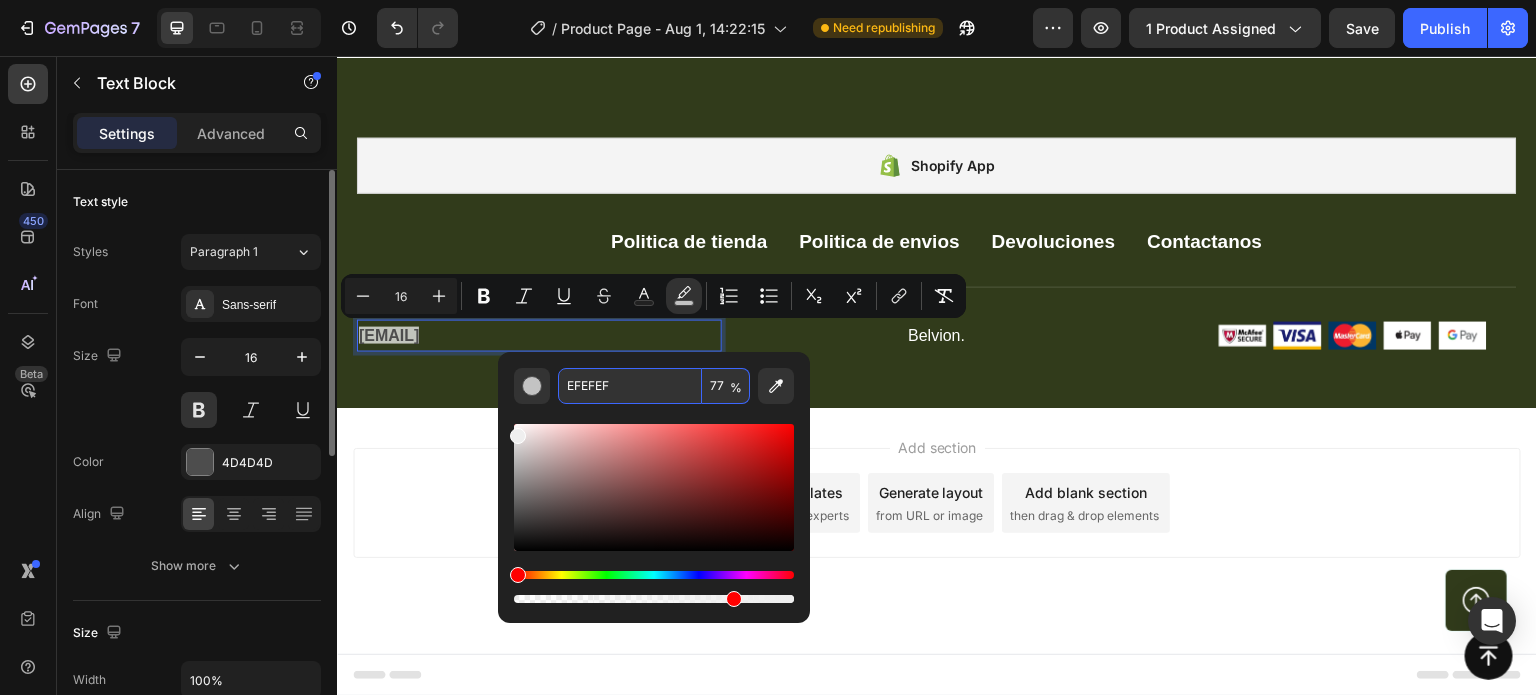 click on "EFEFEF" at bounding box center (630, 386) 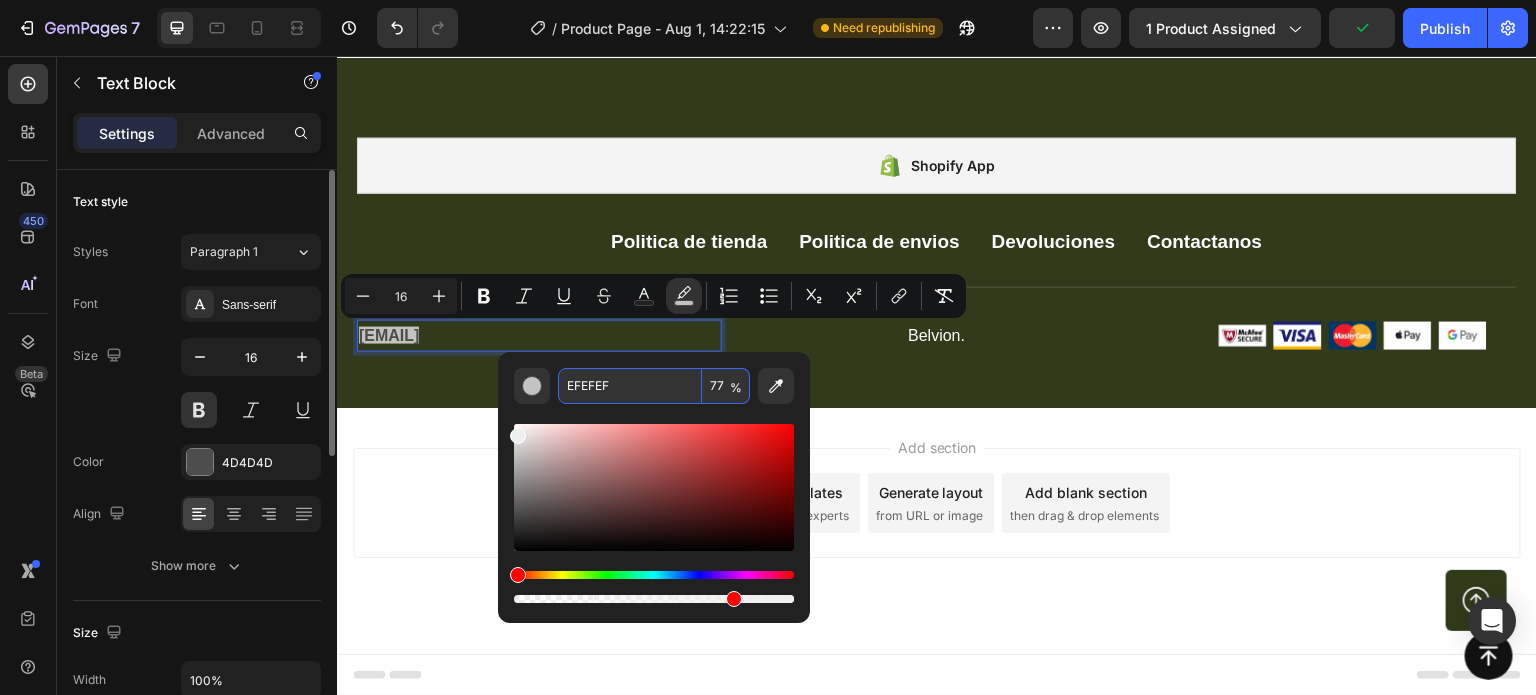 type 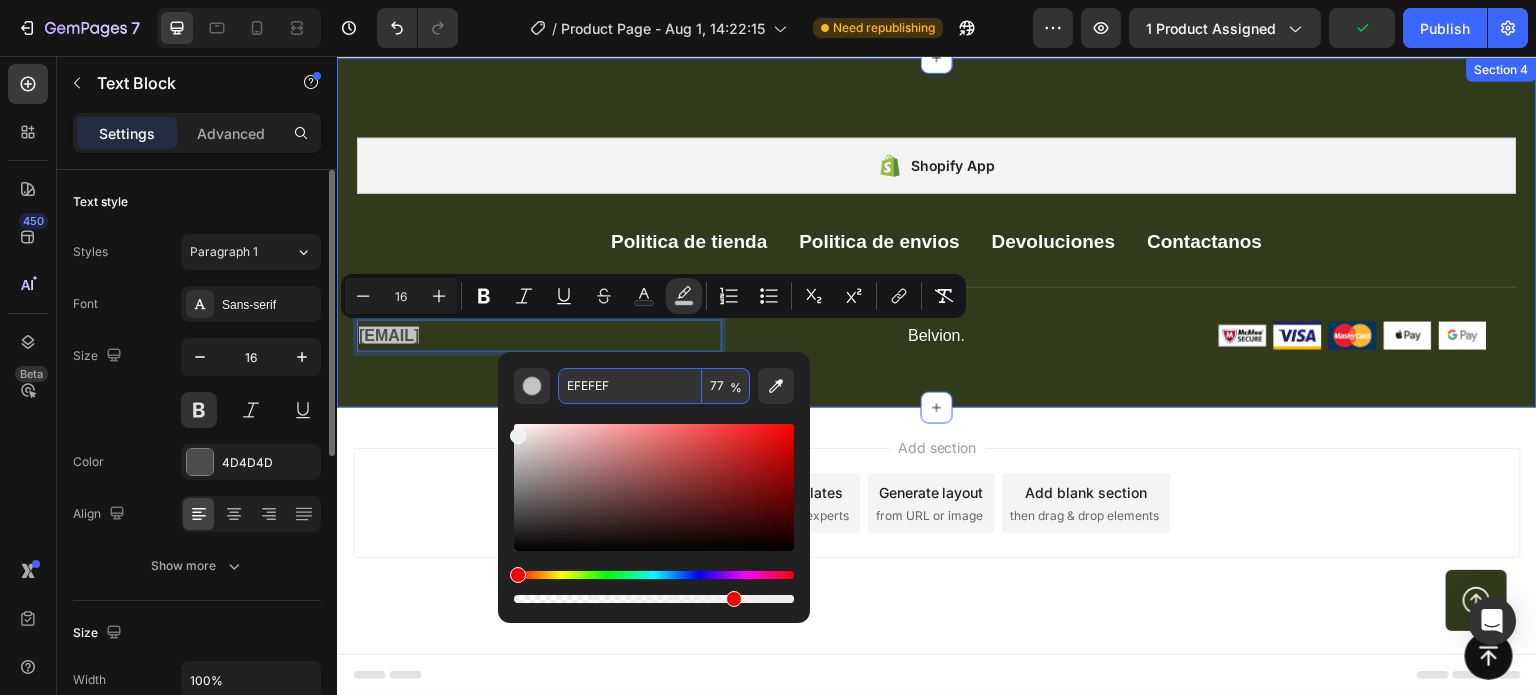click on "Shopify App Shopify App Politica de tienda Button Politica de envios Button Devoluciones Button Contactanos Button Row [EMAIL] Text Block   0 Belvion. Text block Image Image Image Image Image Row Row
Button Row Section 4" at bounding box center [937, 233] 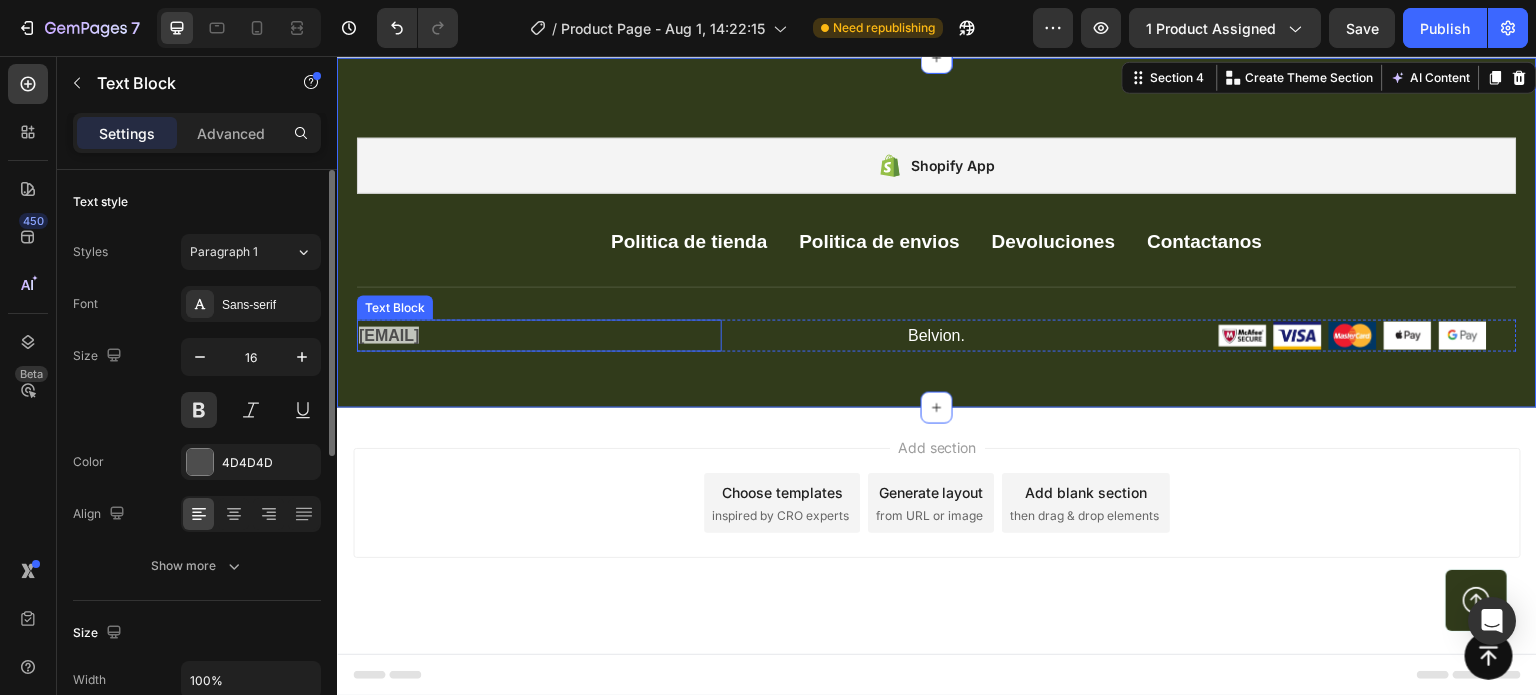 click on "[EMAIL]" at bounding box center (389, 335) 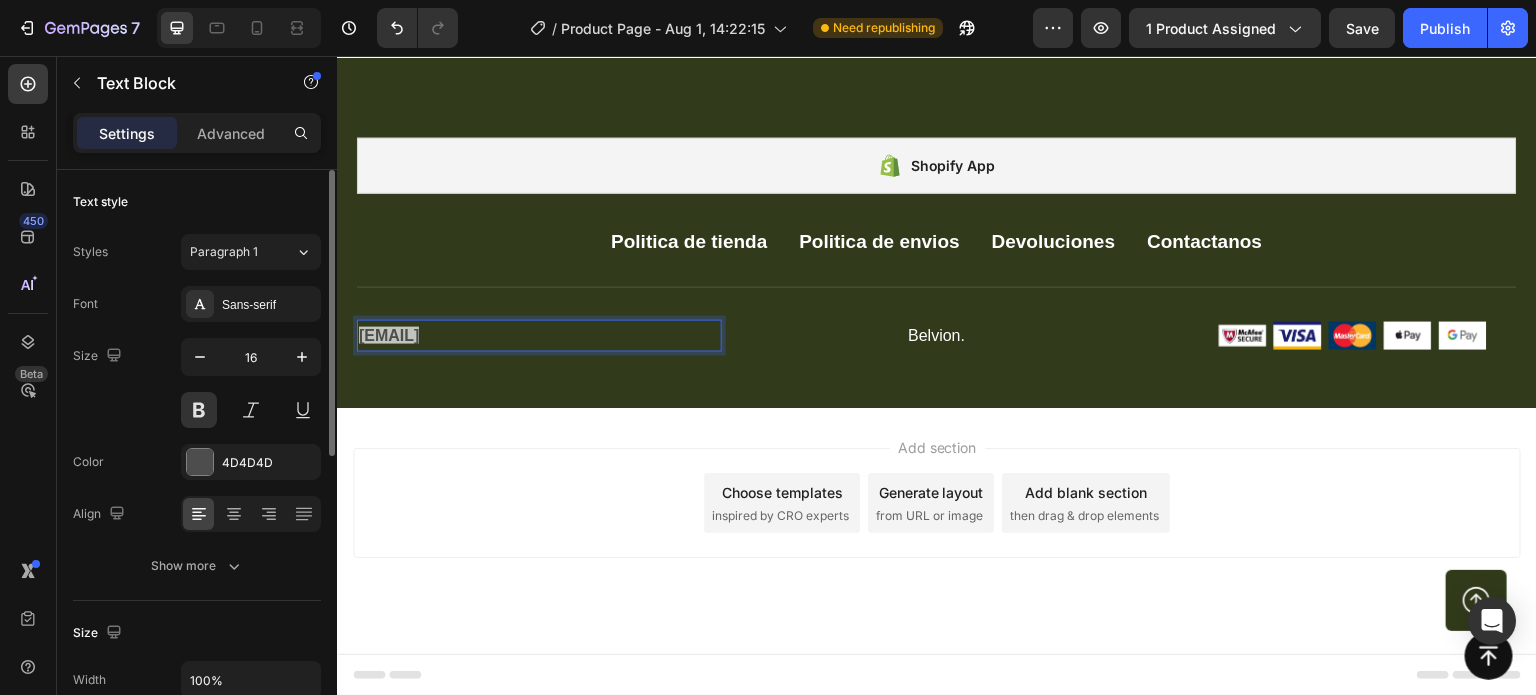click on "[EMAIL]" at bounding box center (389, 335) 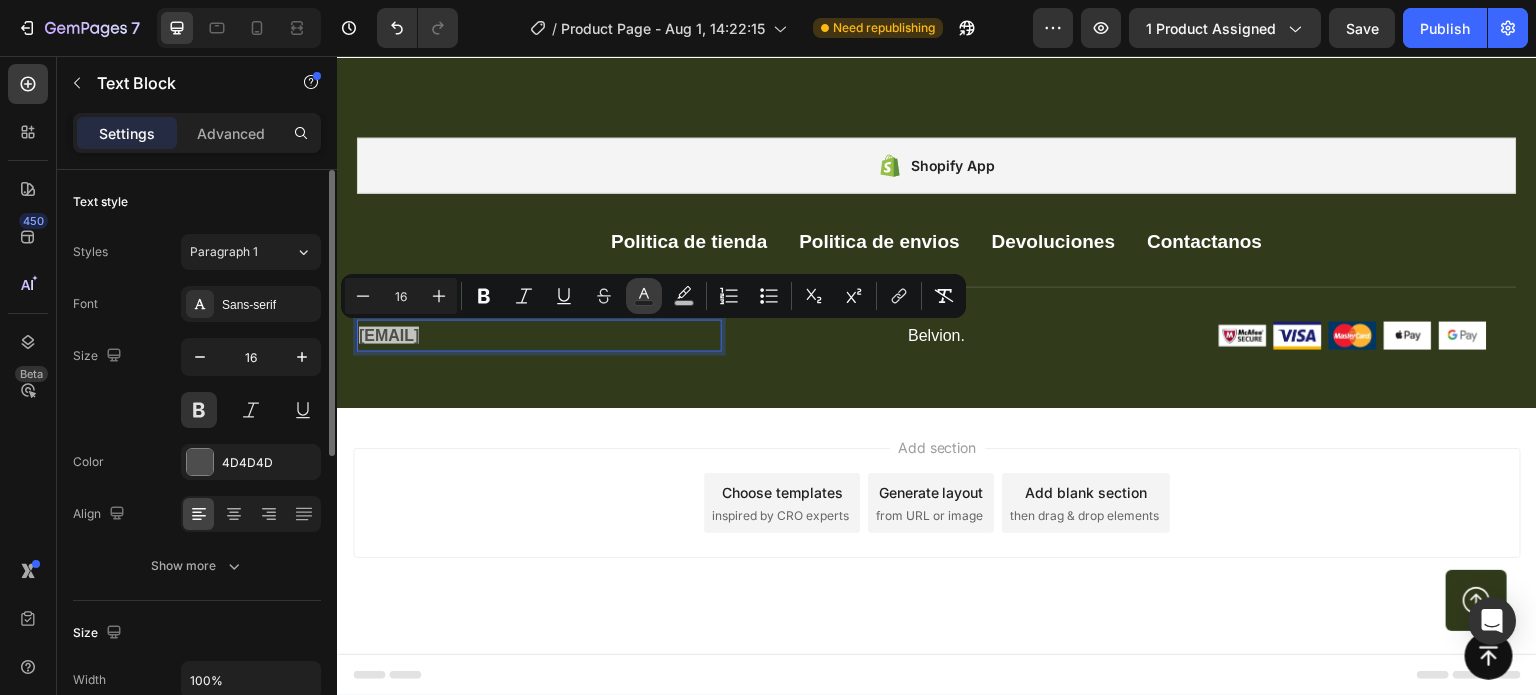 click on "Text Color" at bounding box center (644, 296) 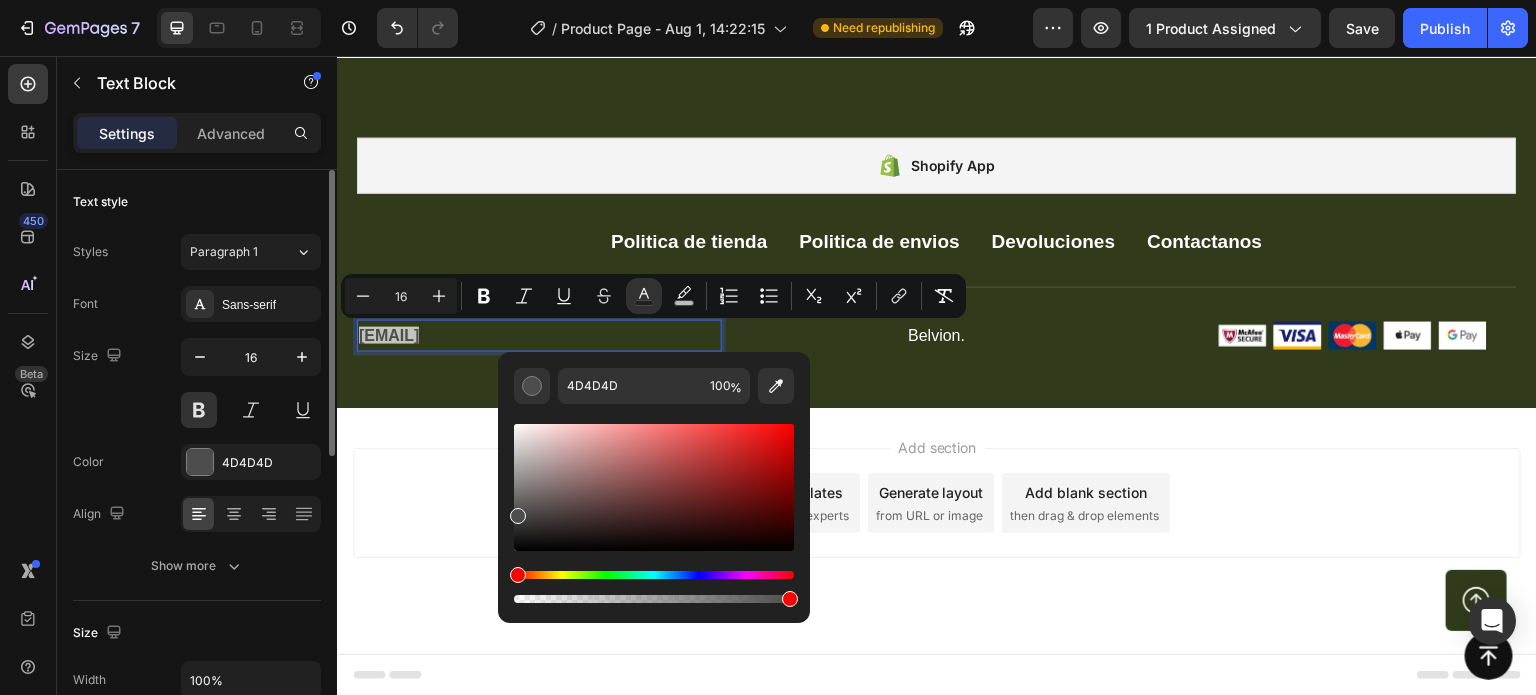 click on "4D4D4D 100 %" at bounding box center (654, 479) 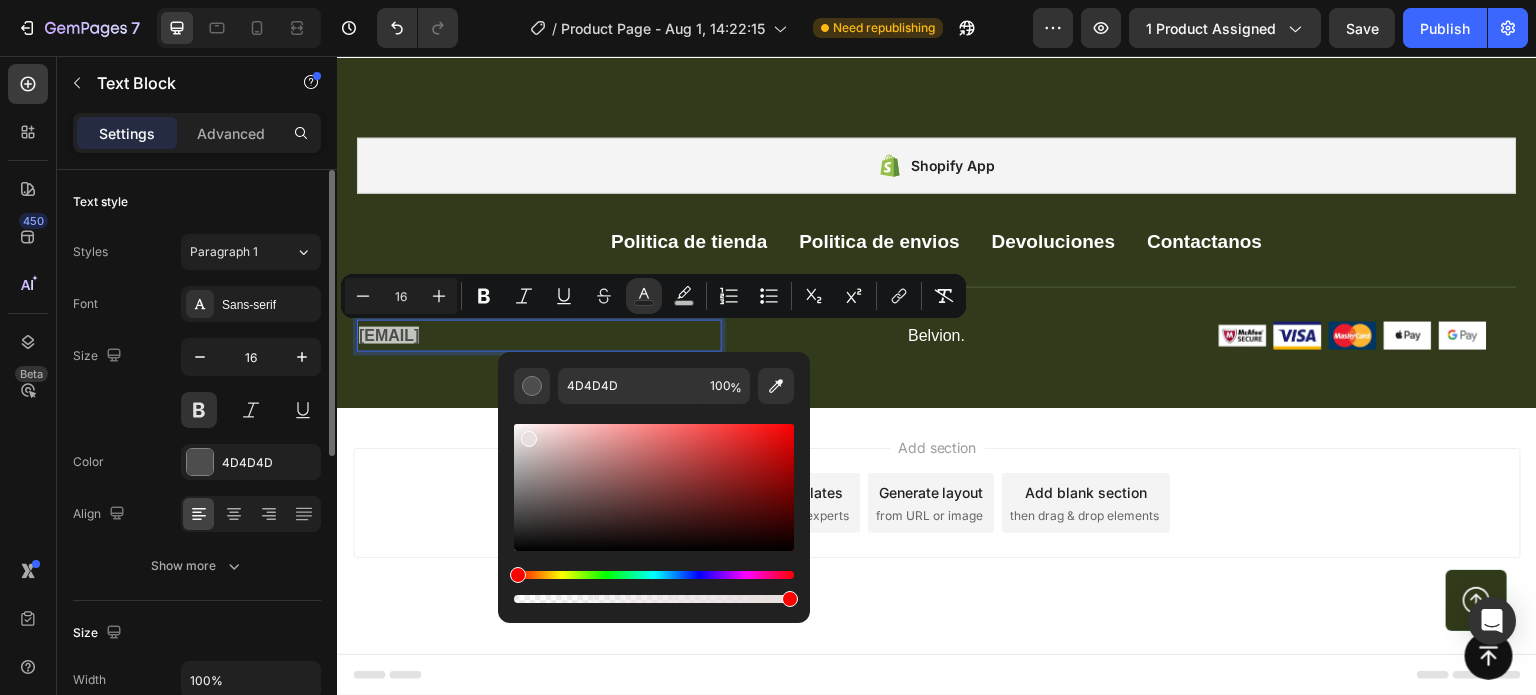type on "E8DEDE" 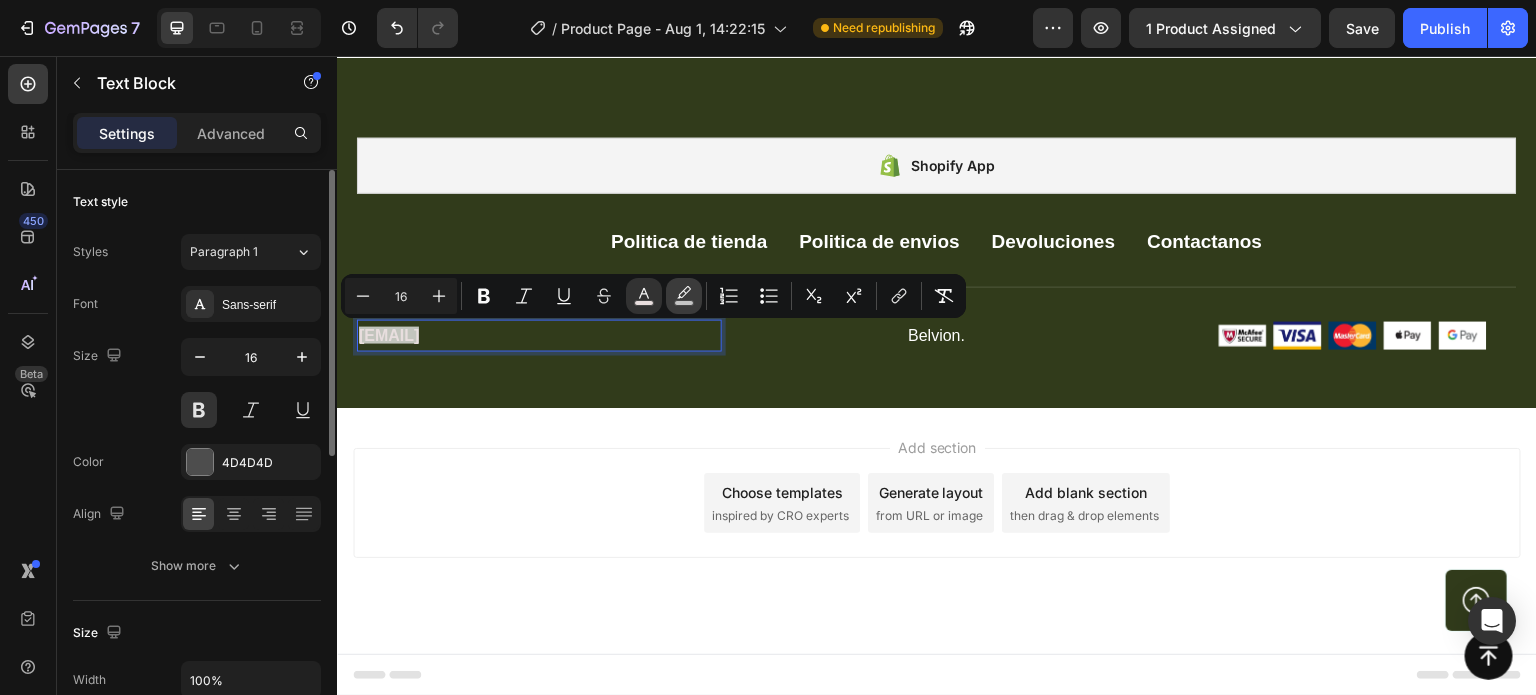click 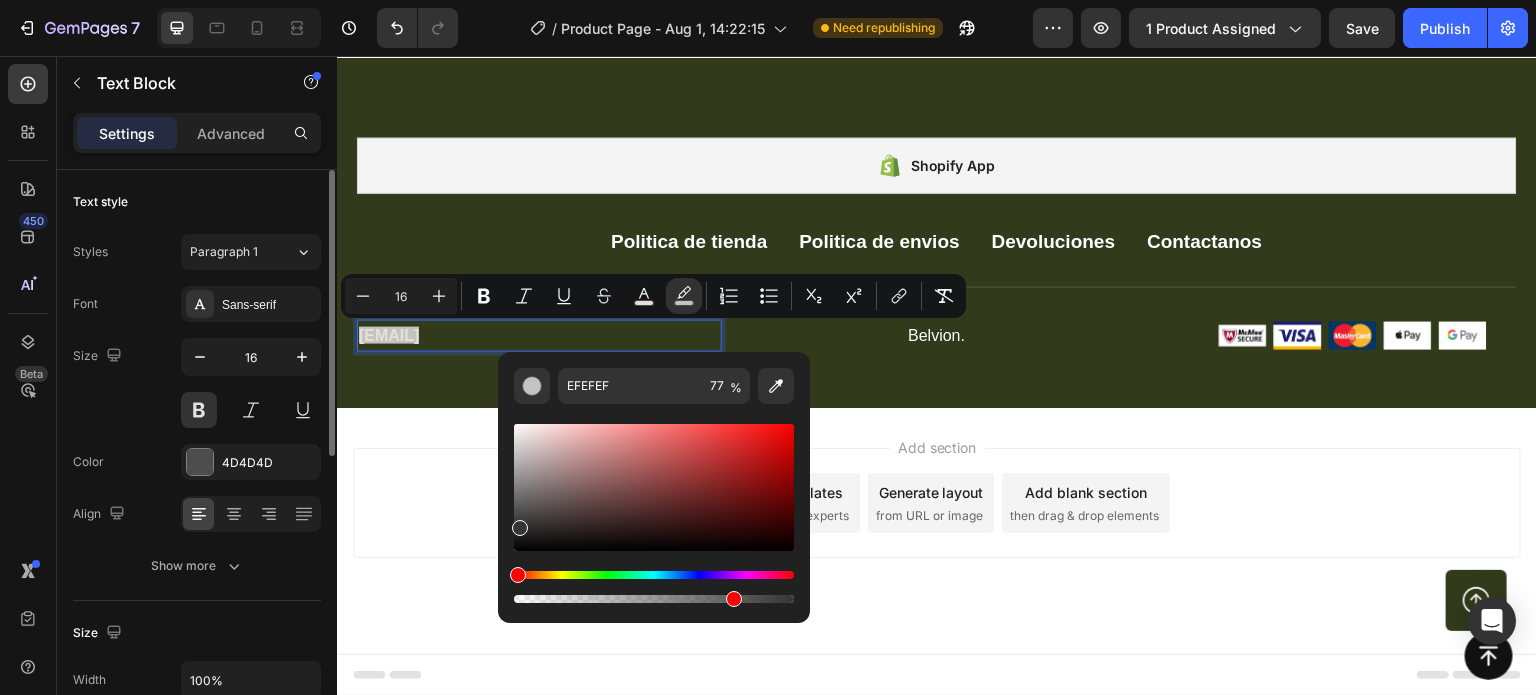 click at bounding box center [654, 487] 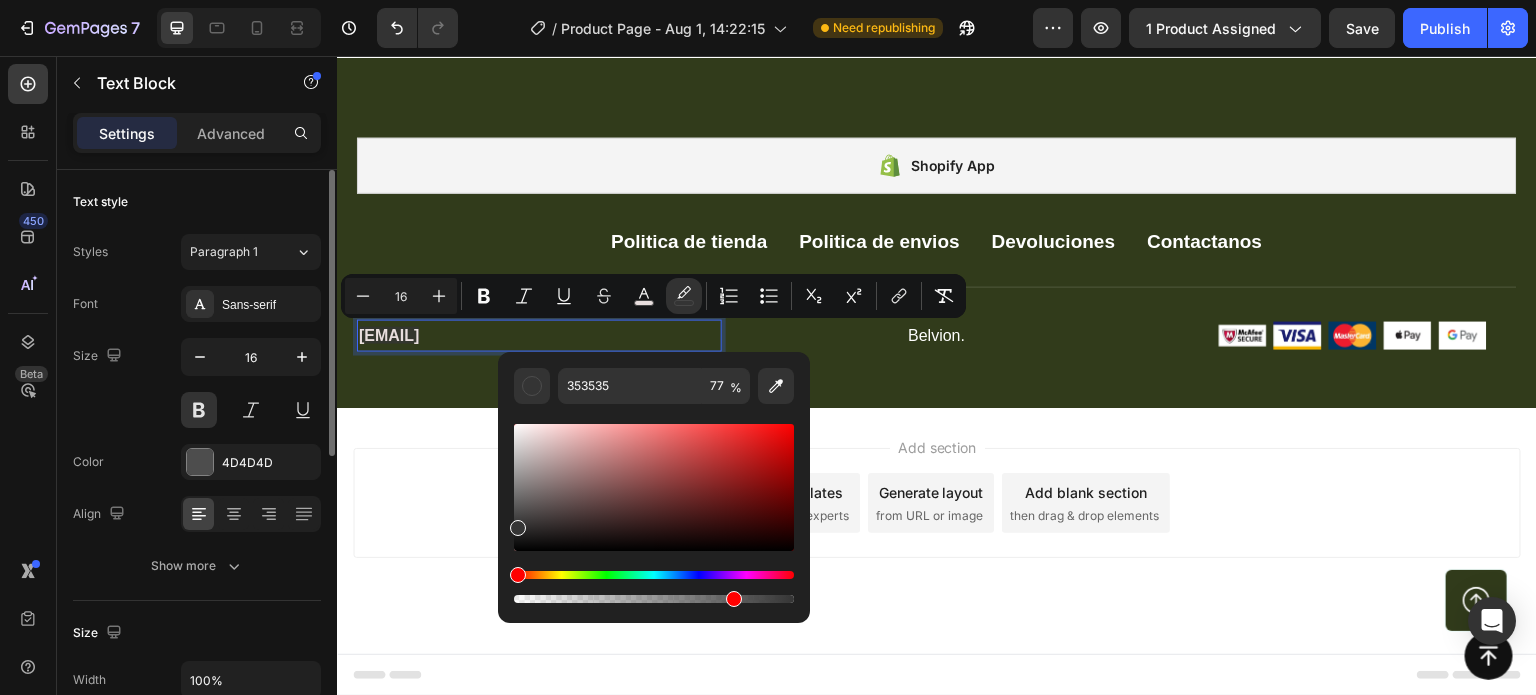 click at bounding box center (654, 487) 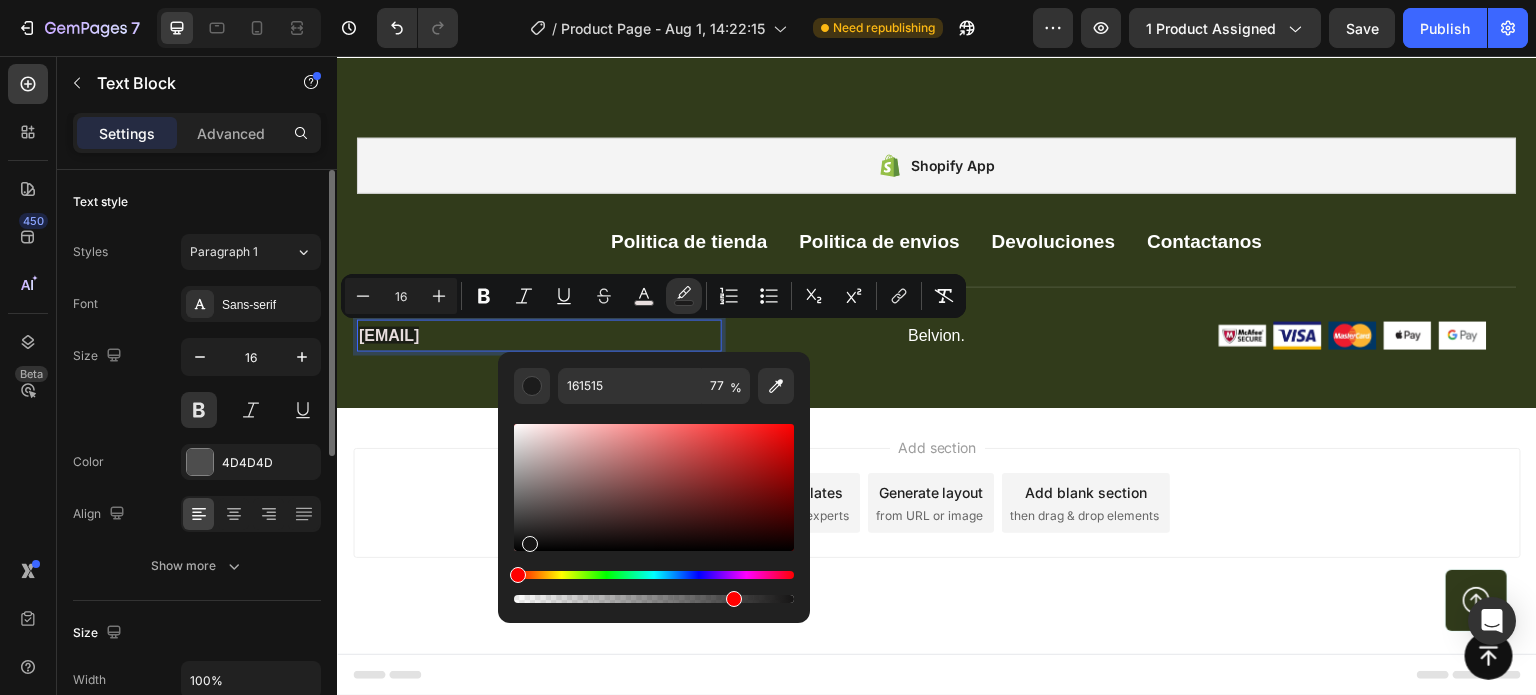 click at bounding box center (530, 544) 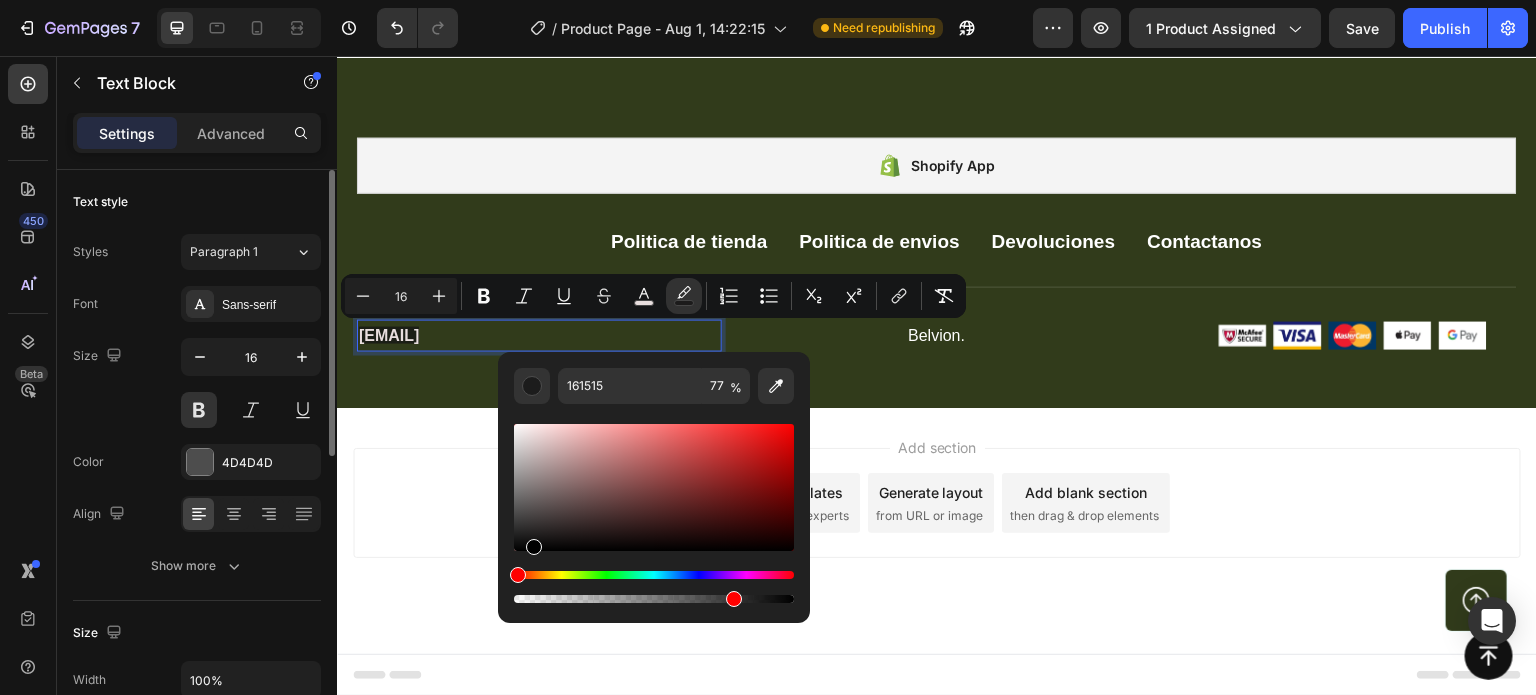 type on "000000" 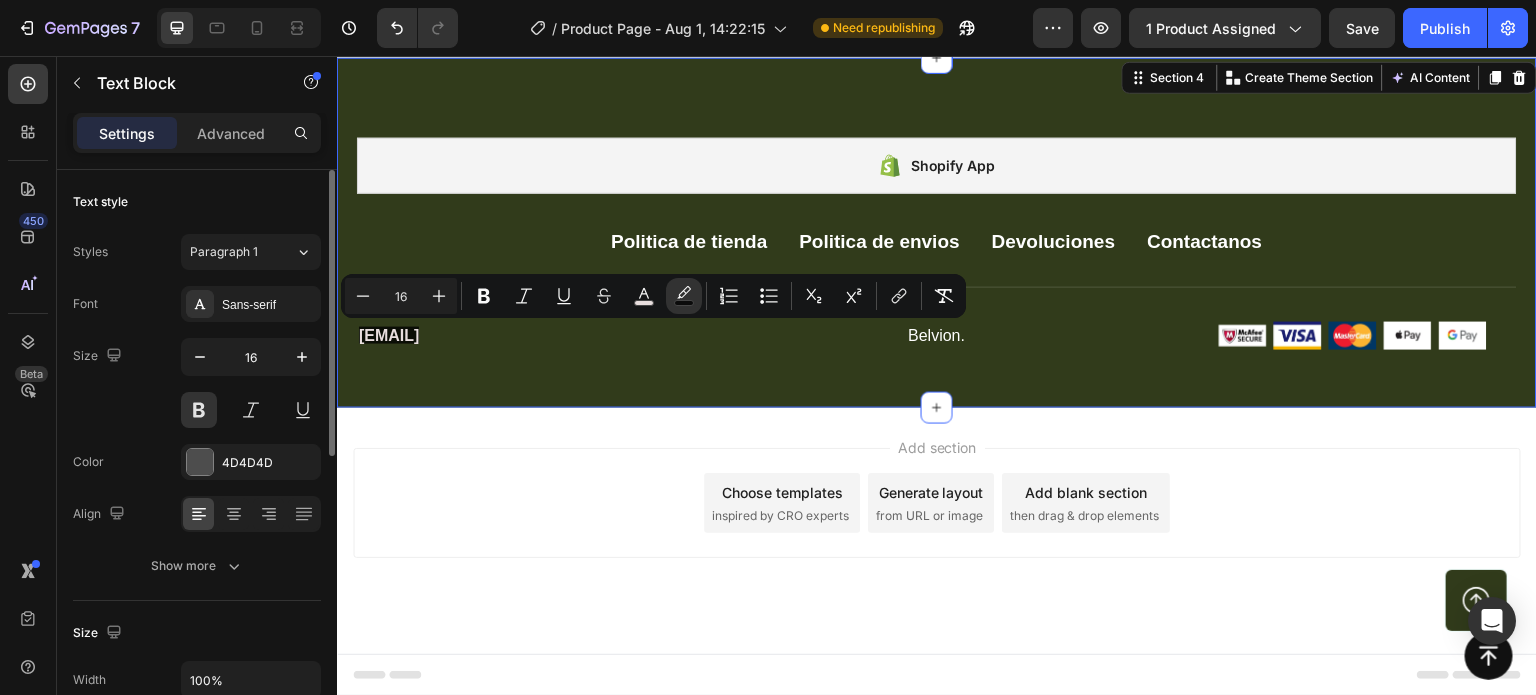 click on "Shopify App Shopify App Politica de tienda Button Politica de envios Button Devoluciones Button Contactanos Button Row [EMAIL] Text Block Belvion. Text block Image Image Image Image Image Row Row
Button Row Section 4   You can create reusable sections Create Theme Section AI Content Write with GemAI What would you like to describe here? Tone and Voice Persuasive Product Bharara King Eau De Parfum 100ml Perfume 2025 Brand New Packaging Show more Generate" at bounding box center (937, 233) 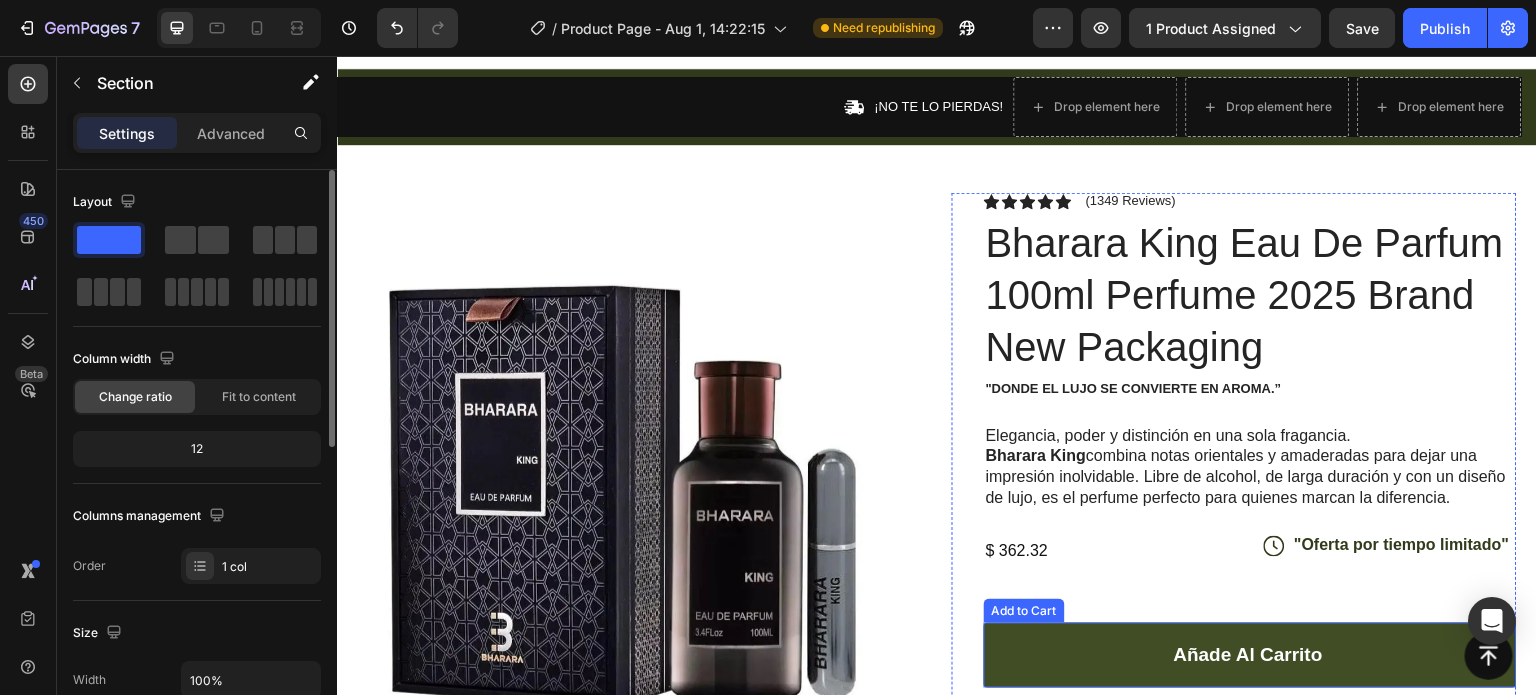 scroll, scrollTop: 0, scrollLeft: 0, axis: both 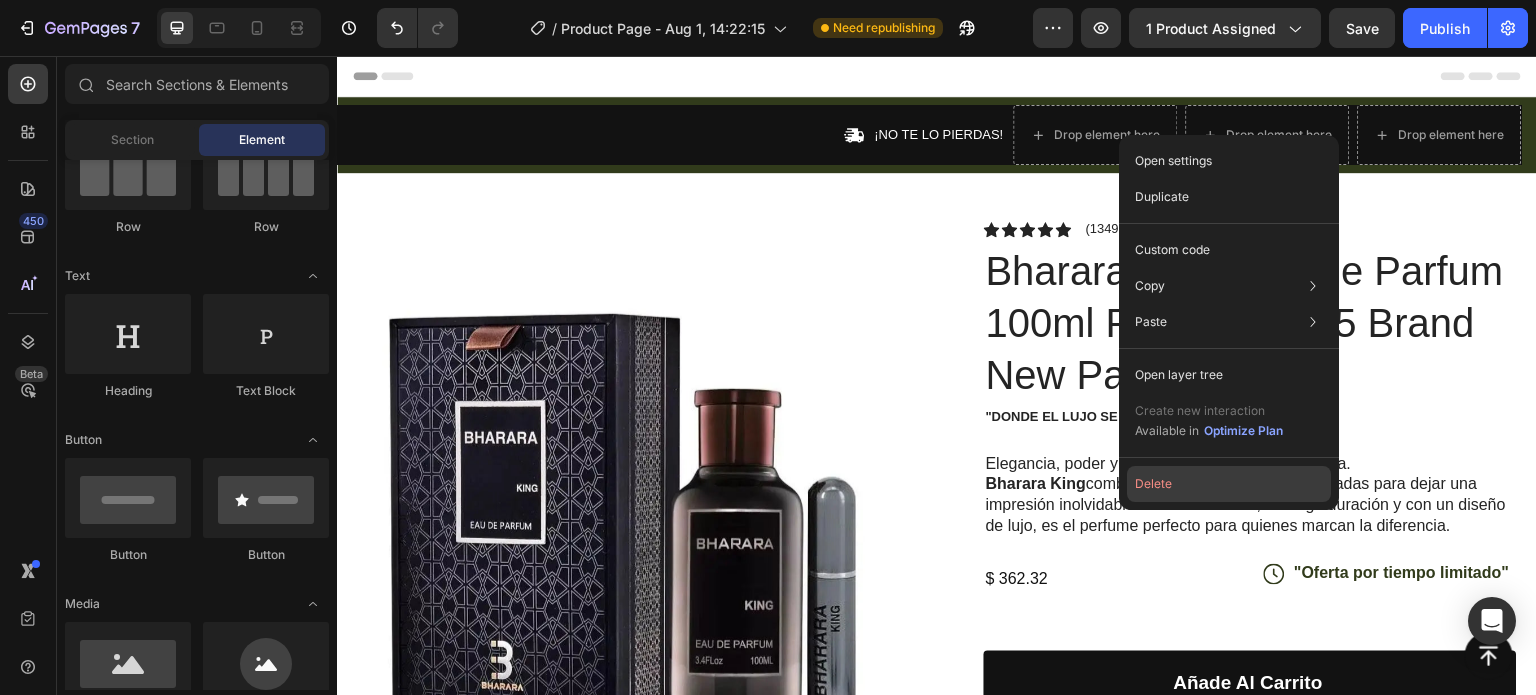 click on "Delete" 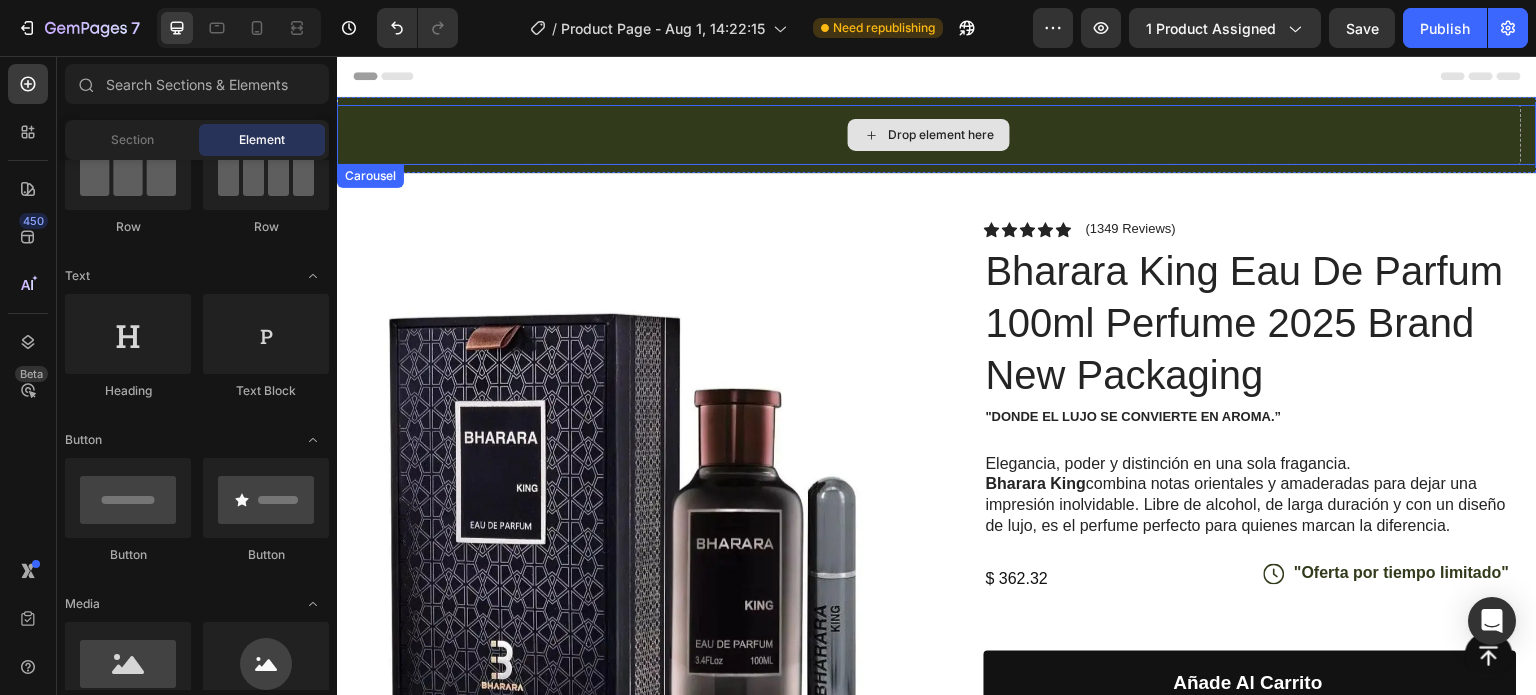 click on "Drop element here" at bounding box center (941, 135) 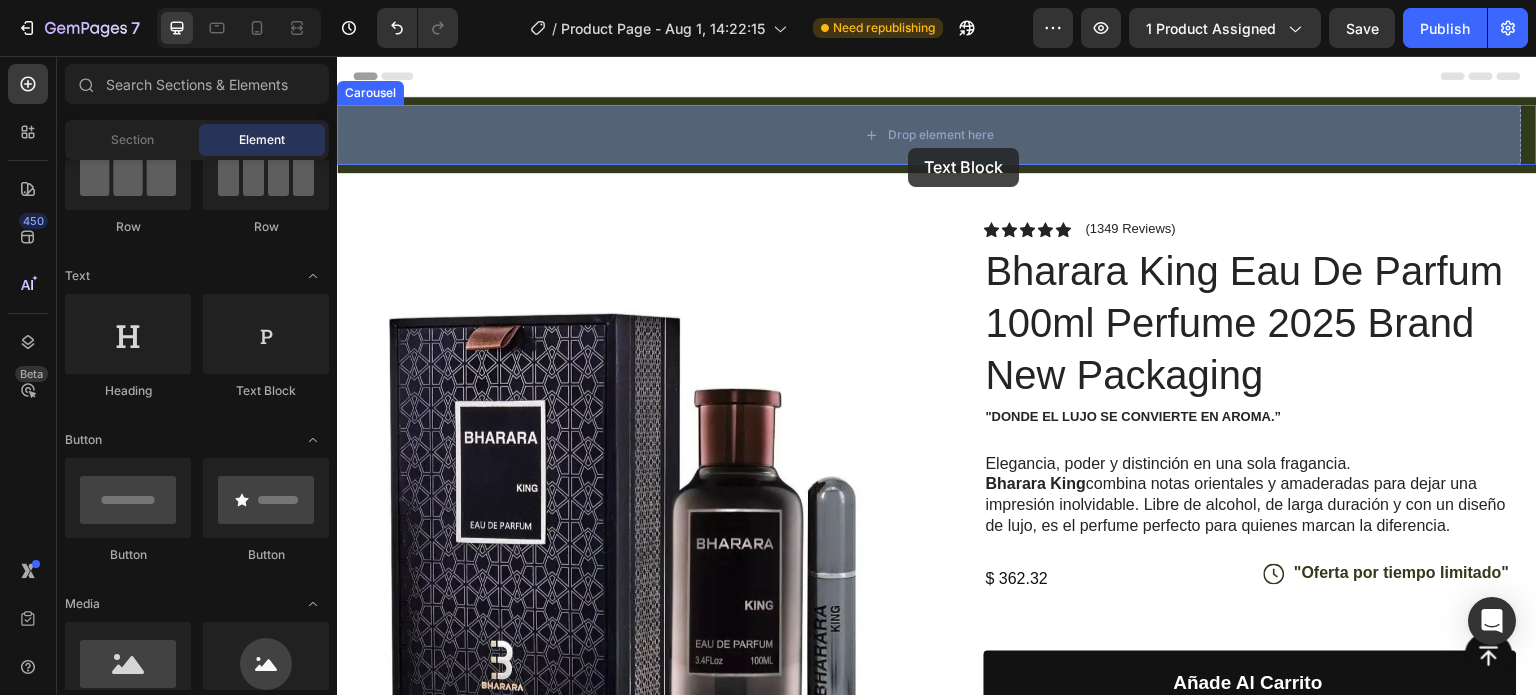 drag, startPoint x: 565, startPoint y: 403, endPoint x: 908, endPoint y: 147, distance: 428.00116 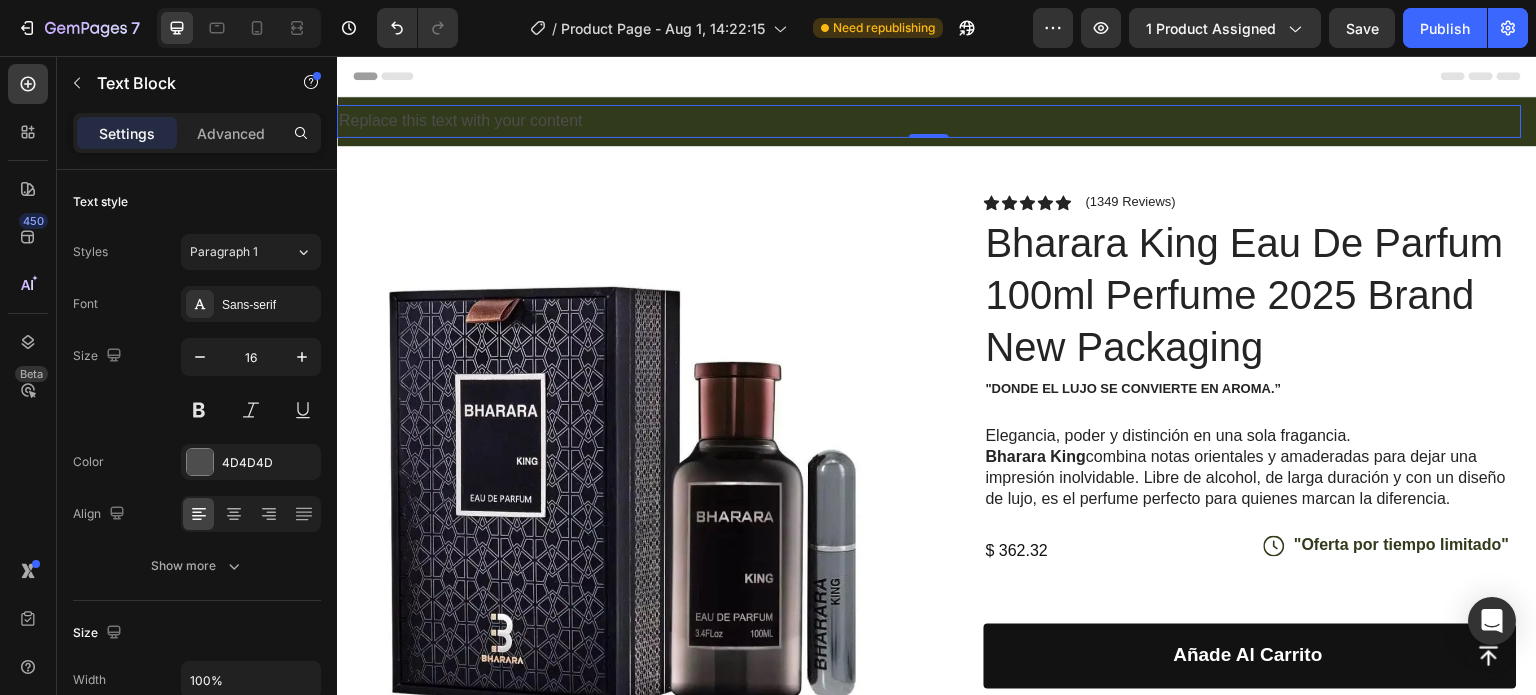 click on "Replace this text with your content" at bounding box center [929, 121] 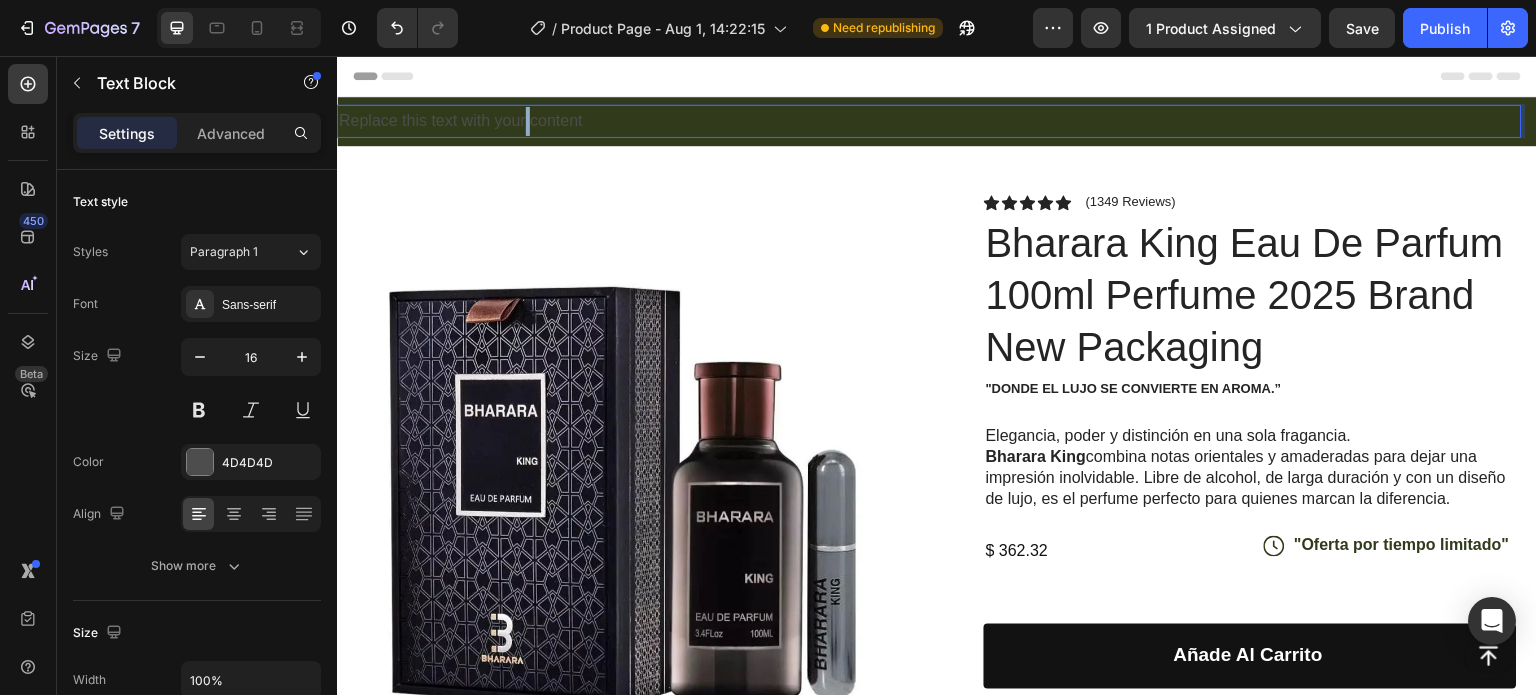 click on "Replace this text with your content" at bounding box center (929, 121) 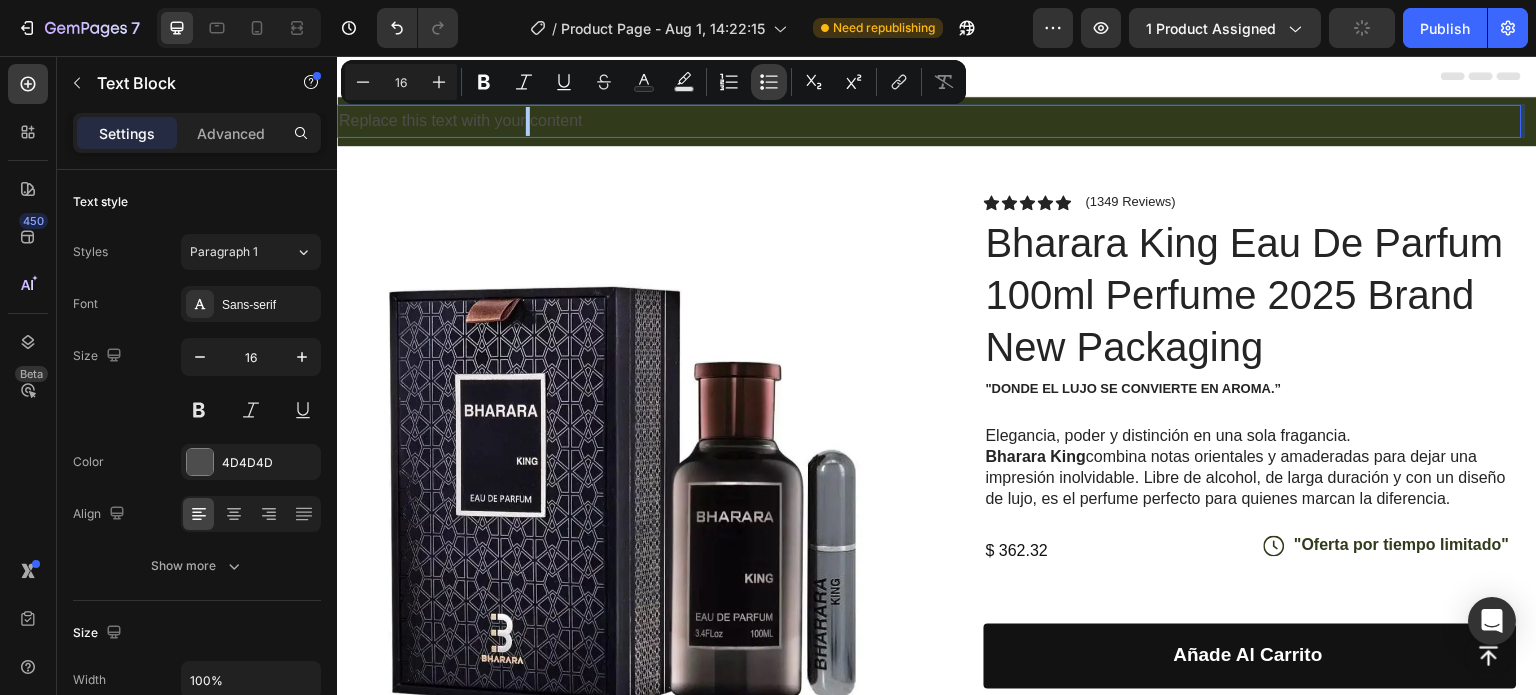 click 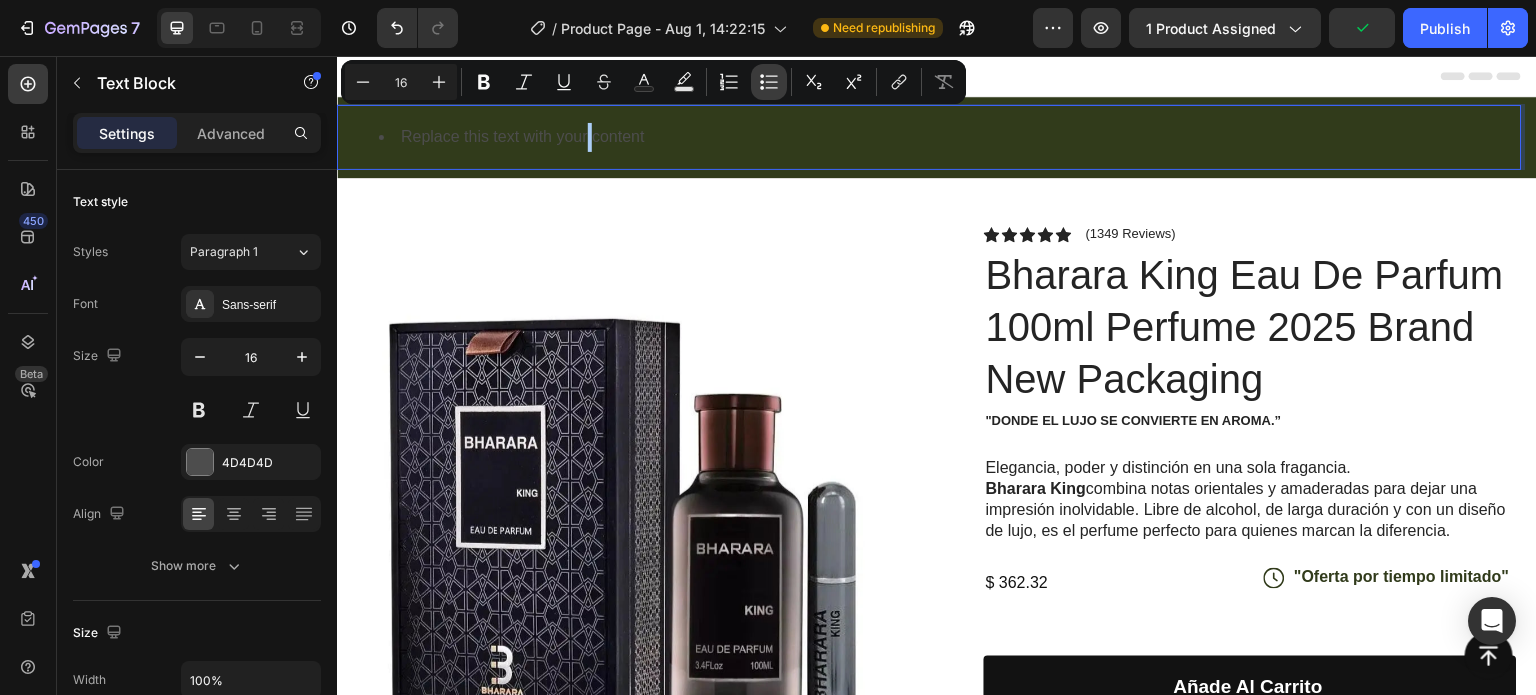 click 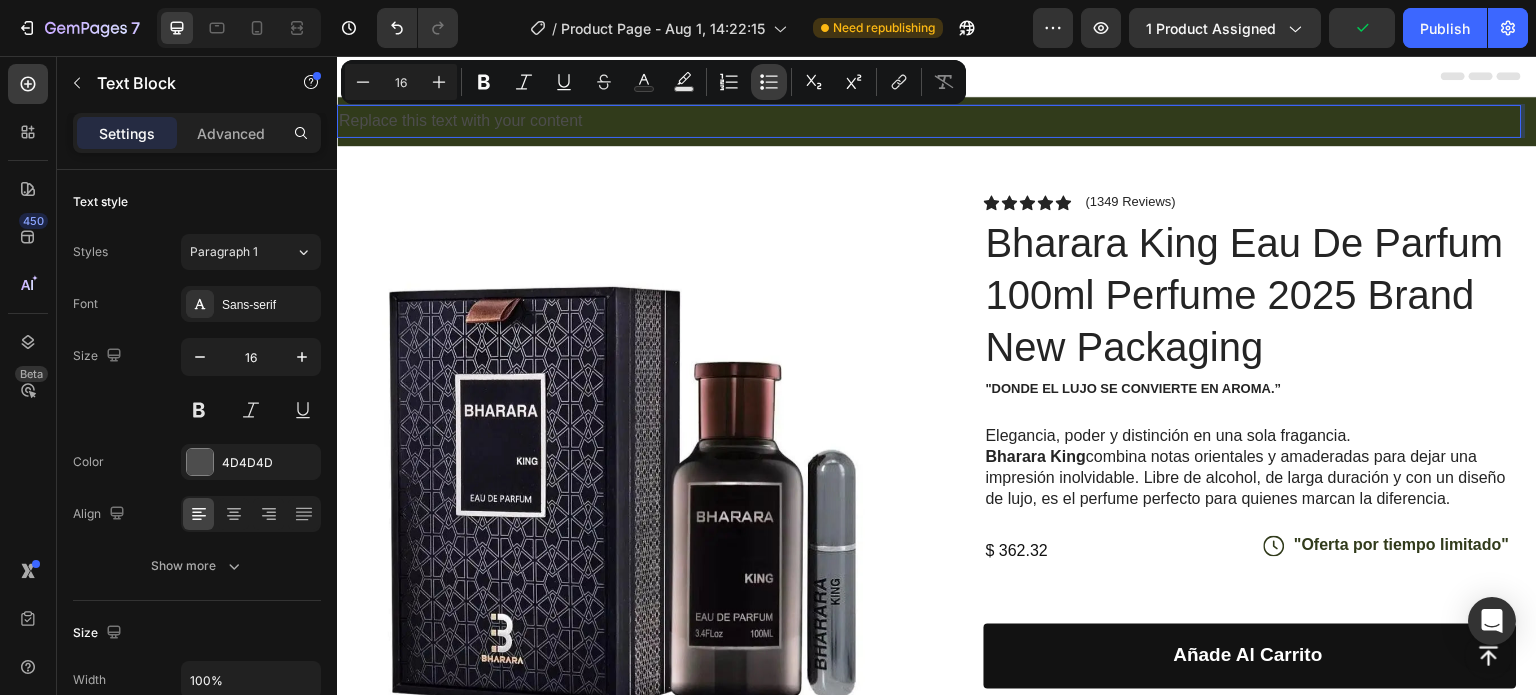 click 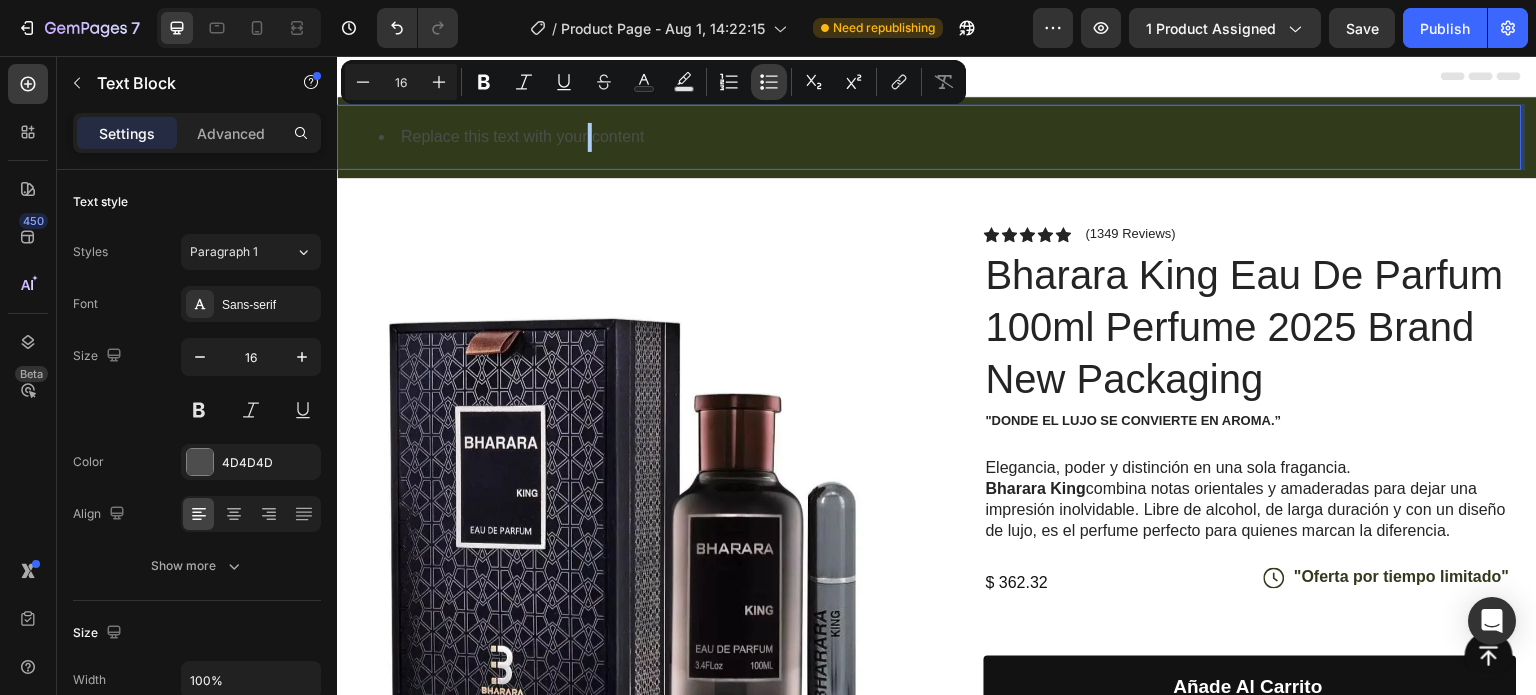 click on "Bulleted List" at bounding box center [769, 82] 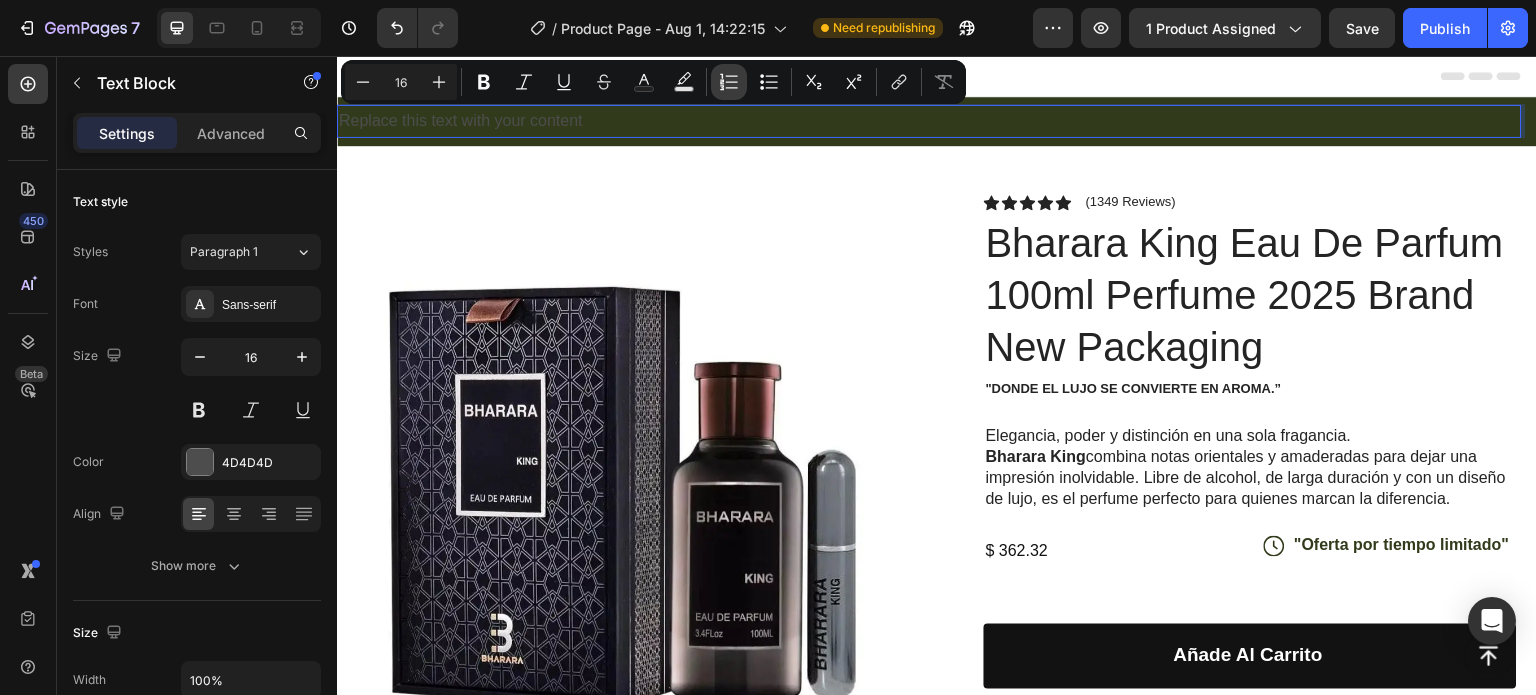 click on "Numbered List" at bounding box center [729, 82] 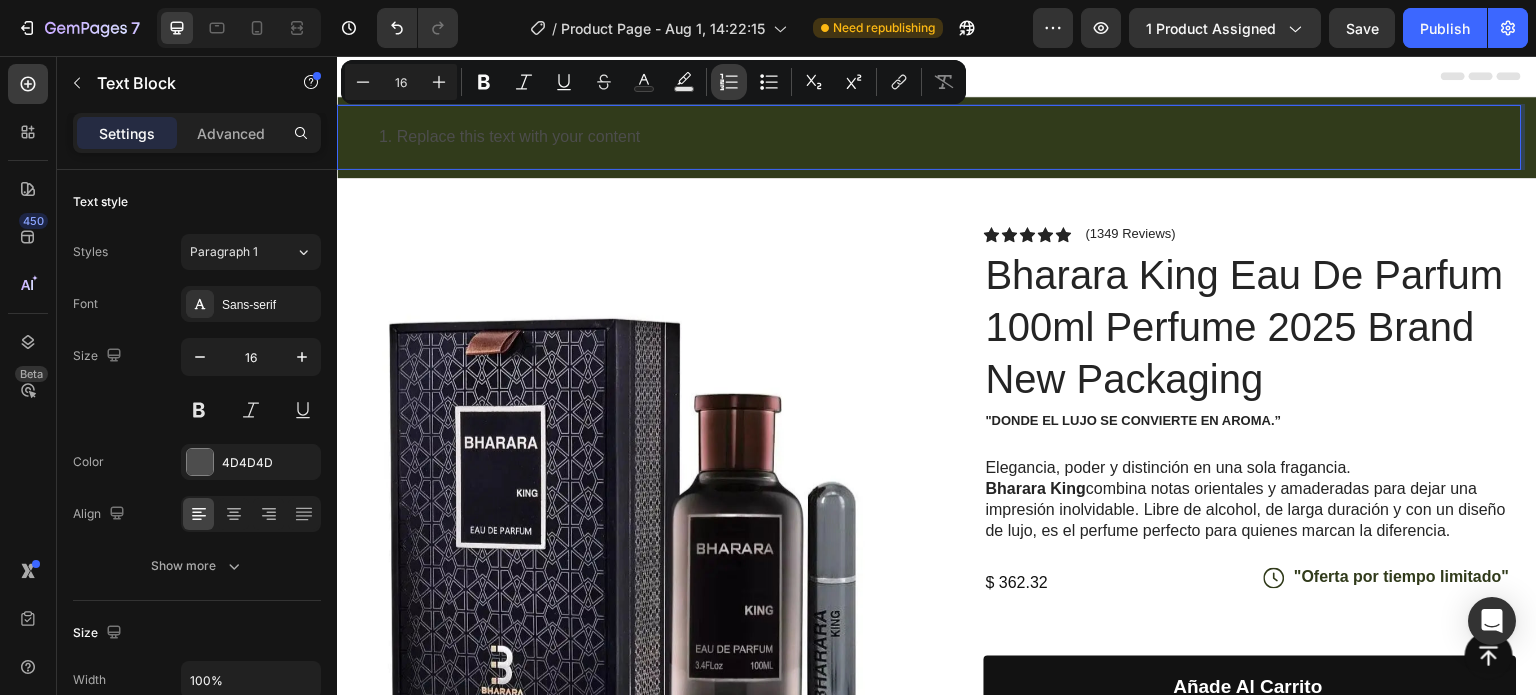 click on "Numbered List" at bounding box center [729, 82] 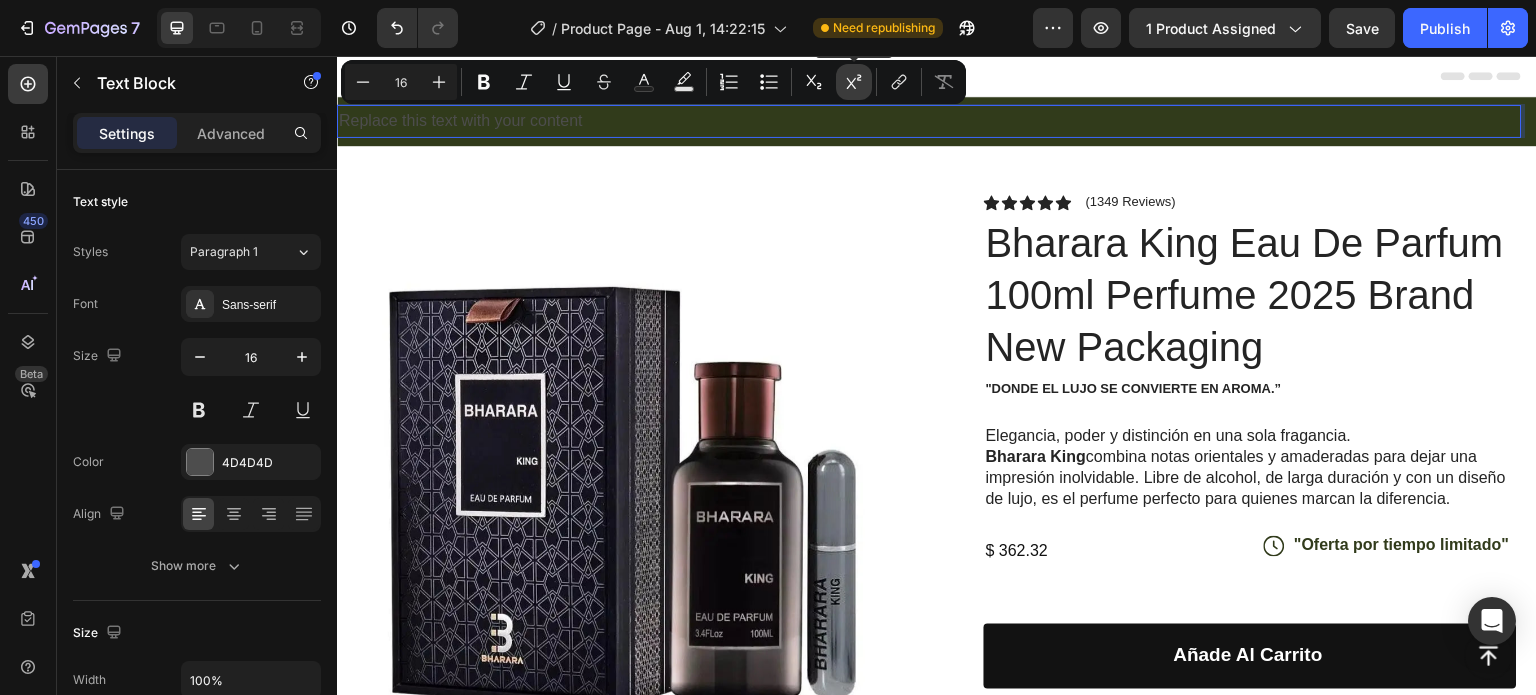 click 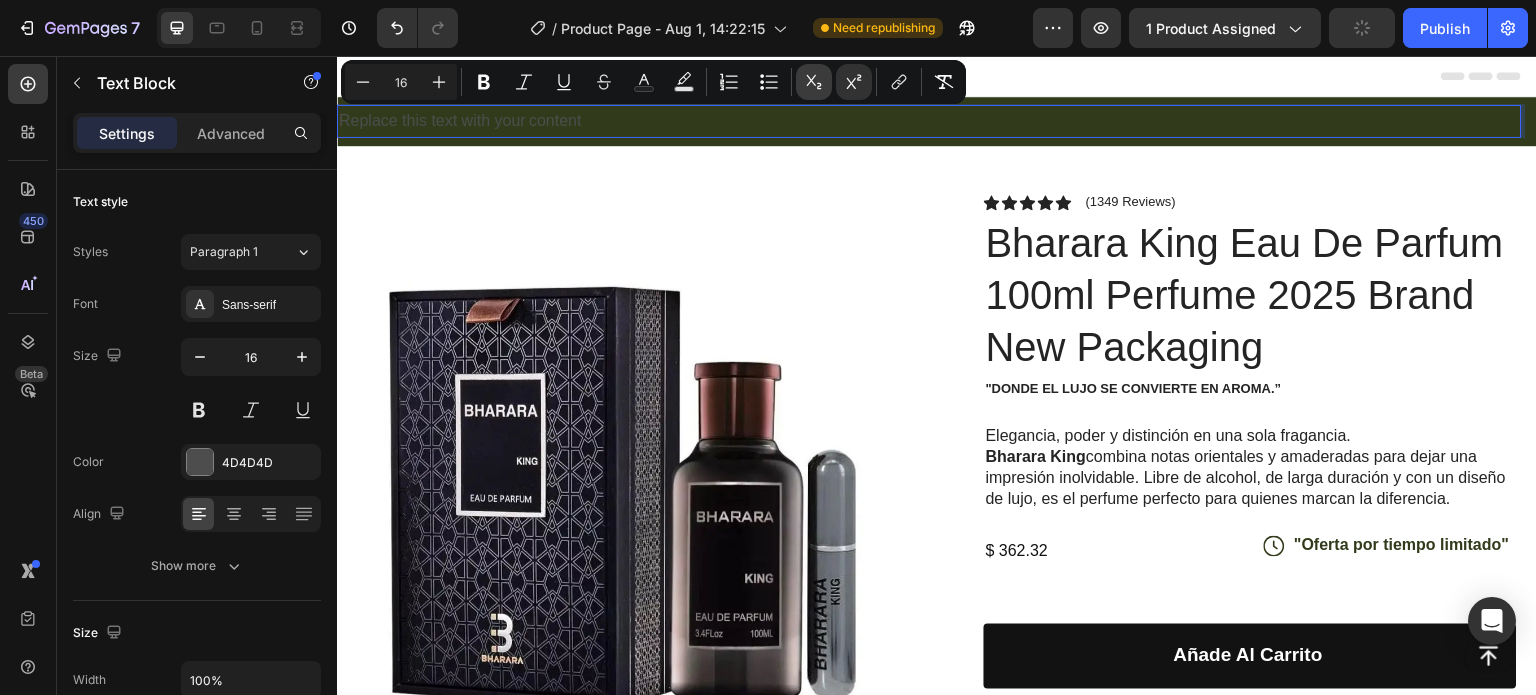 click on "Subscript" at bounding box center [814, 82] 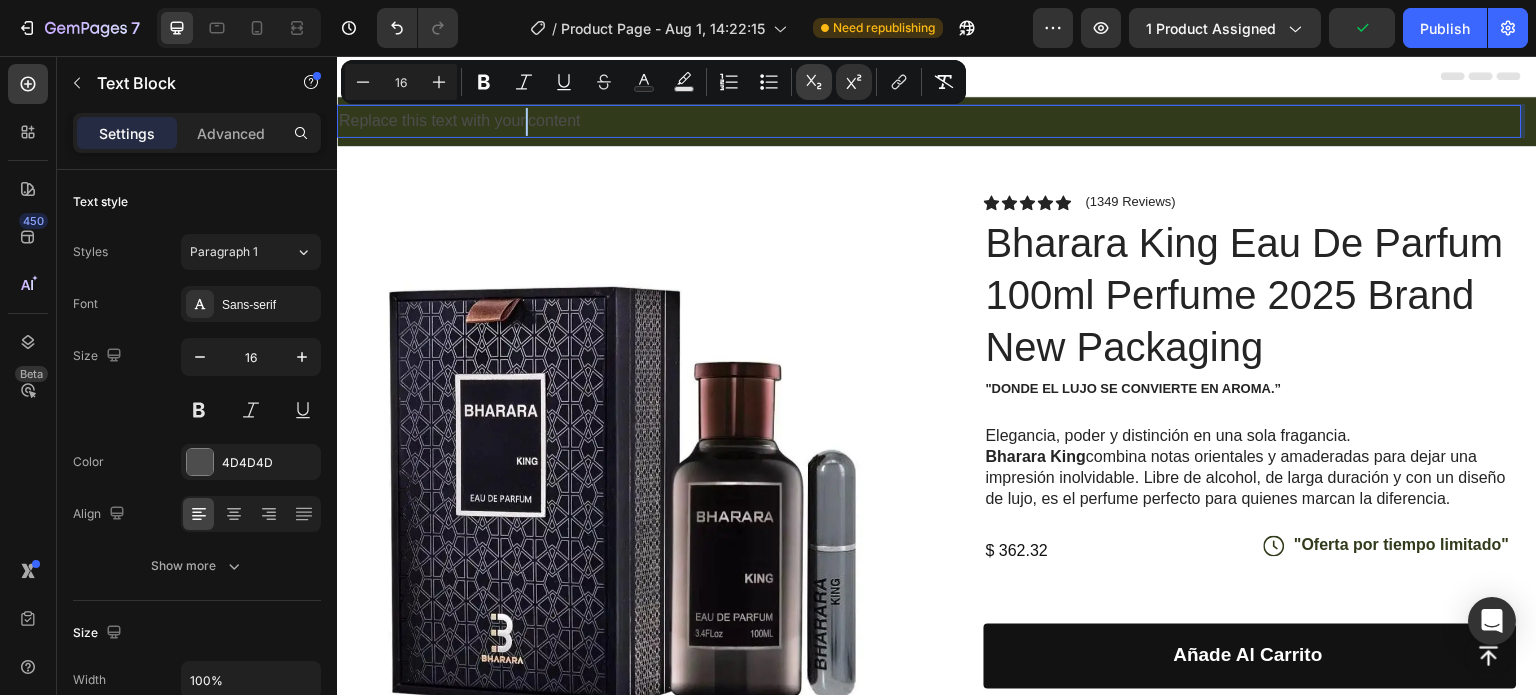 click on "Subscript" at bounding box center [814, 82] 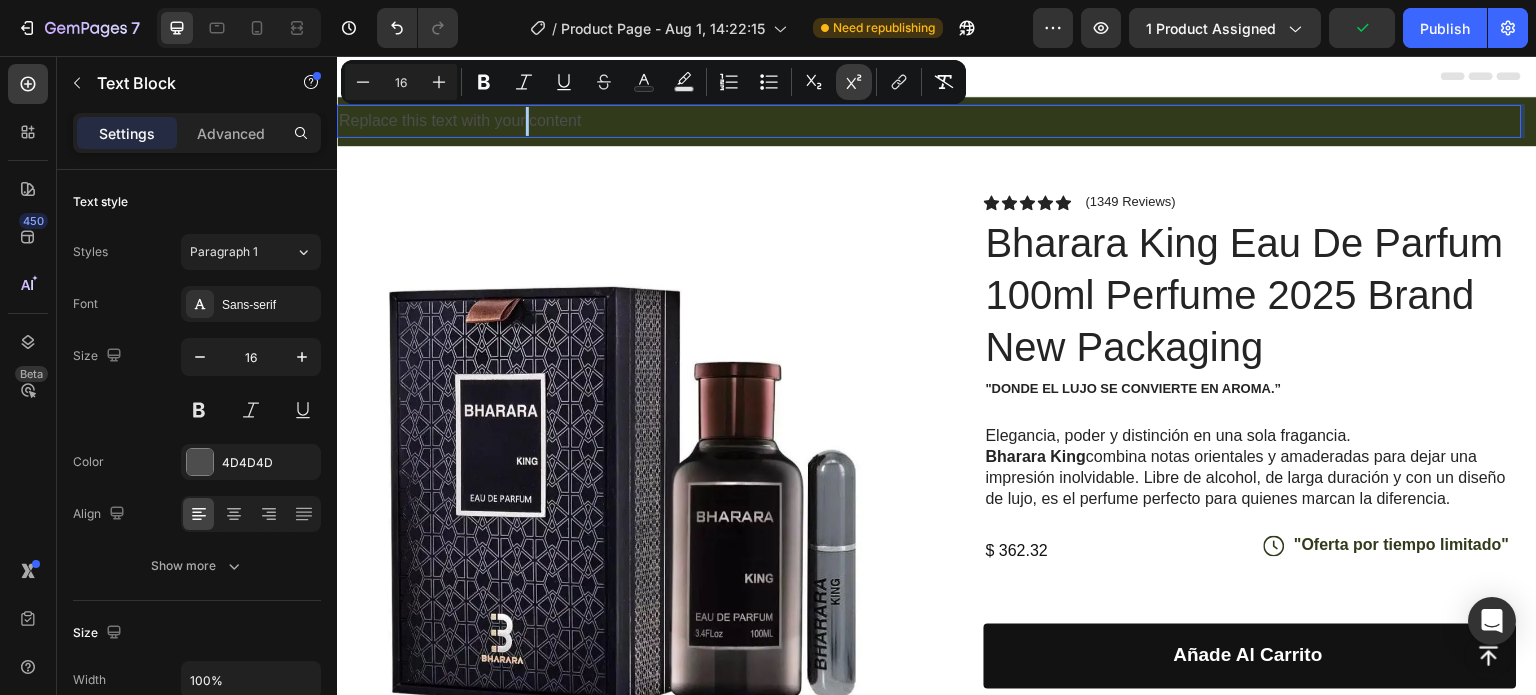click 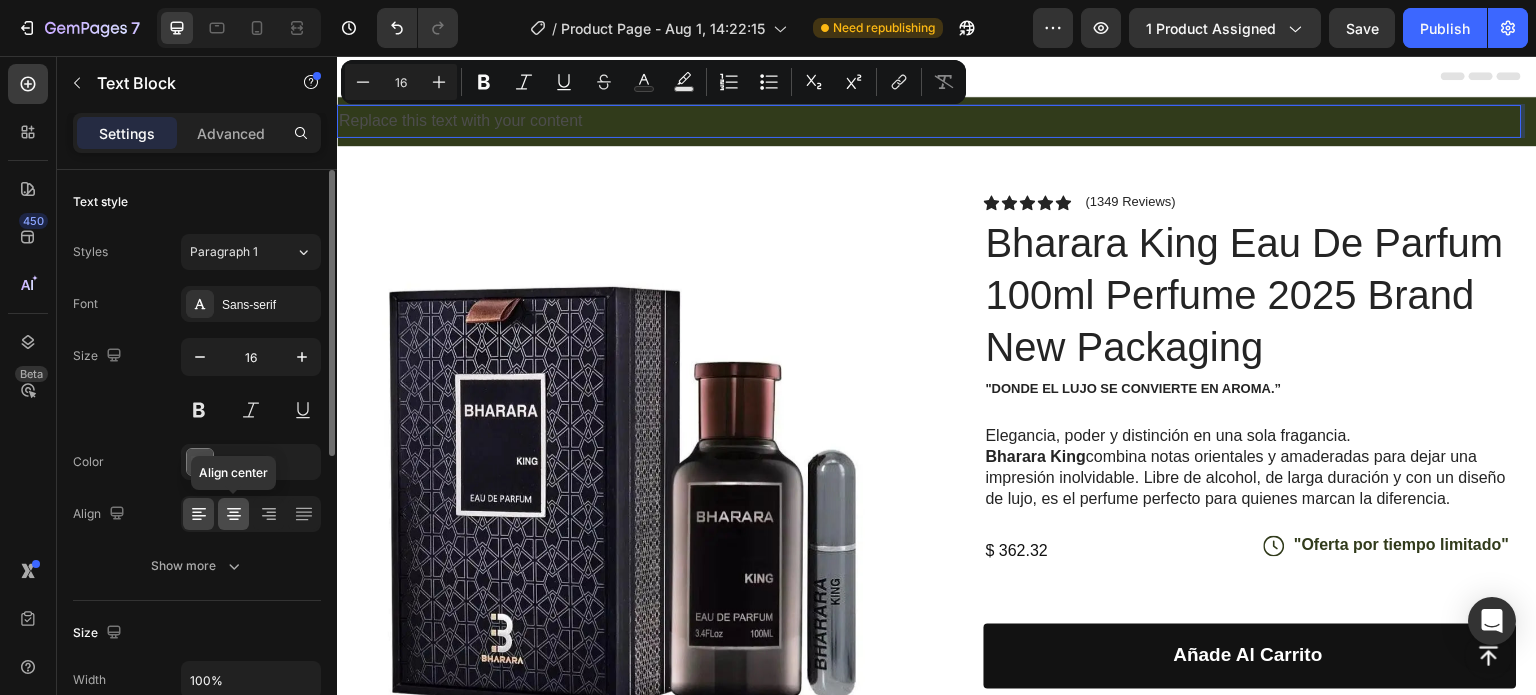 click 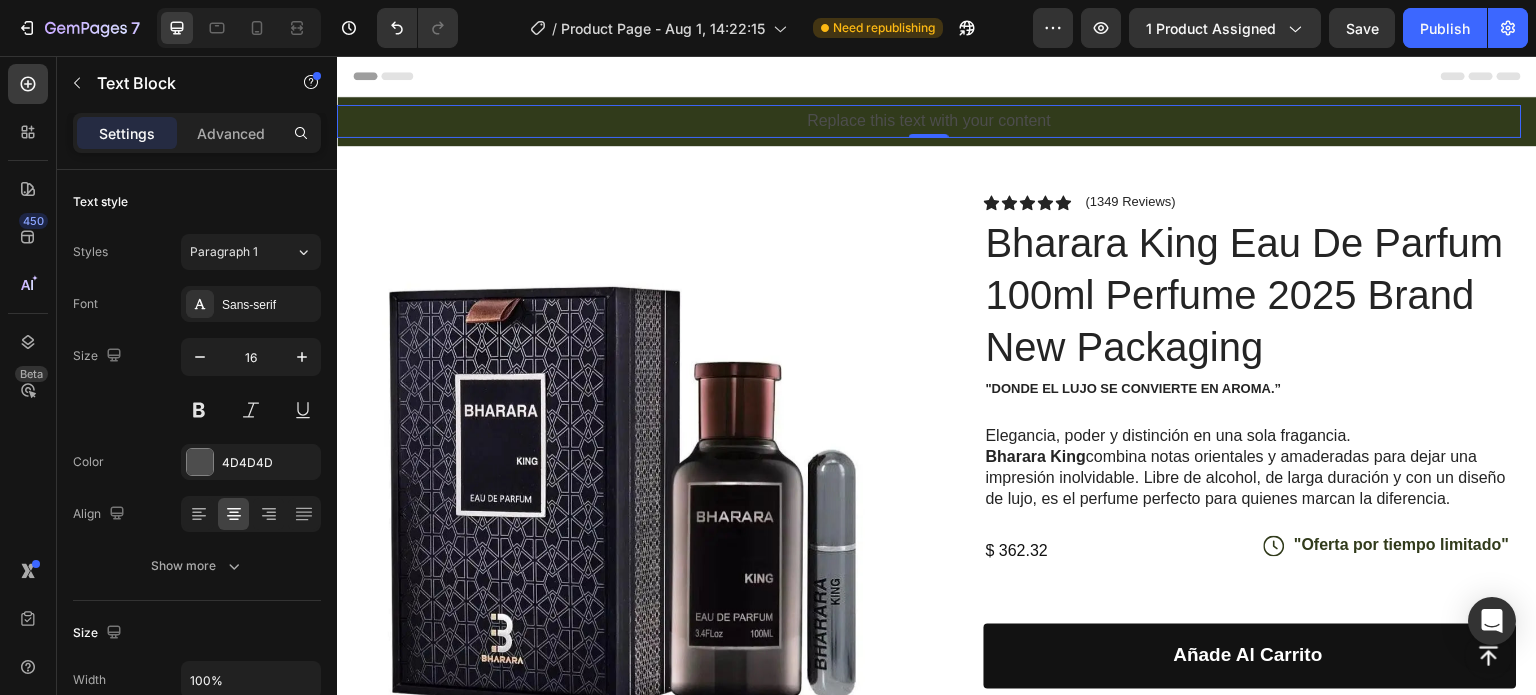 click on "Replace this text with your content" at bounding box center (929, 121) 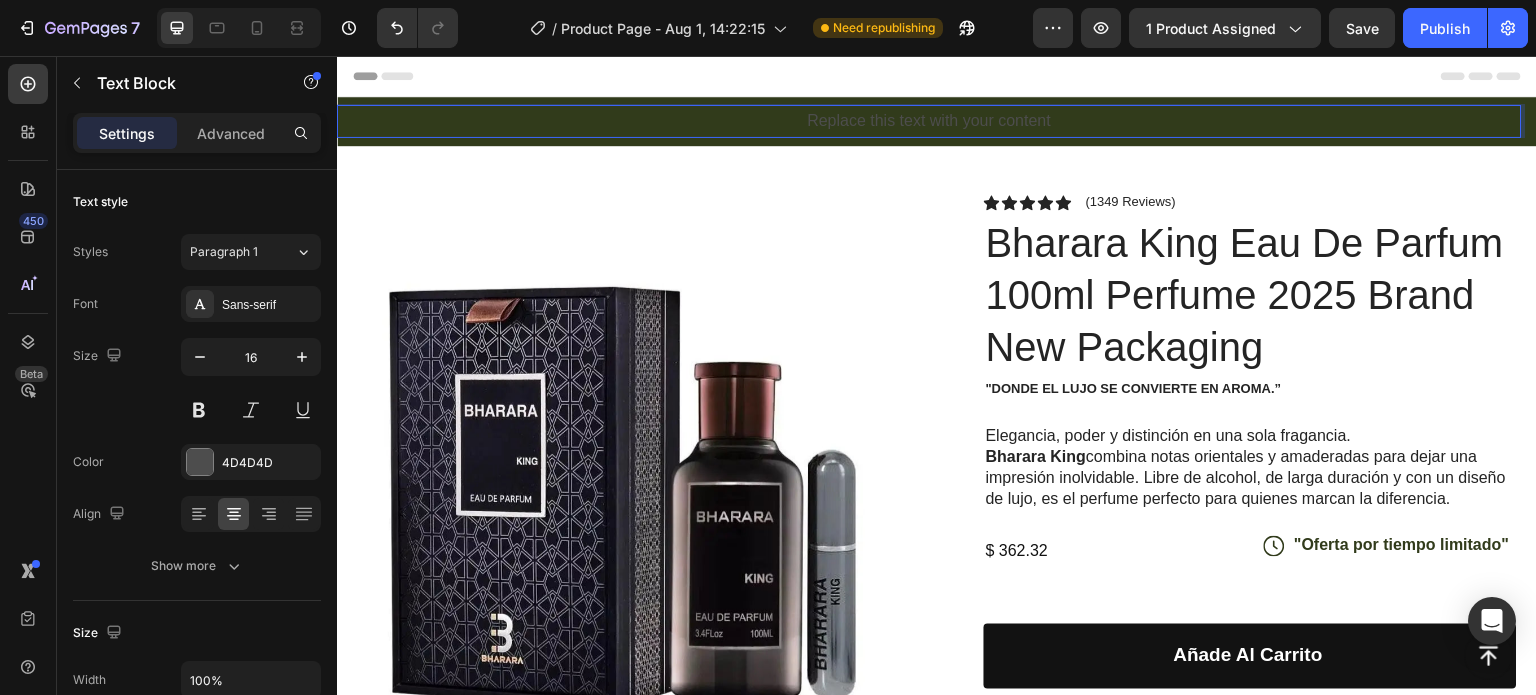 click on "Replace this text with your content" at bounding box center [929, 121] 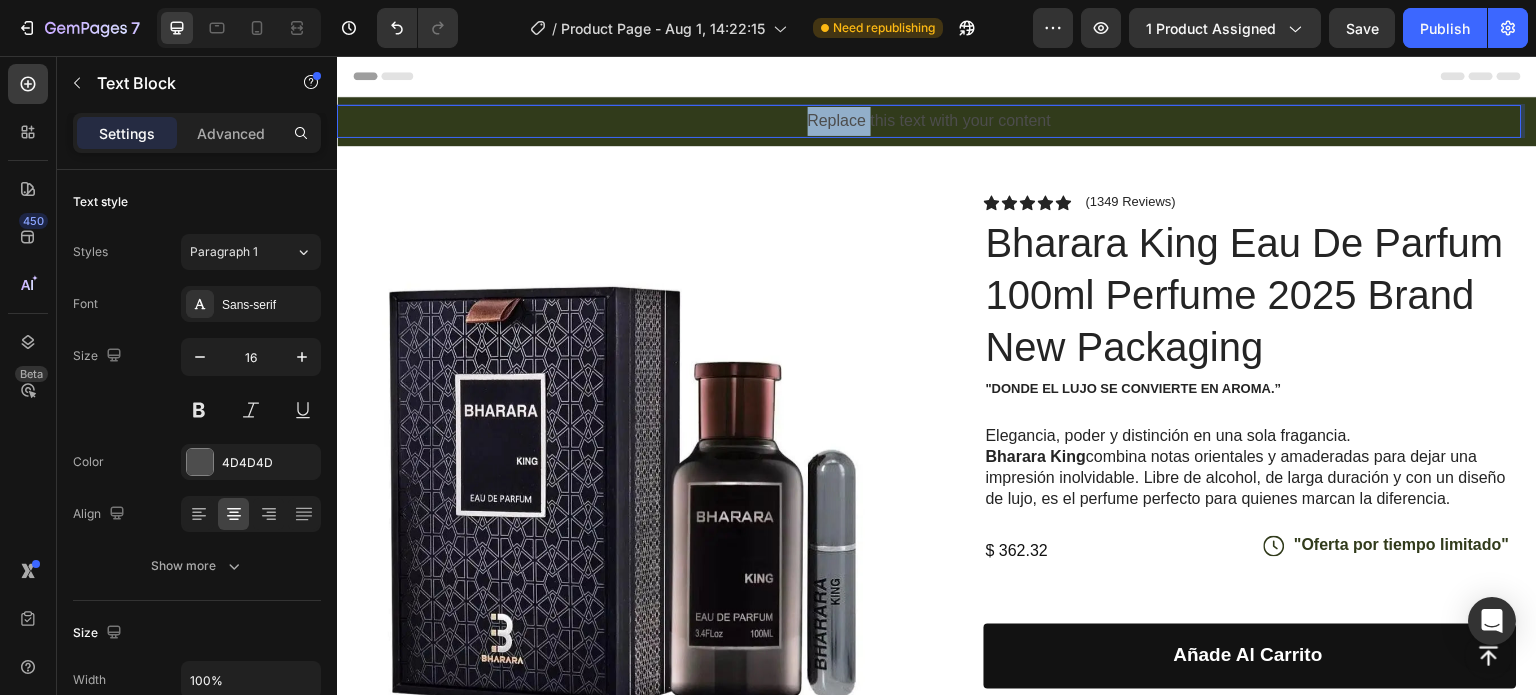 click on "Replace this text with your content" at bounding box center [929, 121] 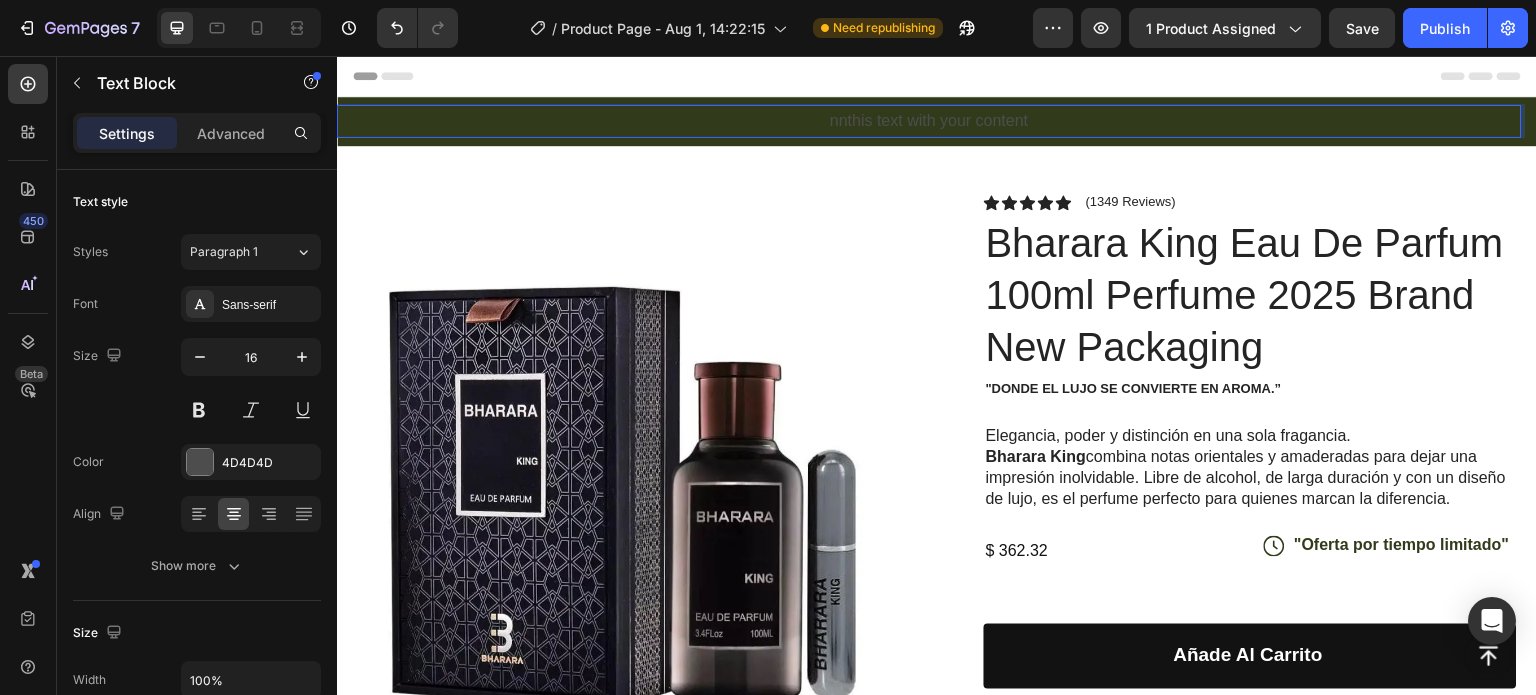click on "nnthis text with your content" at bounding box center (929, 121) 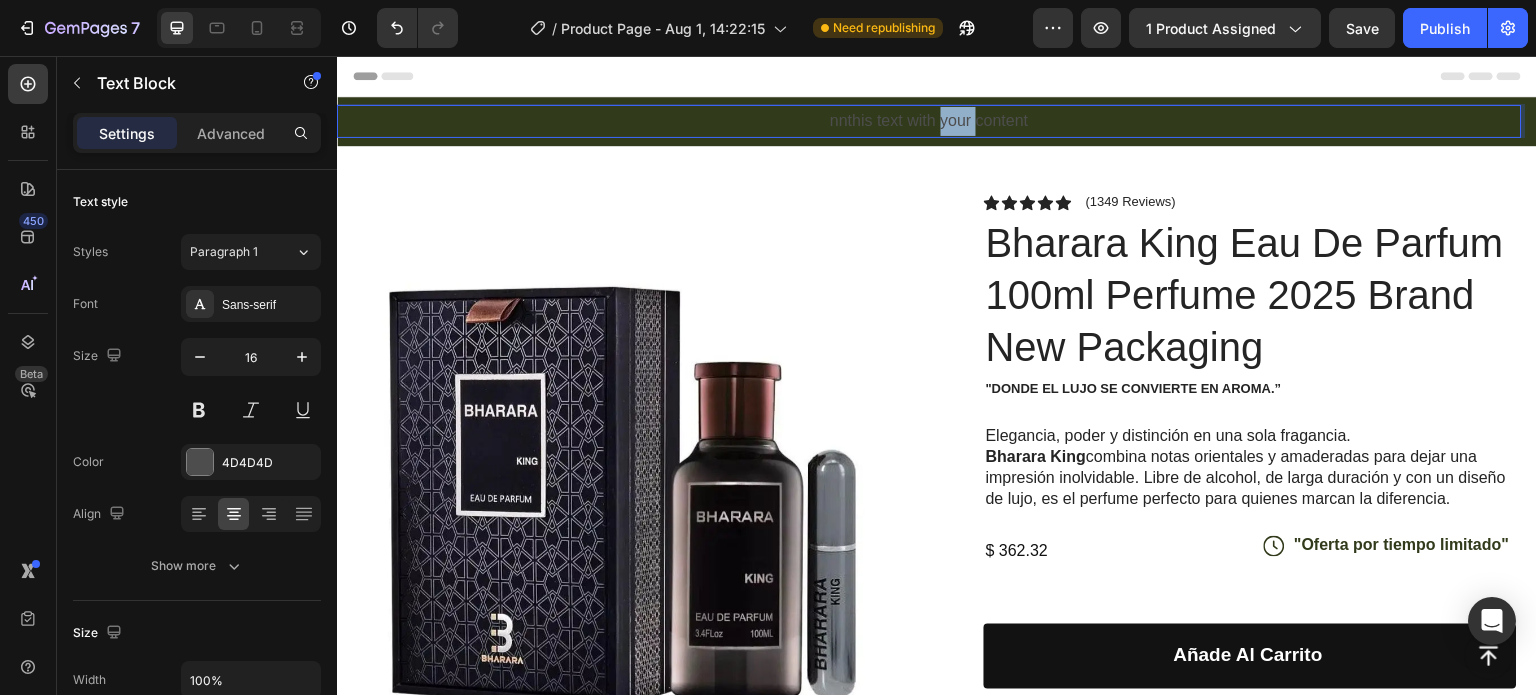 click on "nnthis text with your content" at bounding box center (929, 121) 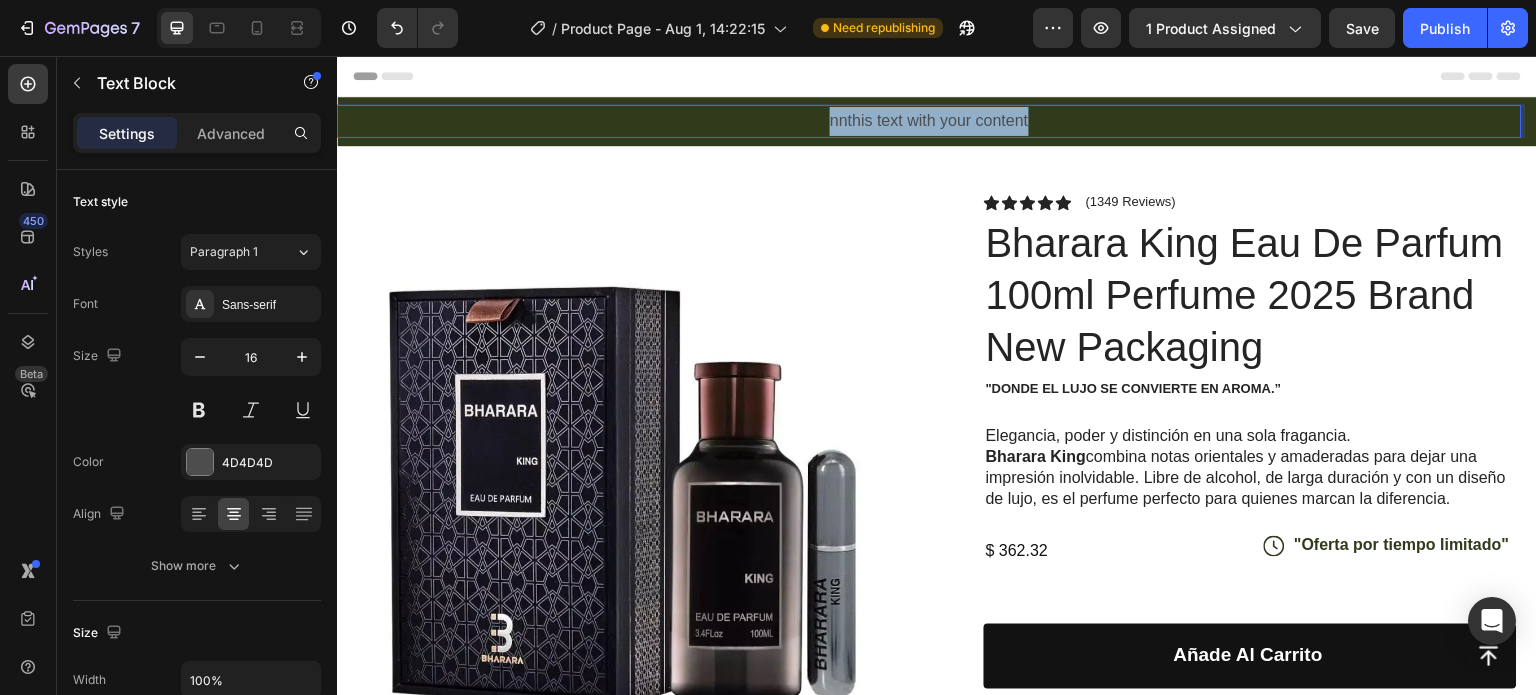 click on "nnthis text with your content" at bounding box center [929, 121] 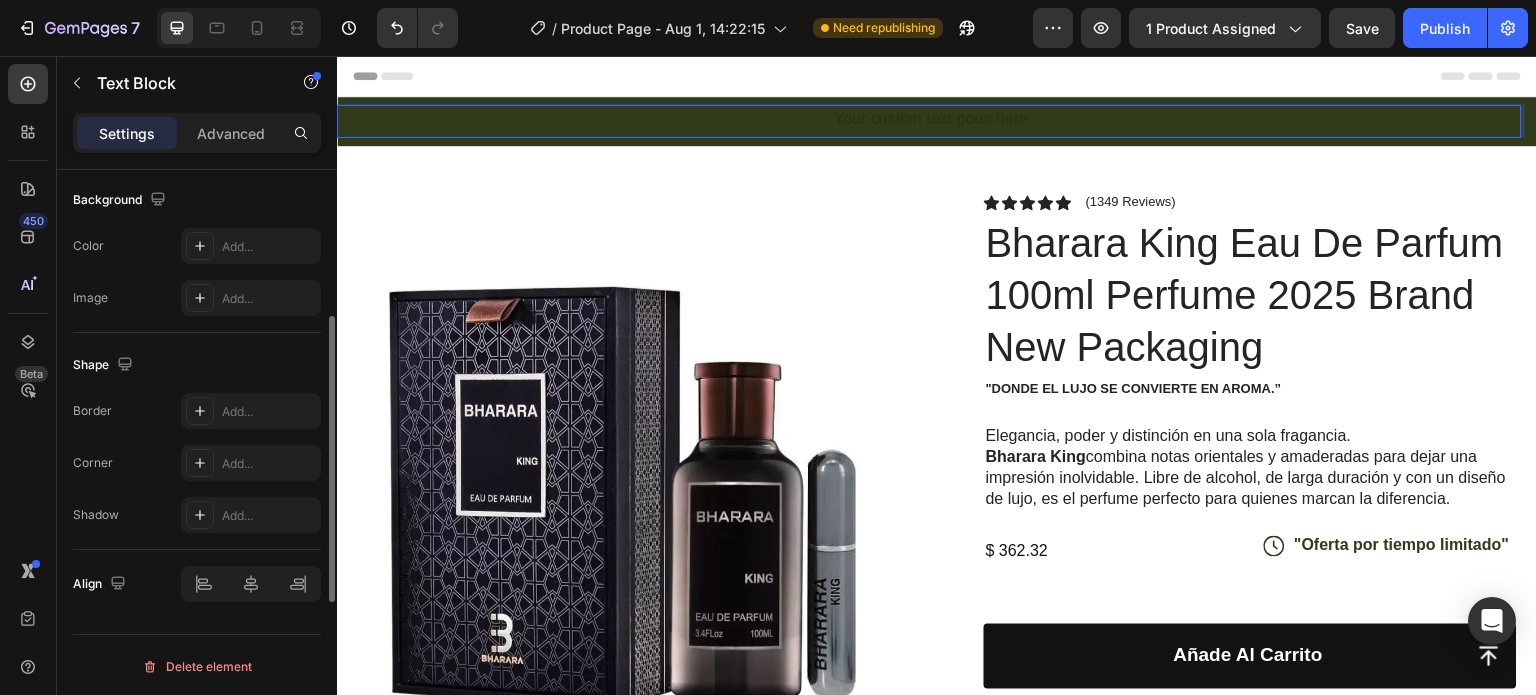 scroll, scrollTop: 400, scrollLeft: 0, axis: vertical 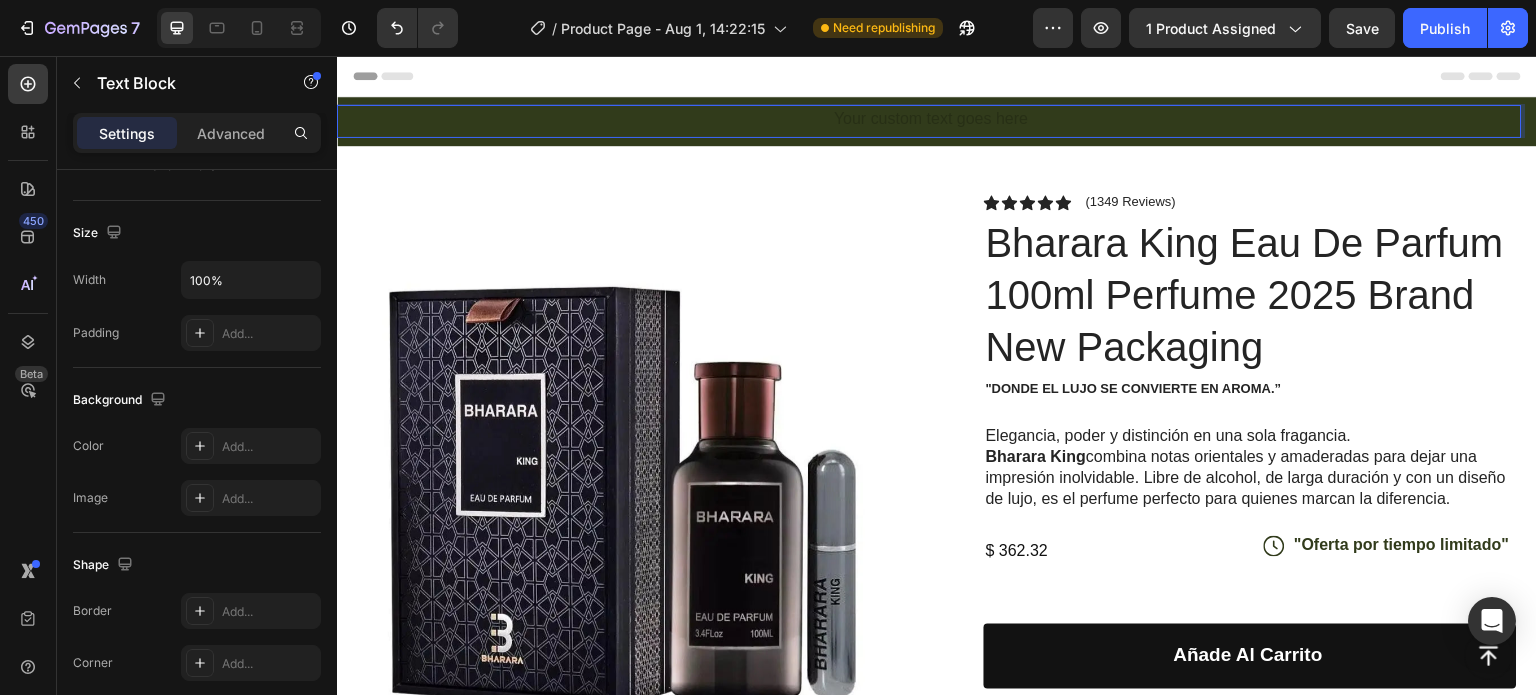 click at bounding box center [929, 121] 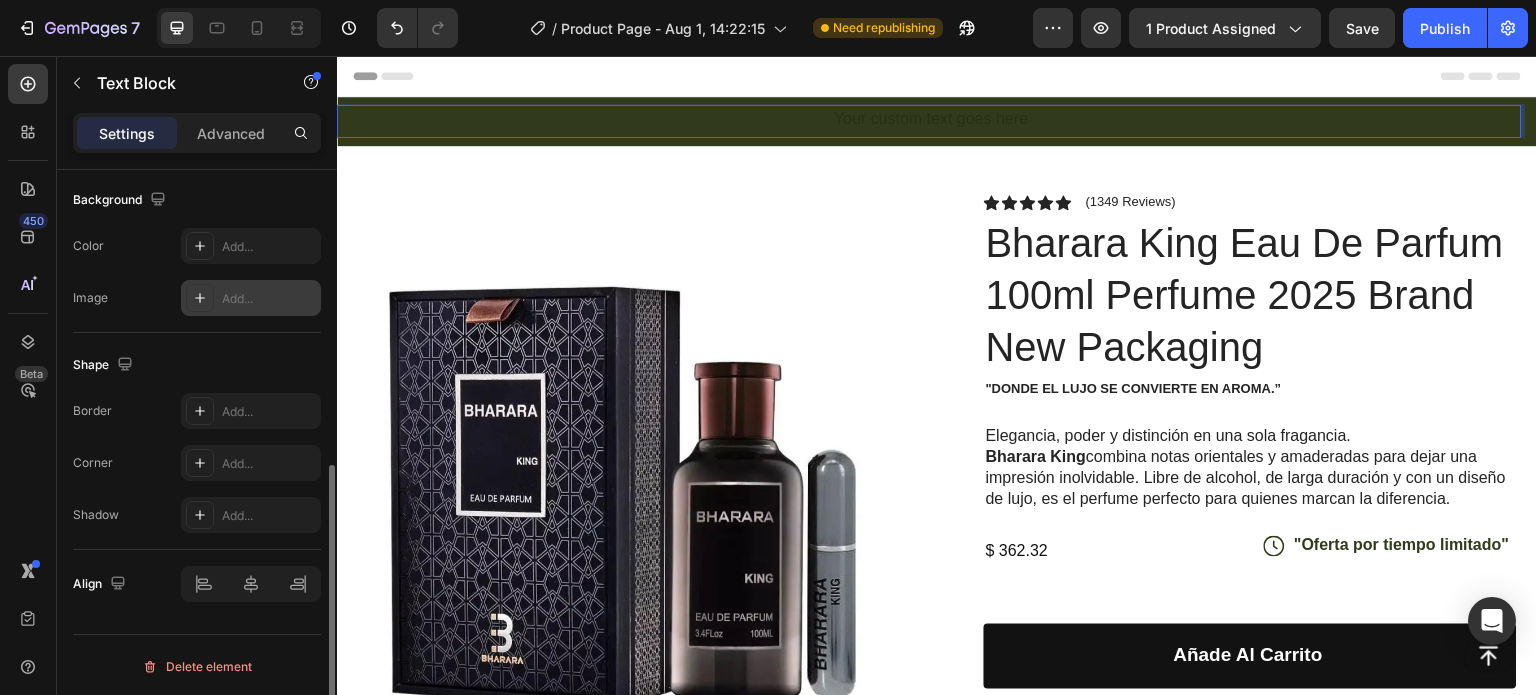 scroll, scrollTop: 500, scrollLeft: 0, axis: vertical 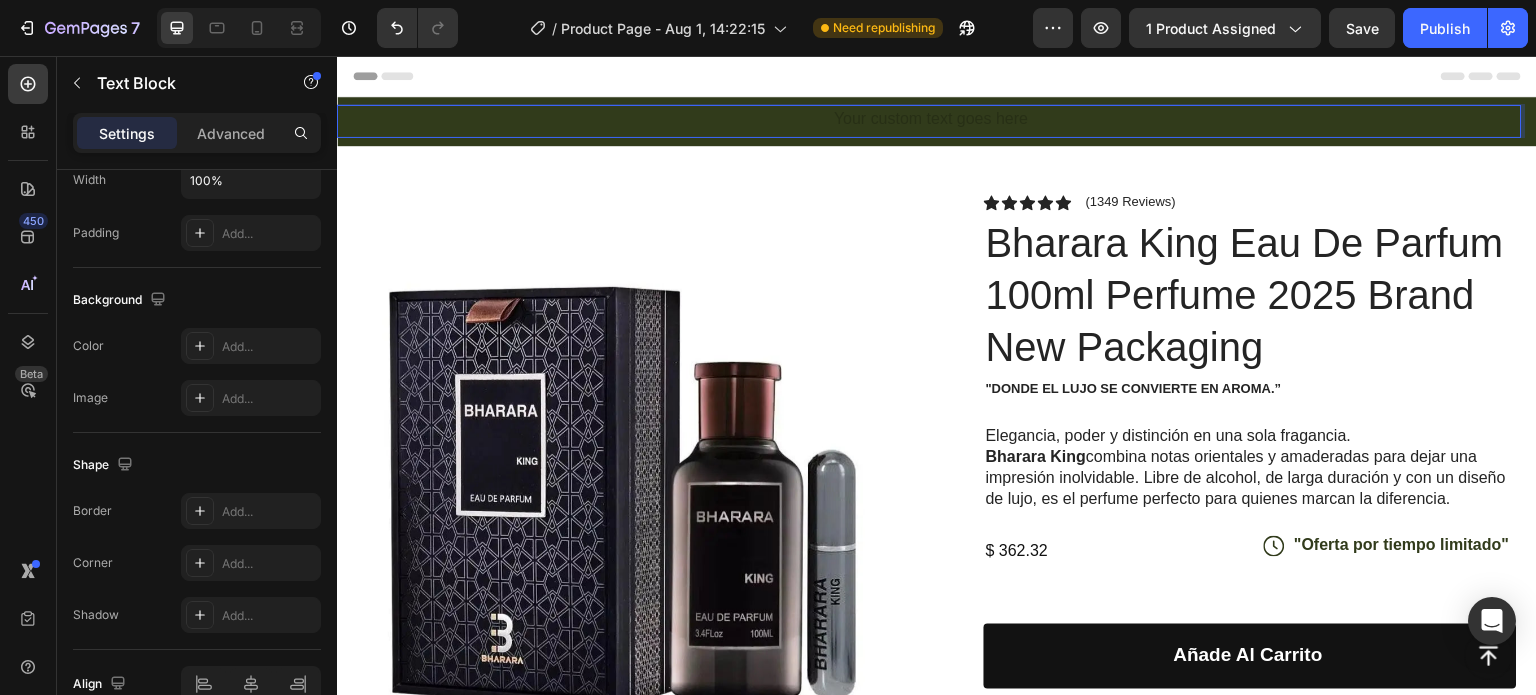 click at bounding box center [929, 121] 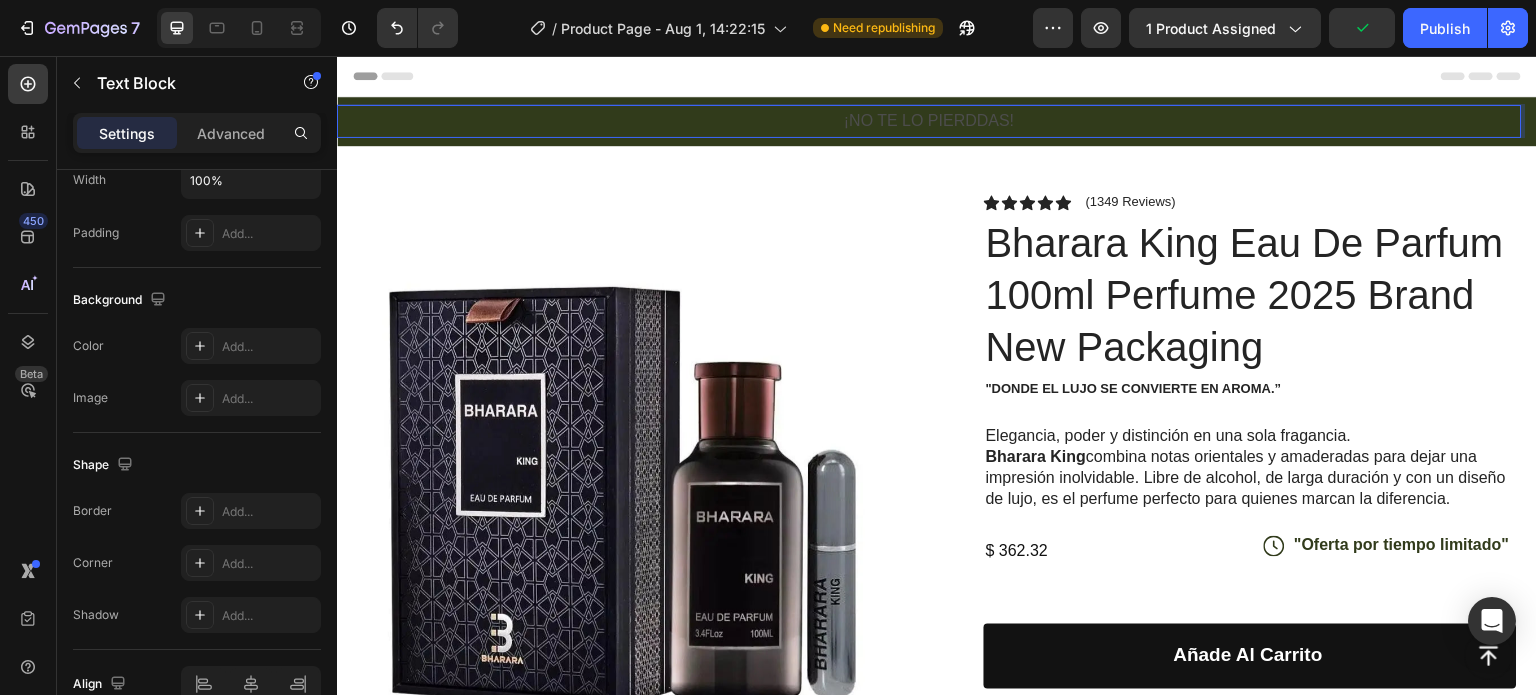 click on "¡NO TE LO PIERDDAS!" at bounding box center [929, 121] 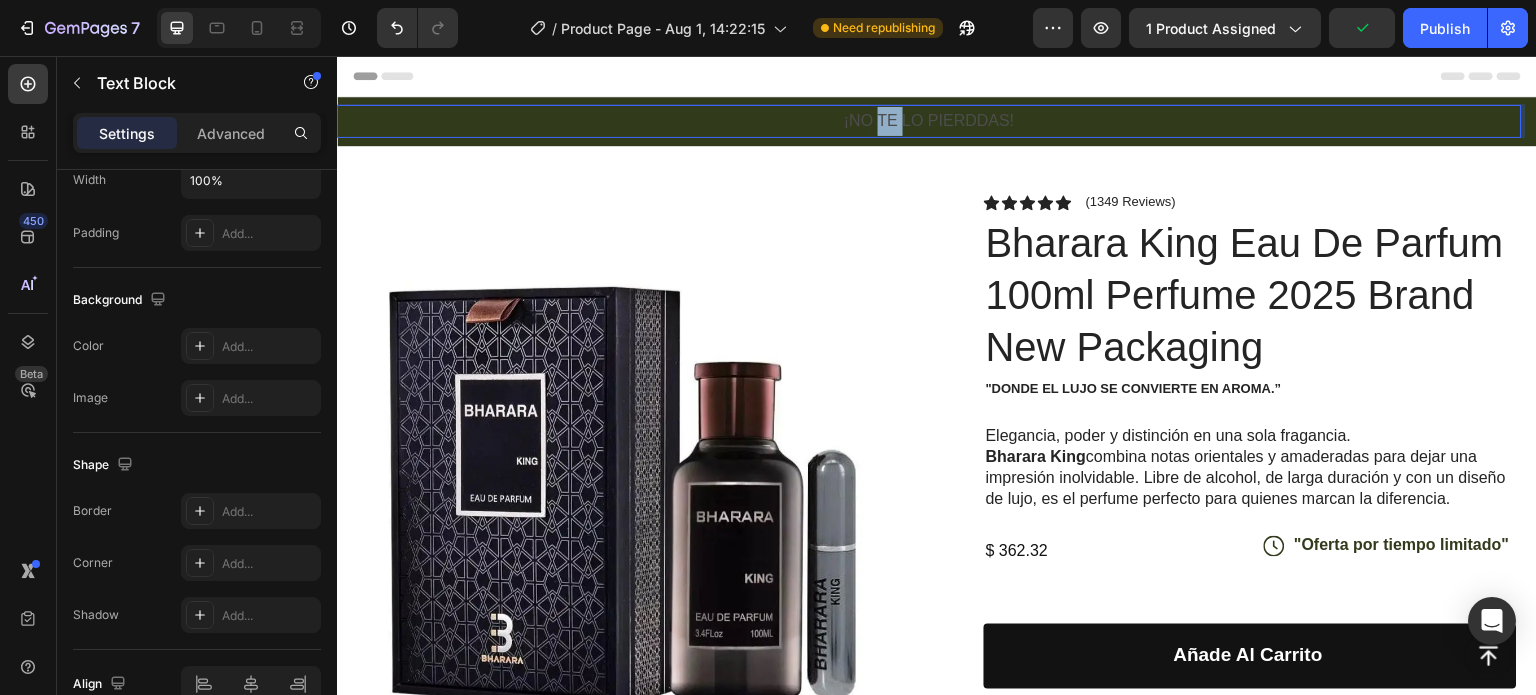 click on "¡NO TE LO PIERDDAS!" at bounding box center (929, 121) 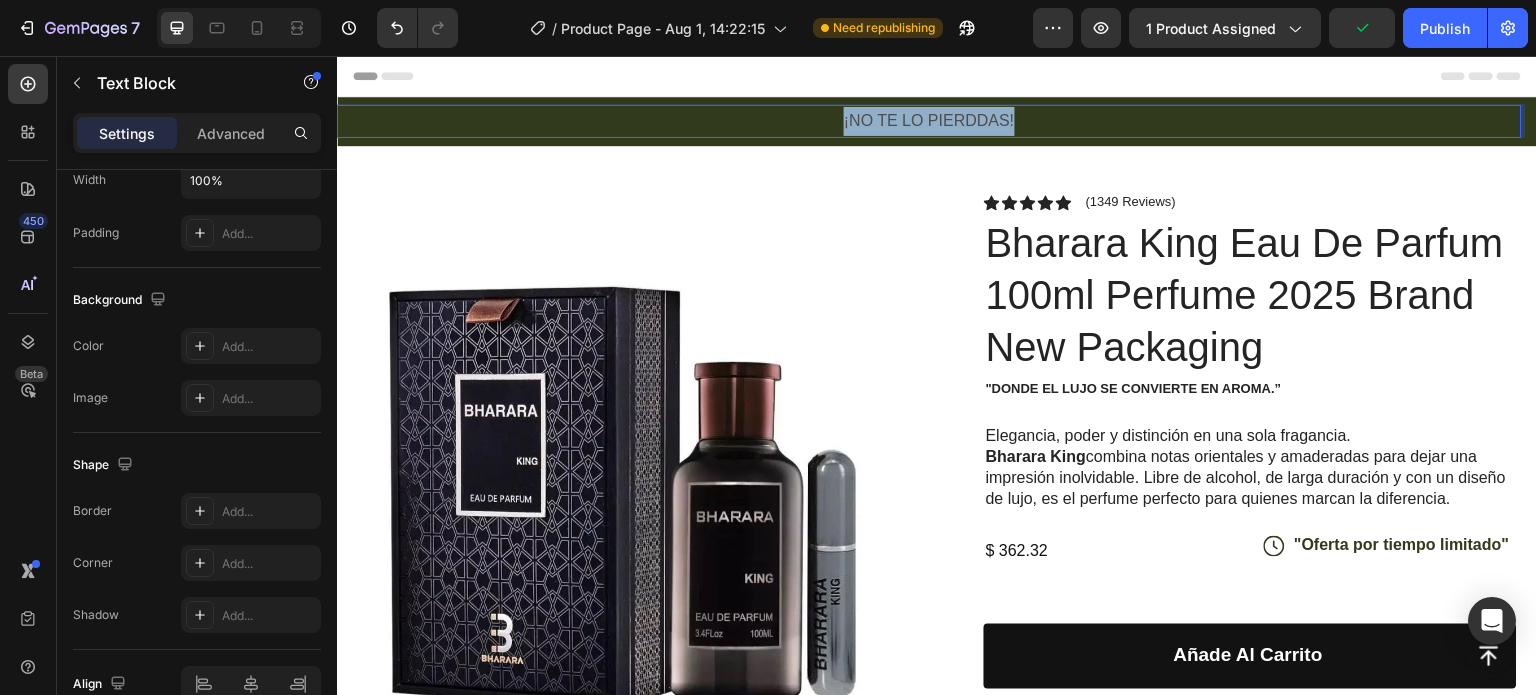 click on "¡NO TE LO PIERDDAS!" at bounding box center [929, 121] 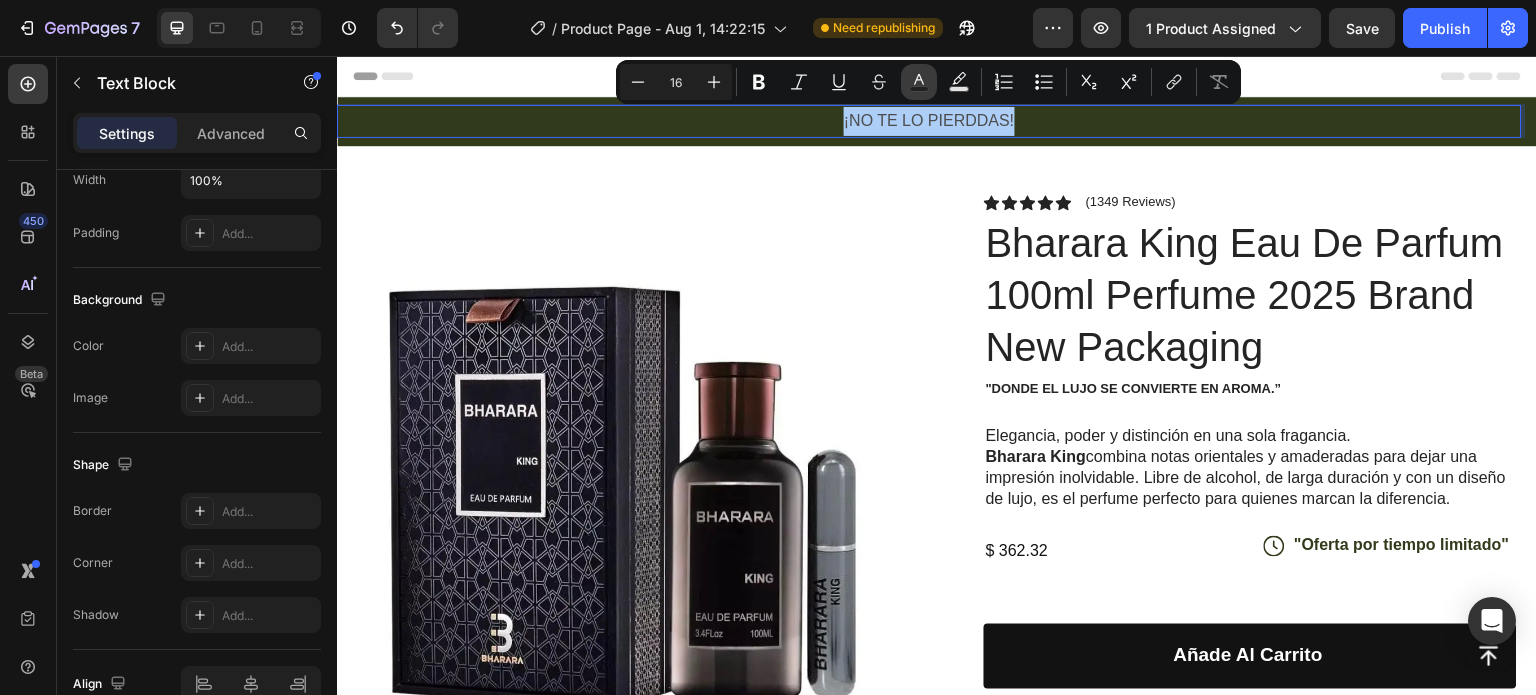 click 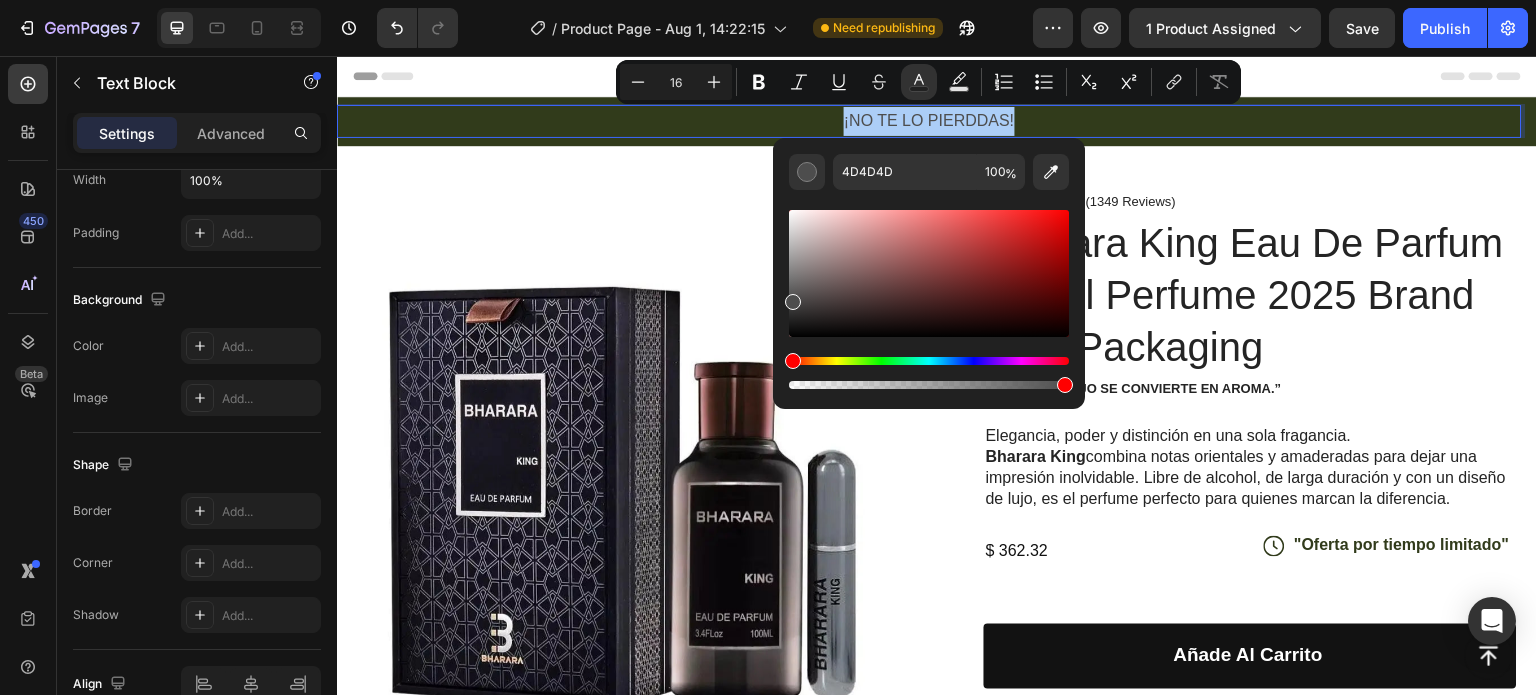 click at bounding box center (929, 273) 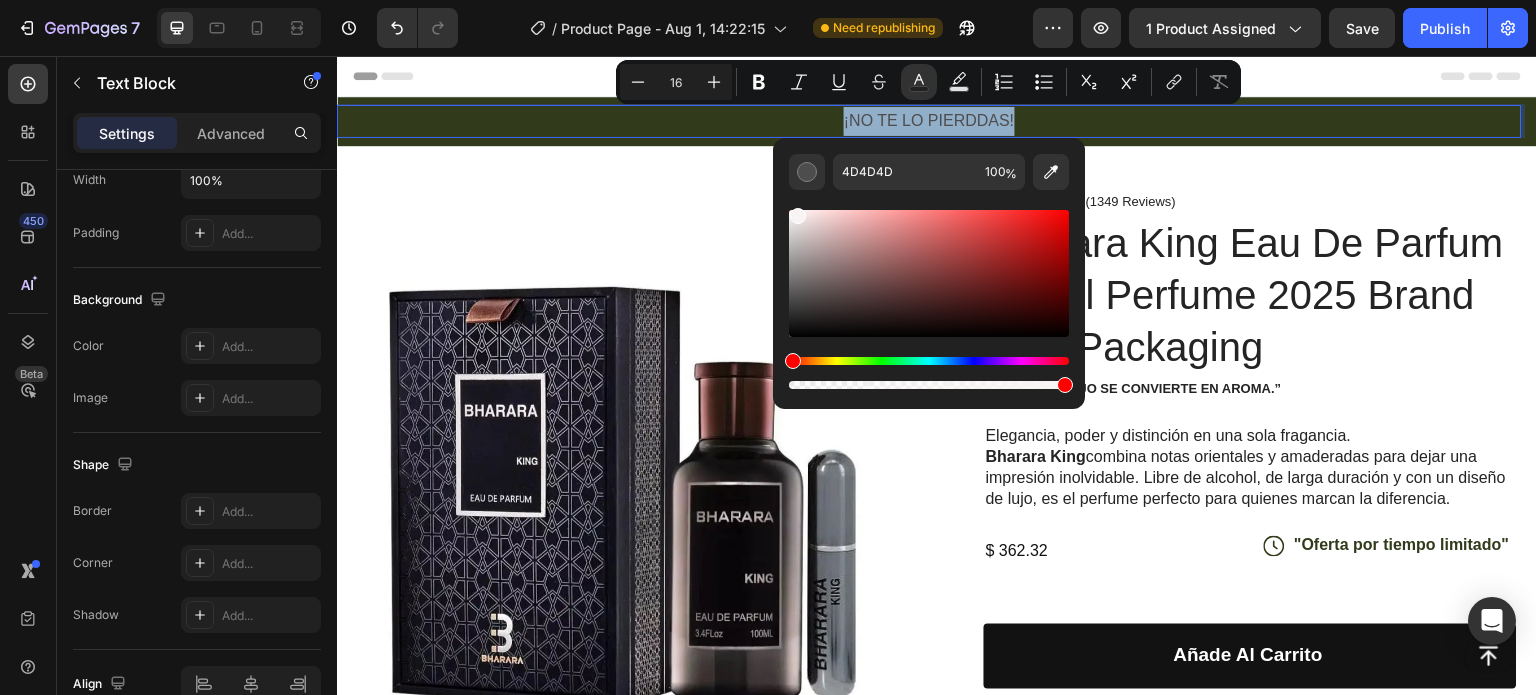 type on "F9F4F4" 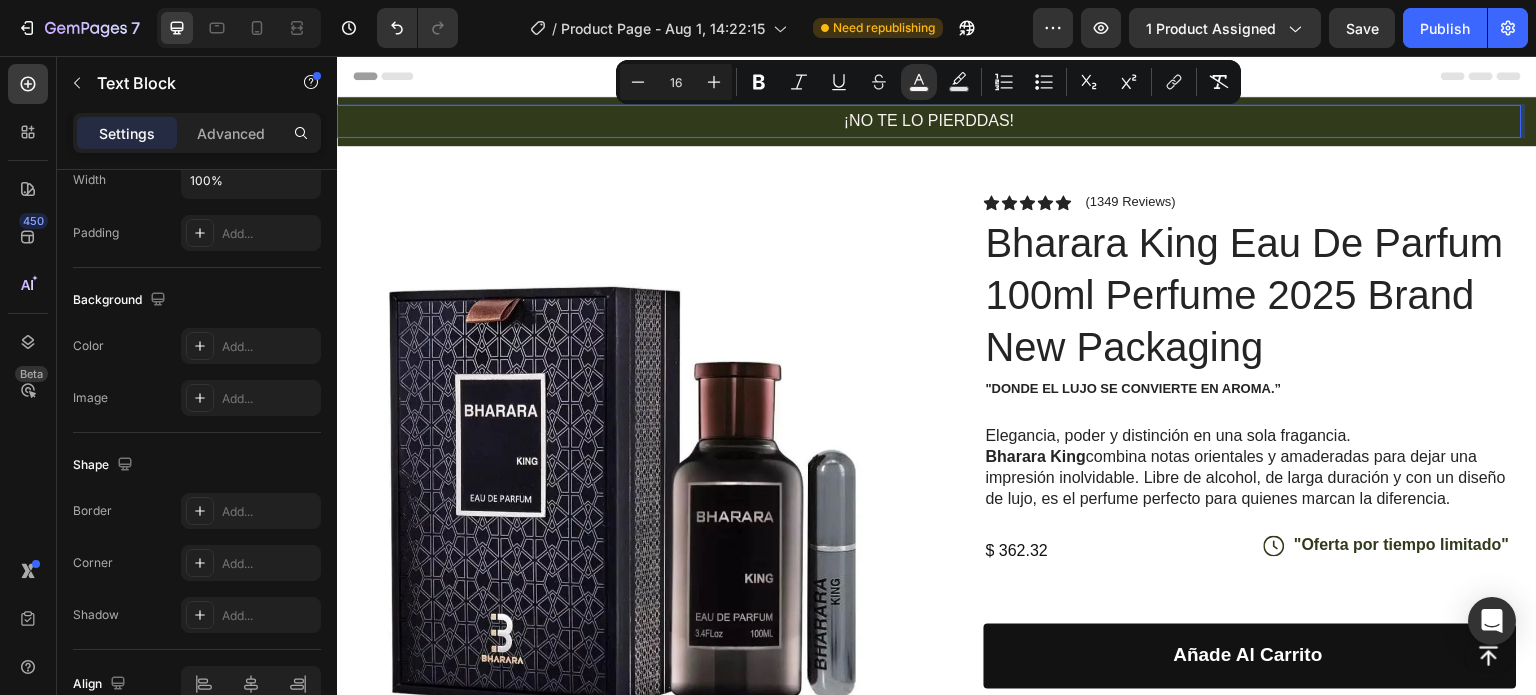 click on "¡NO TE LO PIERDDAS!" at bounding box center (929, 121) 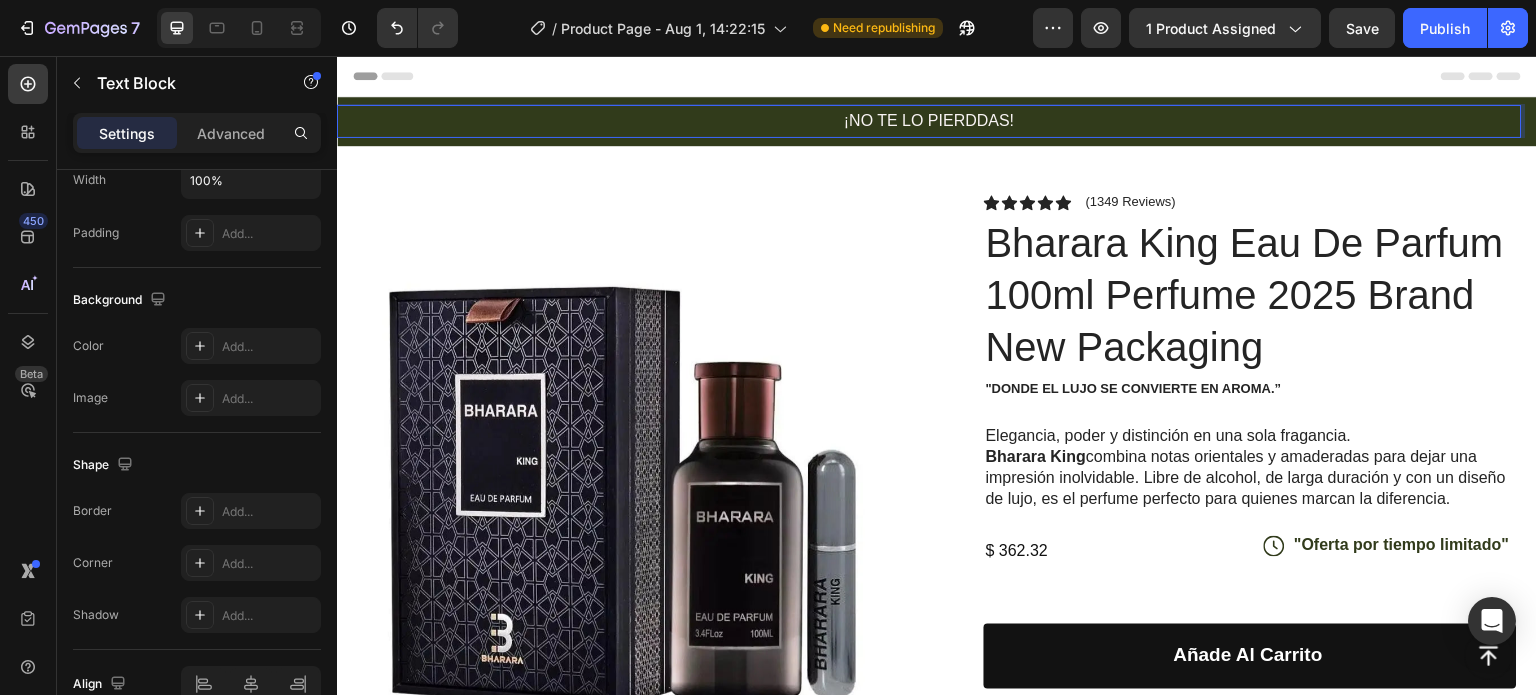 click on "¡NO TE LO PIERDDAS!" at bounding box center (929, 120) 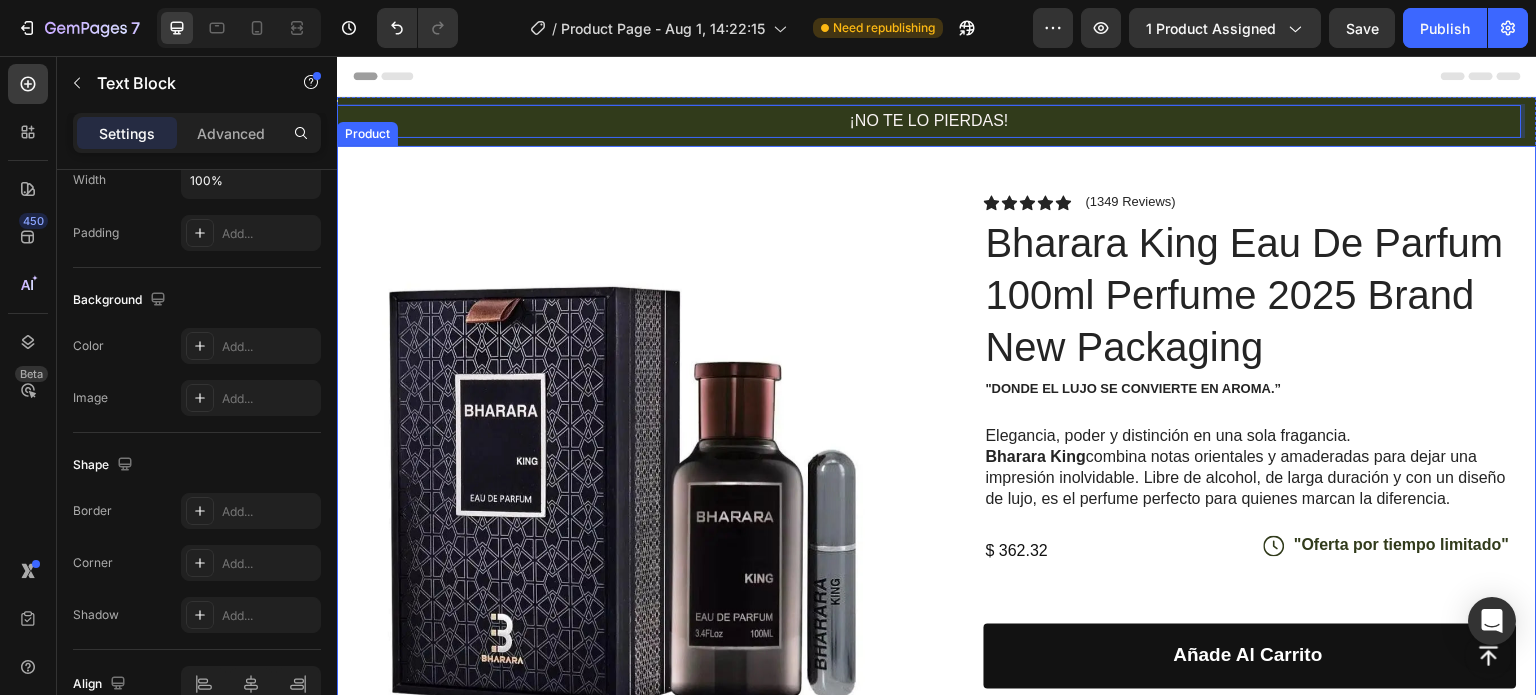 click on "L***a | 13 Jul 2025" at bounding box center [937, 753] 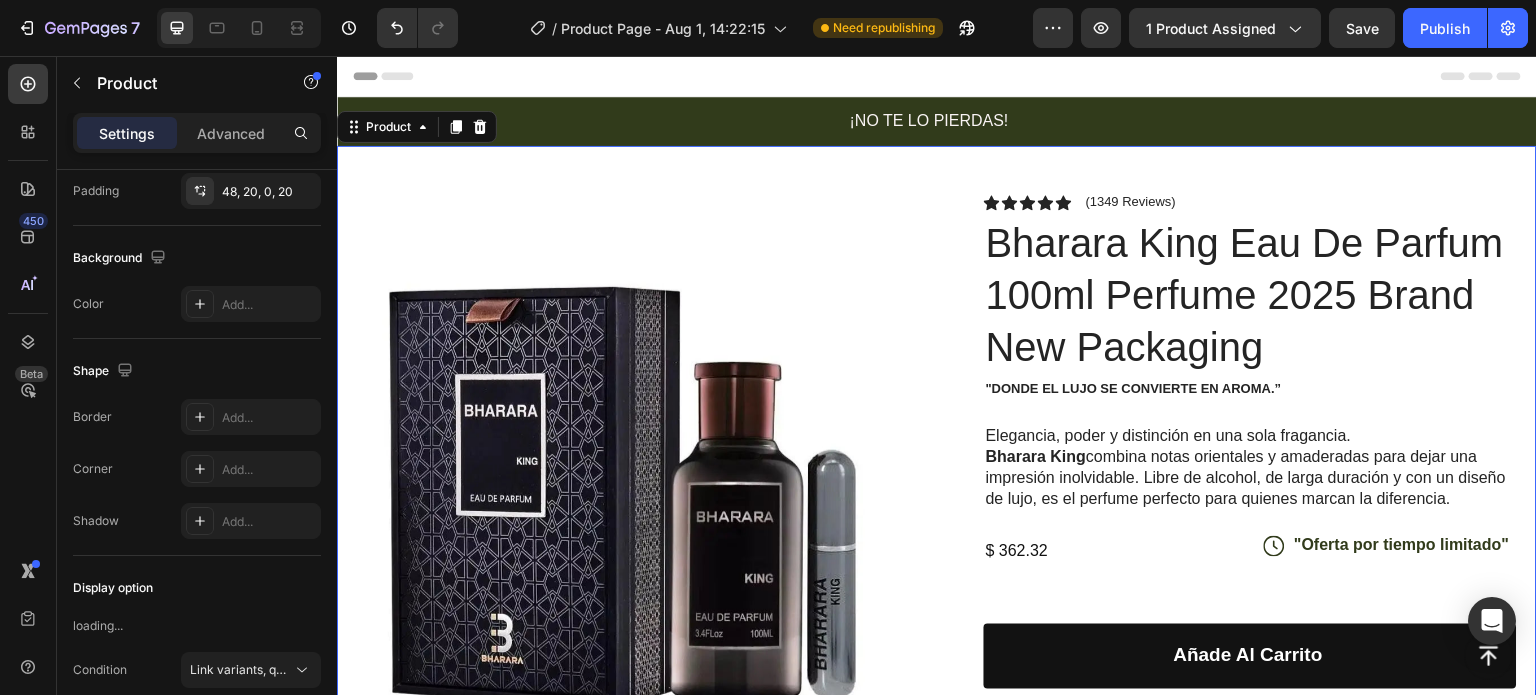 scroll, scrollTop: 0, scrollLeft: 0, axis: both 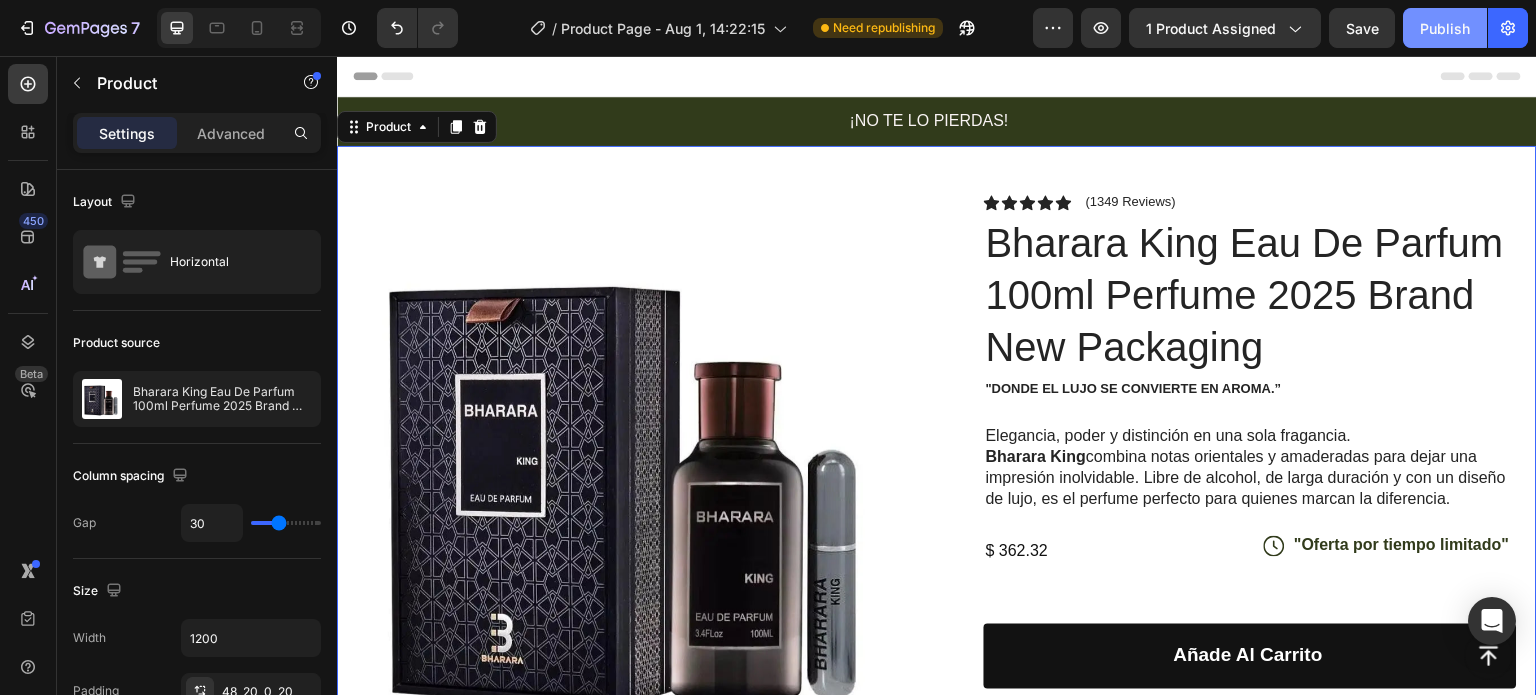 click on "Publish" at bounding box center (1445, 28) 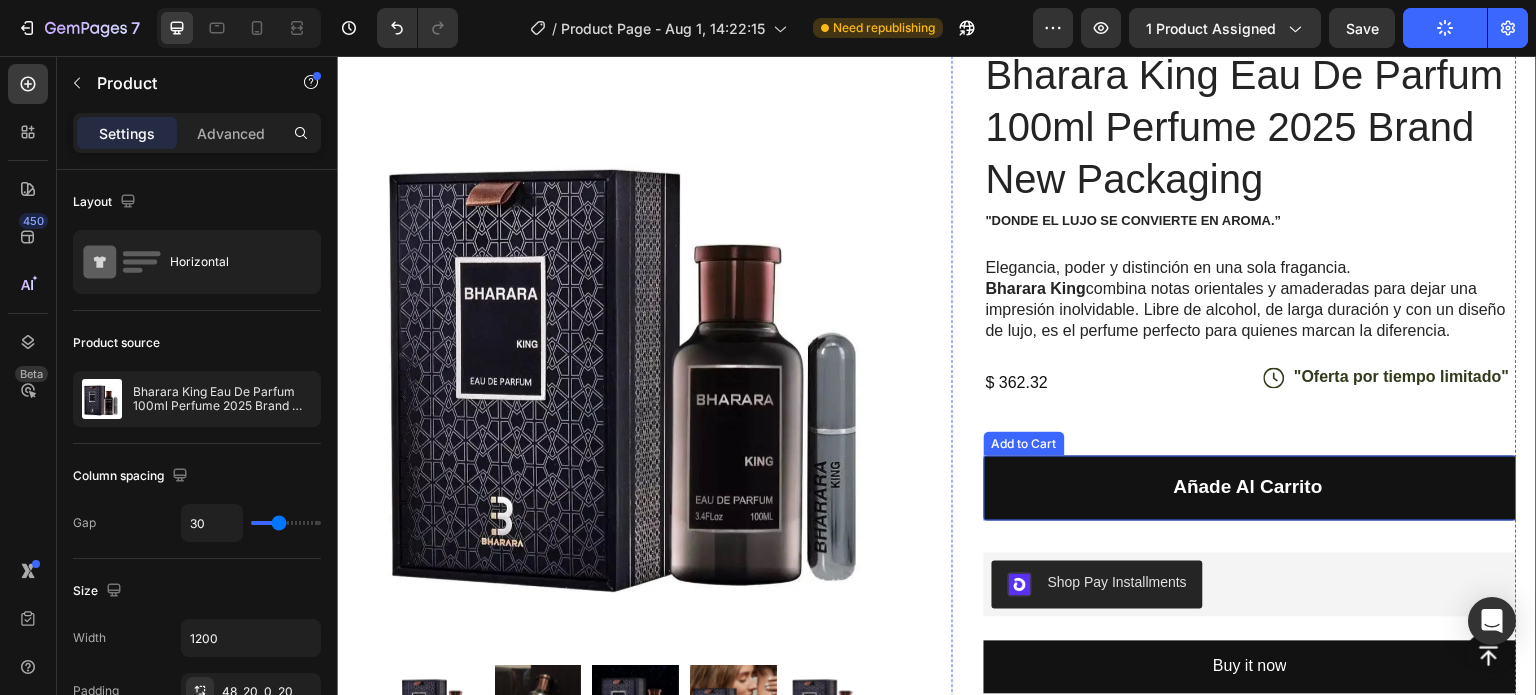 scroll, scrollTop: 400, scrollLeft: 0, axis: vertical 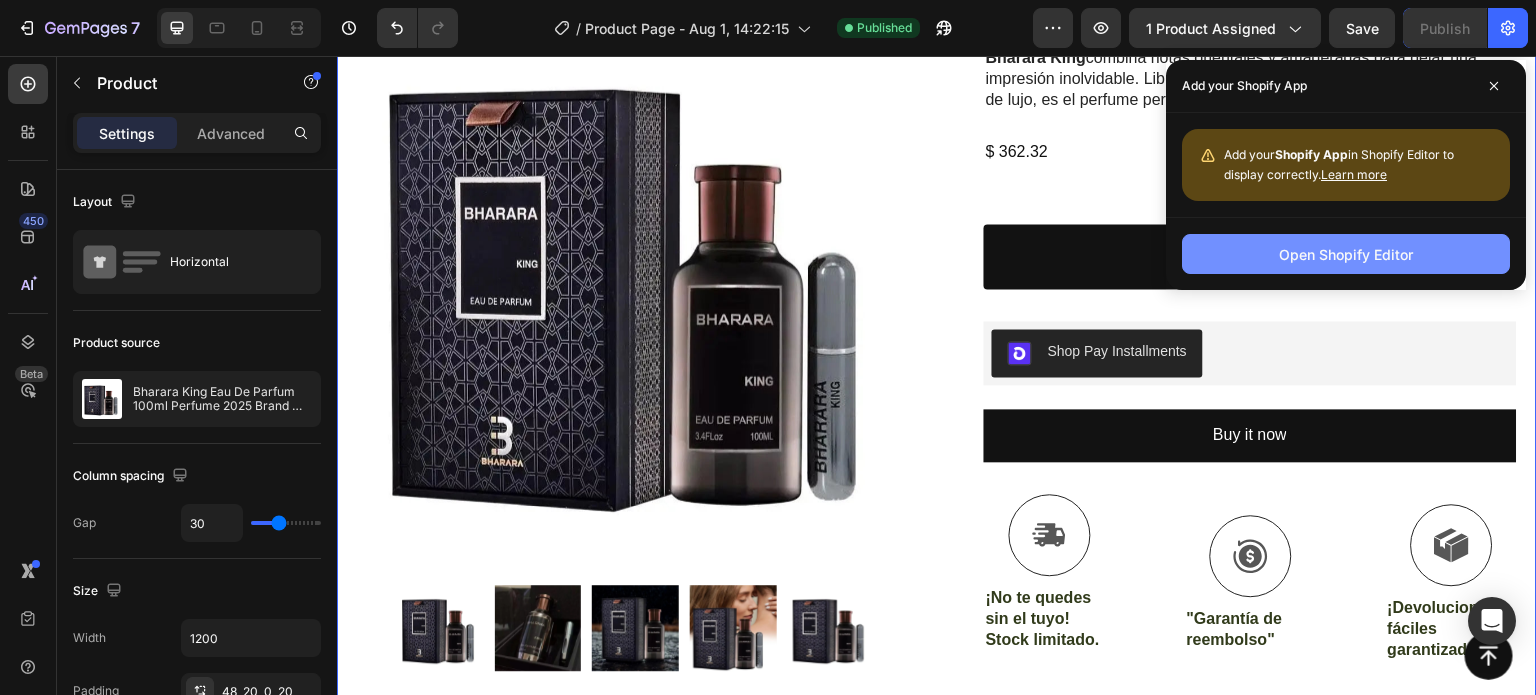 click on "Open Shopify Editor" at bounding box center [1346, 254] 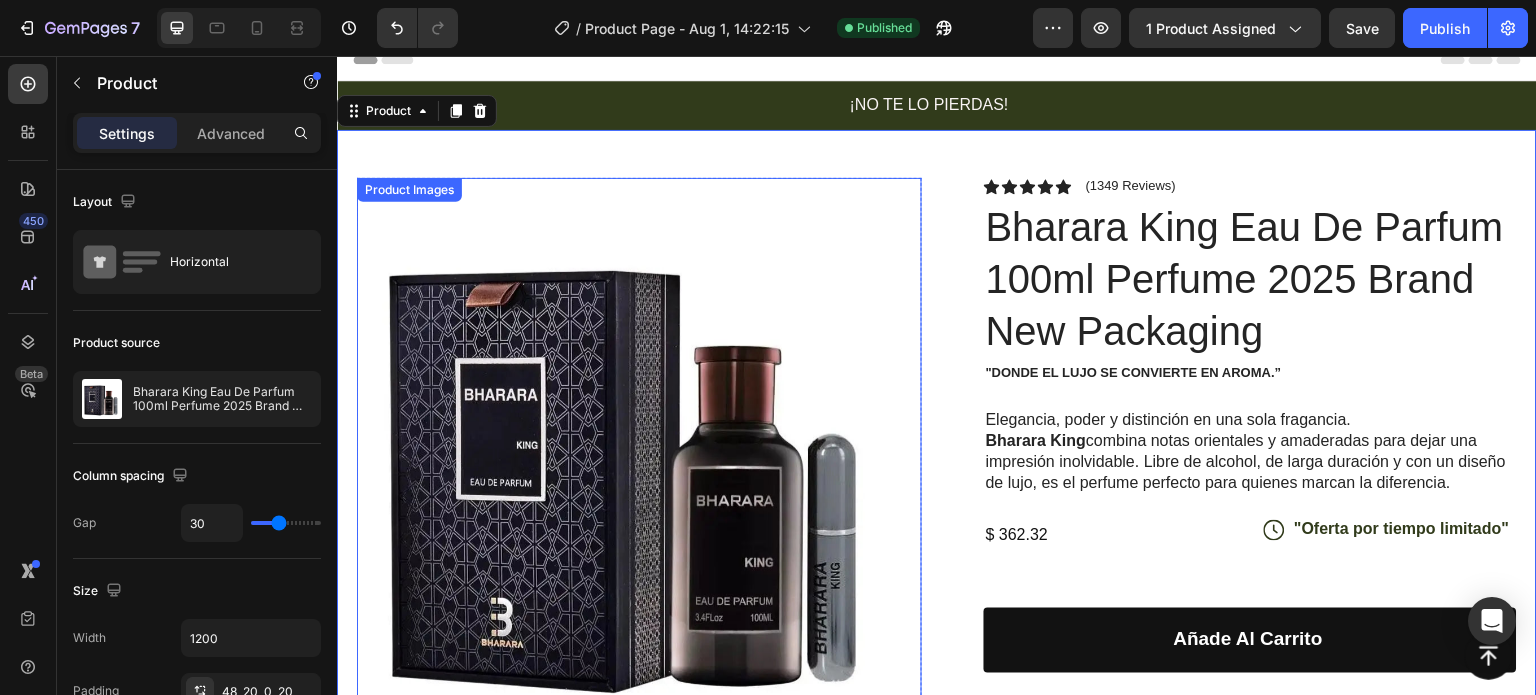 scroll, scrollTop: 0, scrollLeft: 0, axis: both 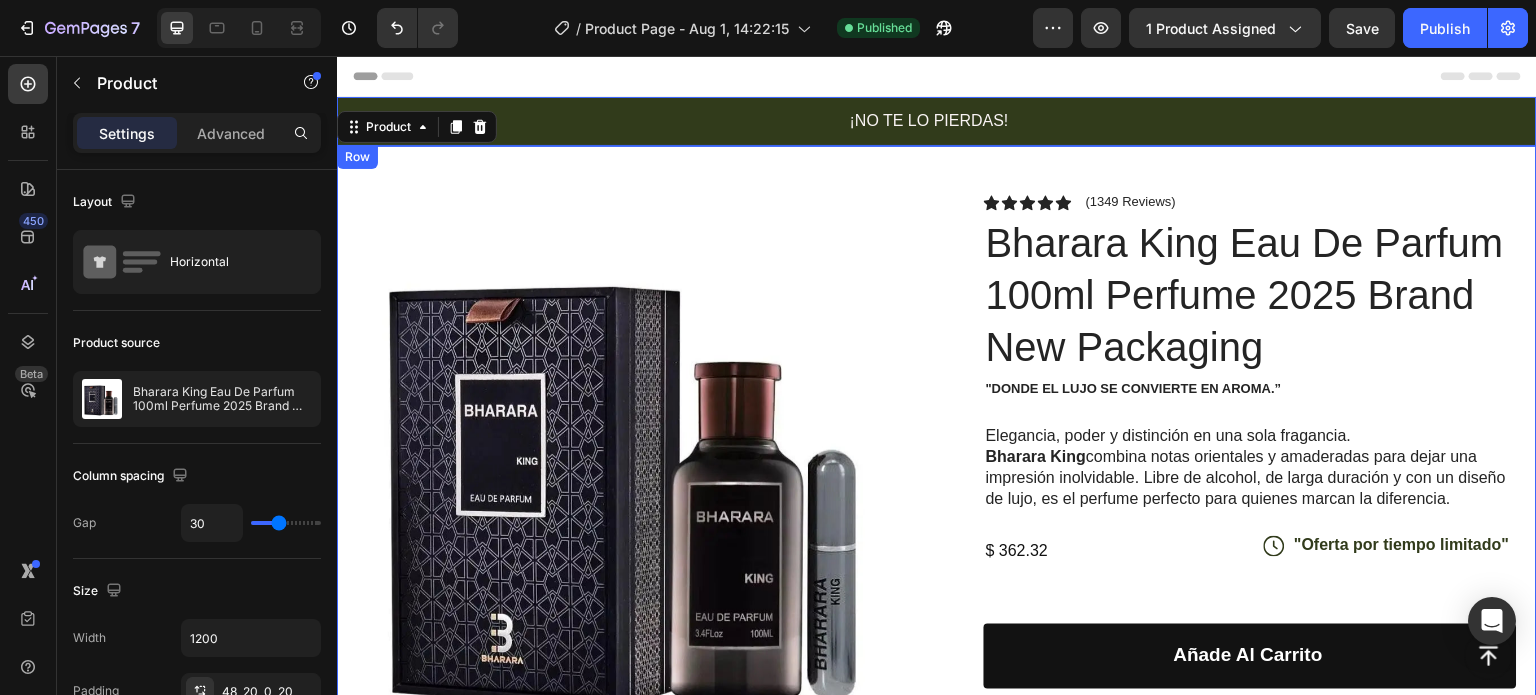 click on "¡NO TE LO PIERDAS!" at bounding box center [929, 121] 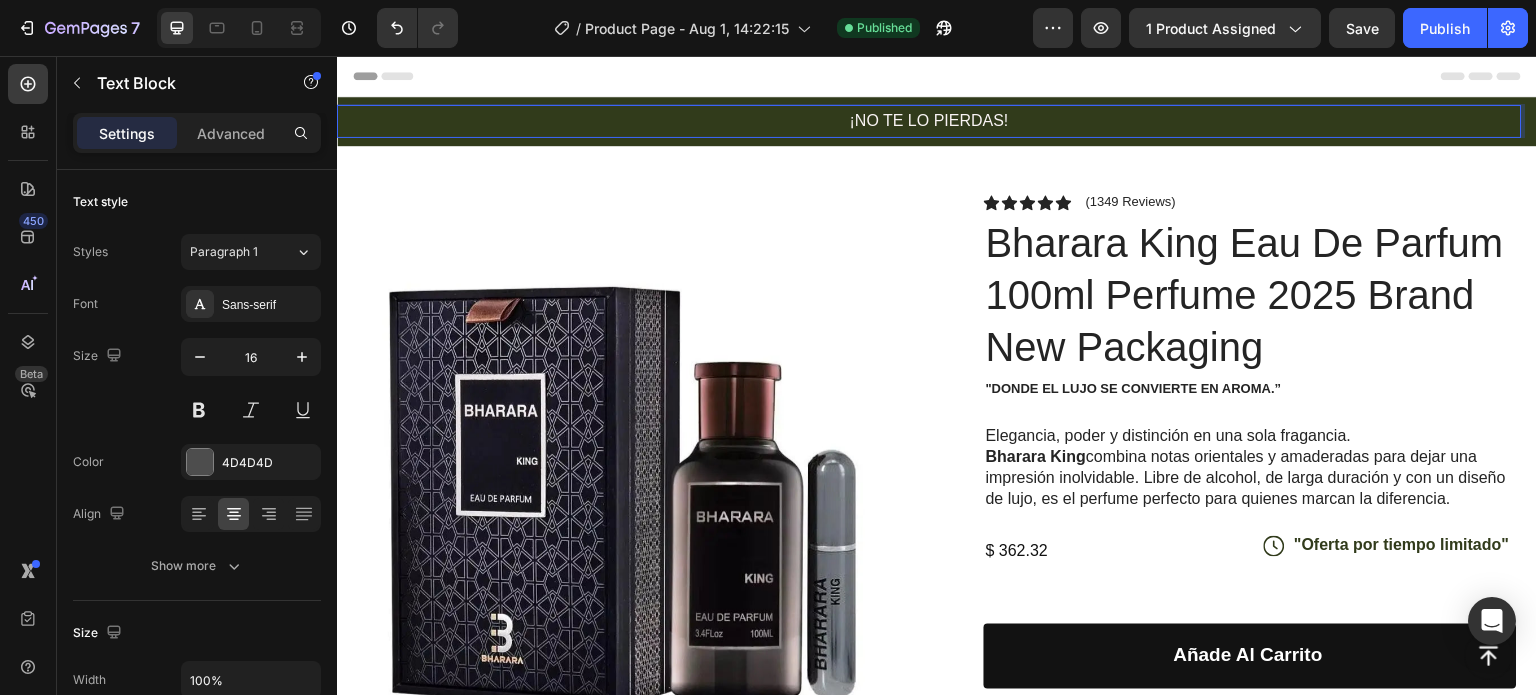 click on "¡NO TE LO PIERDAS!" at bounding box center [929, 121] 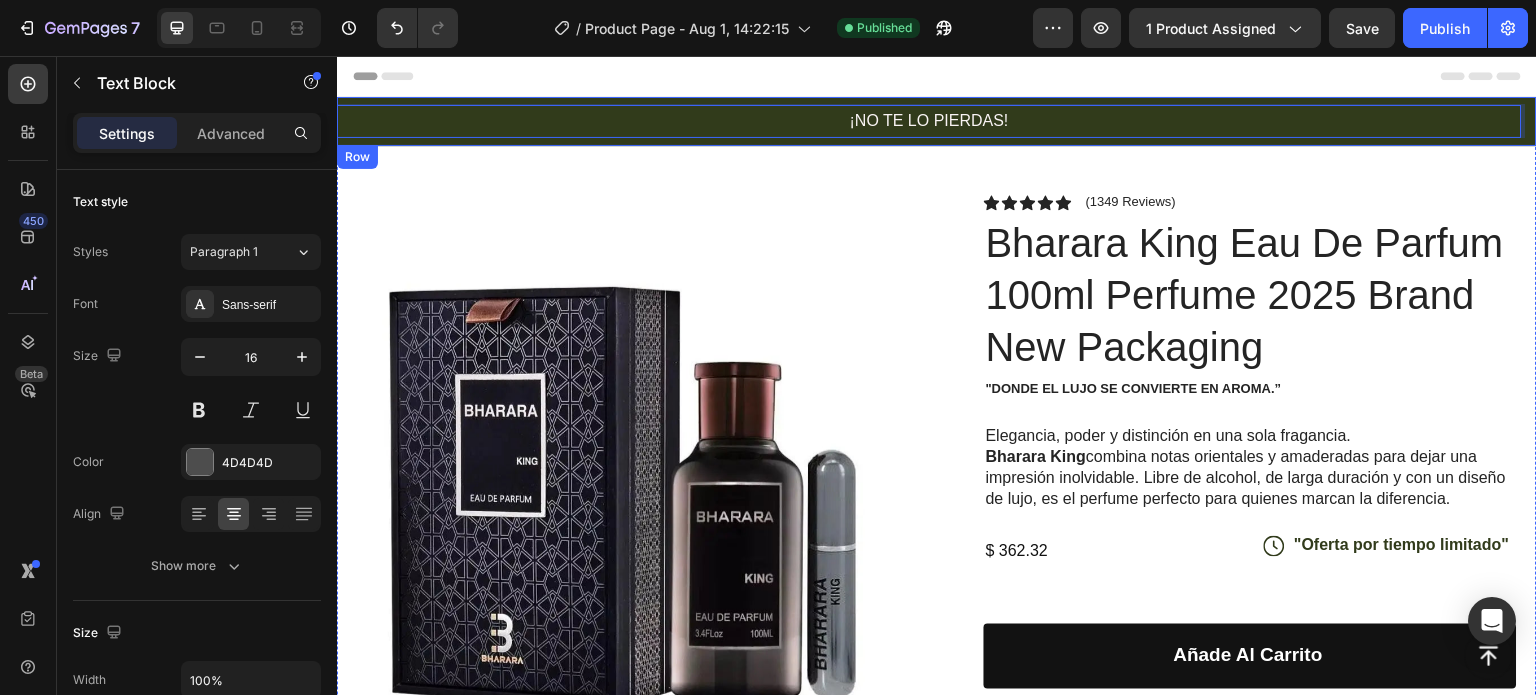 click on "¡NO TE LO PIERDAS! Text Block   0
Icon Text Block Row Carousel Row" at bounding box center (937, 121) 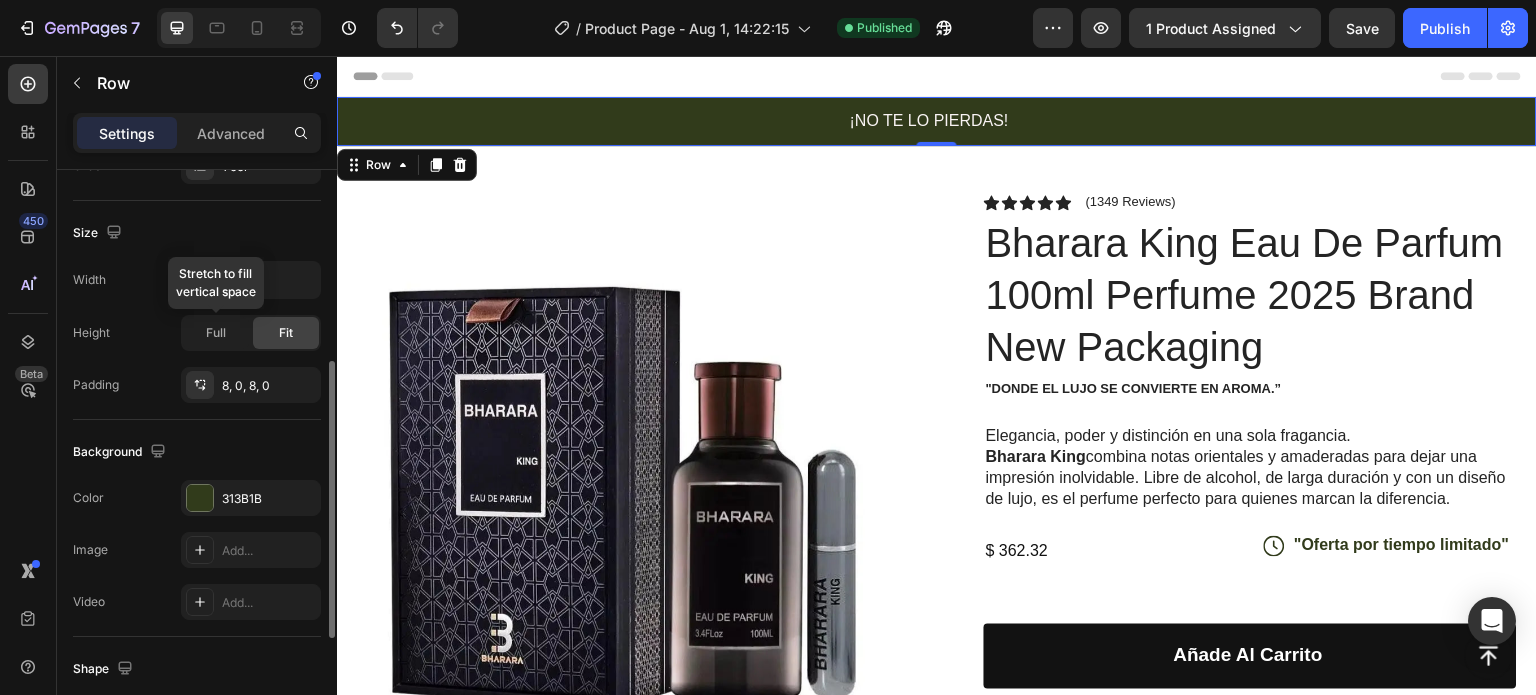 scroll, scrollTop: 500, scrollLeft: 0, axis: vertical 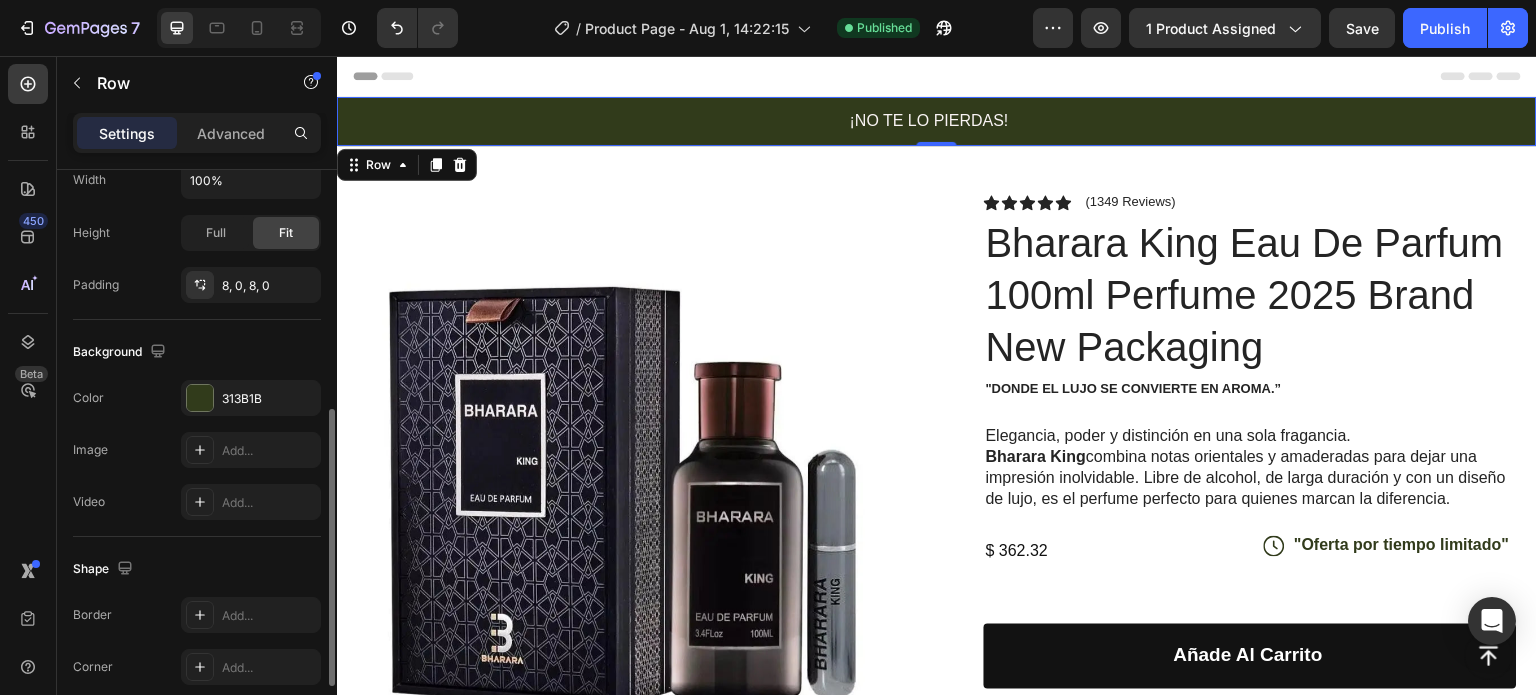 click on "The changes might be hidden by  the video. Color 313B1B Image Add... Video Add..." 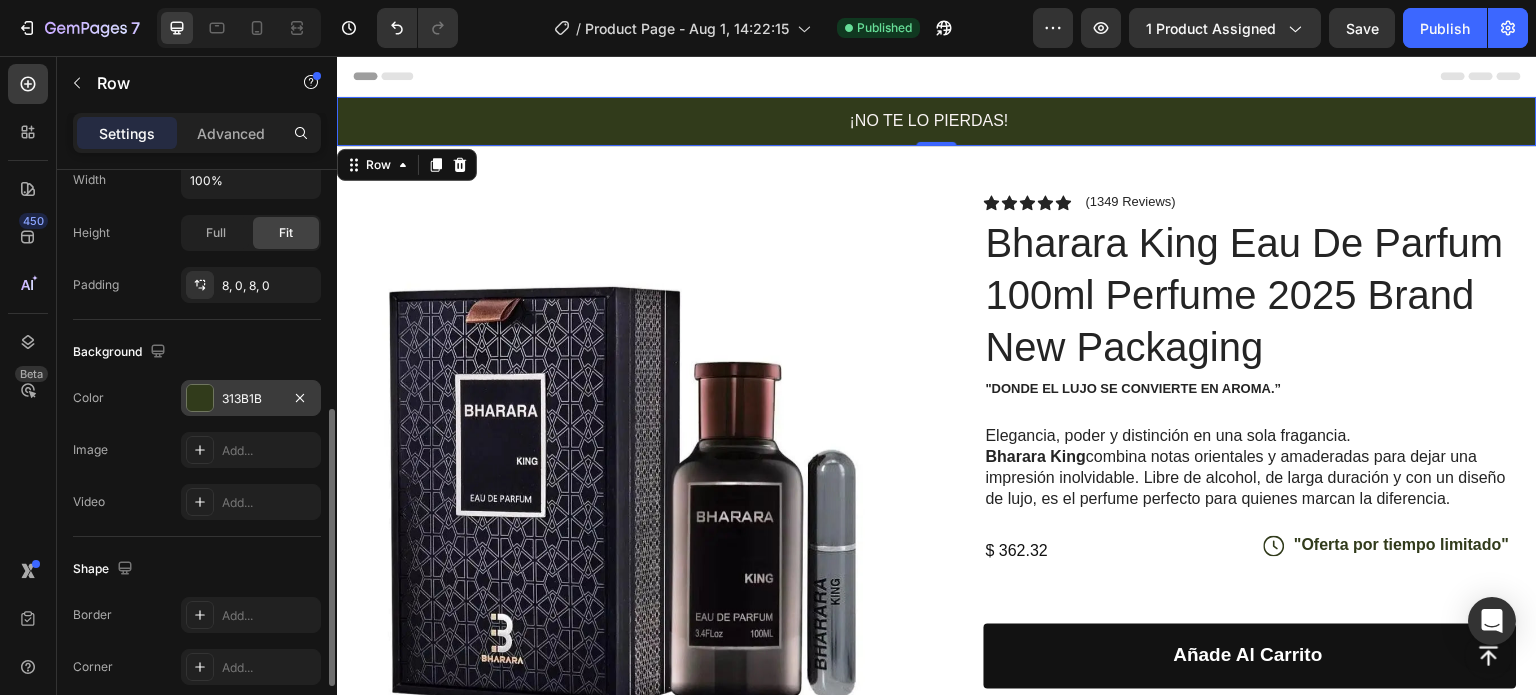 click on "313B1B" at bounding box center (251, 399) 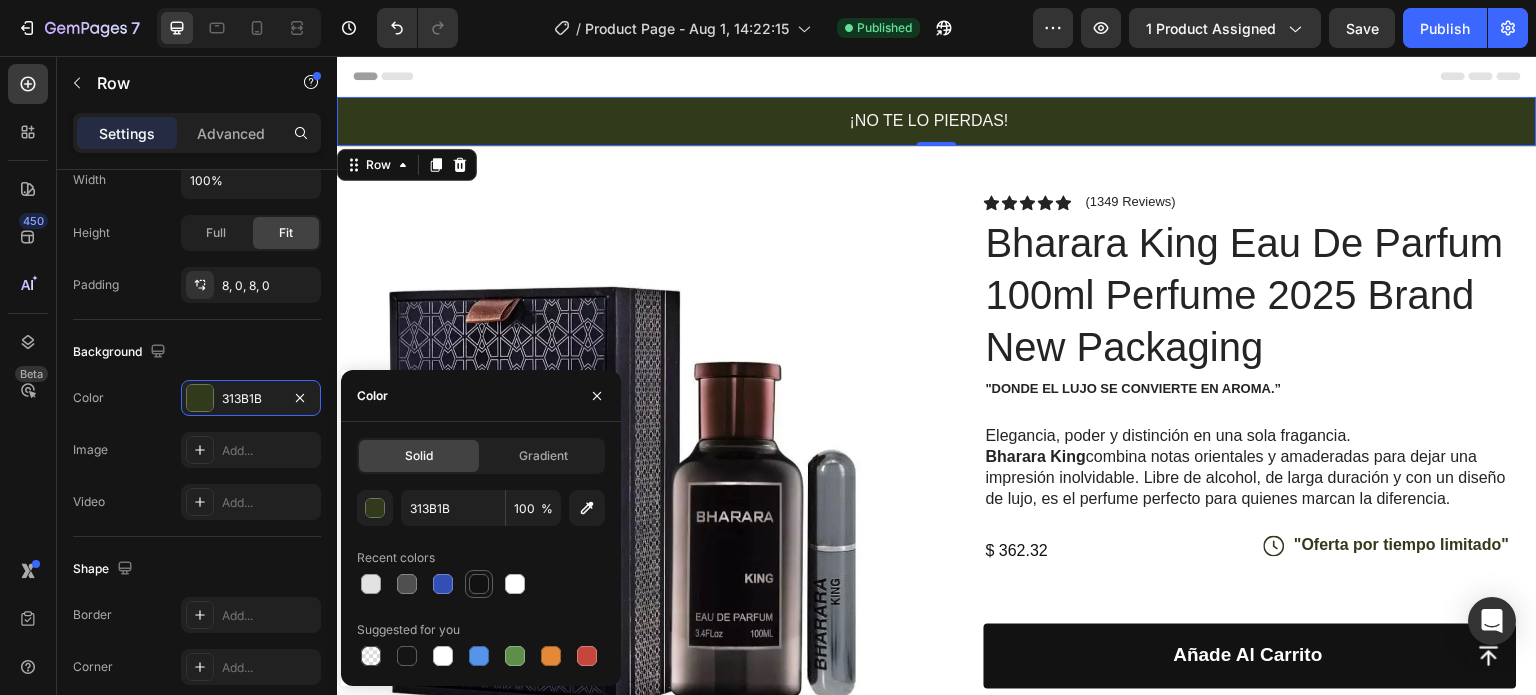 click at bounding box center (479, 584) 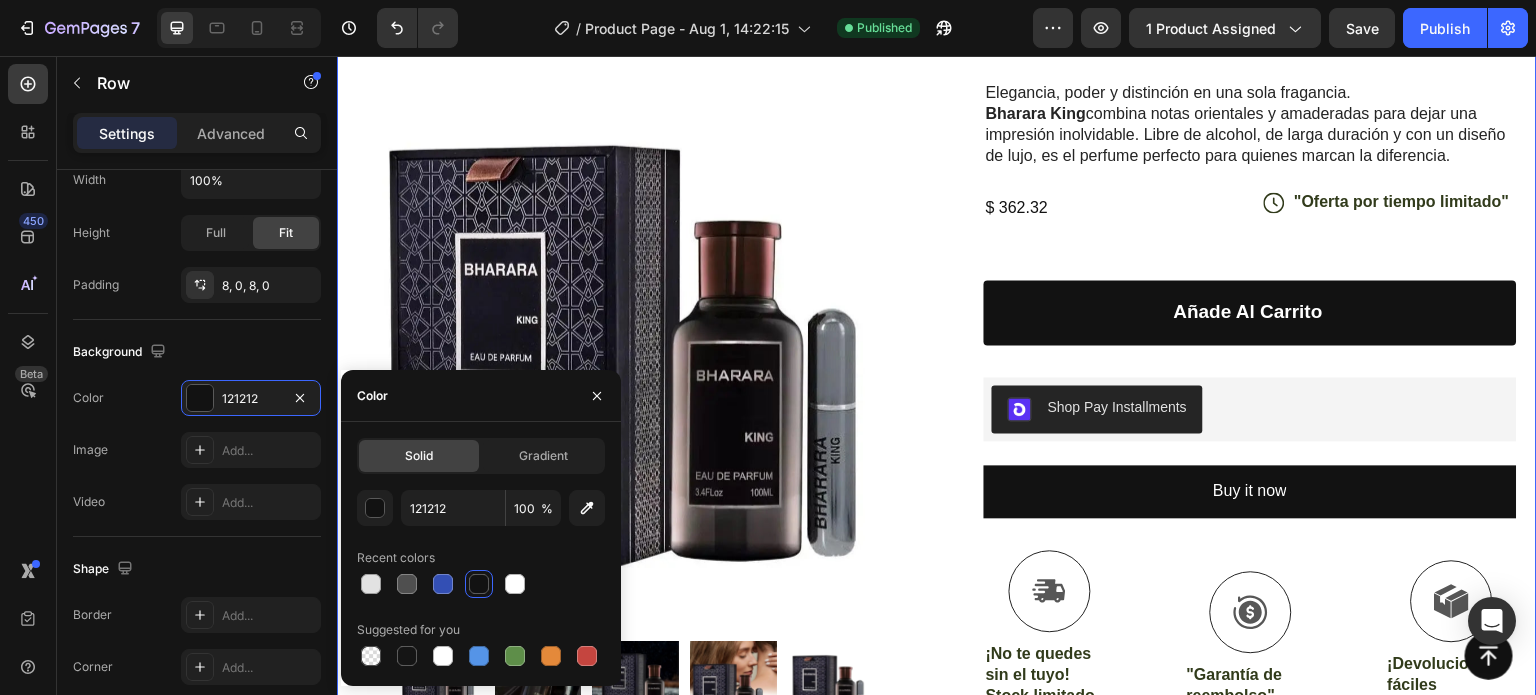 scroll, scrollTop: 200, scrollLeft: 0, axis: vertical 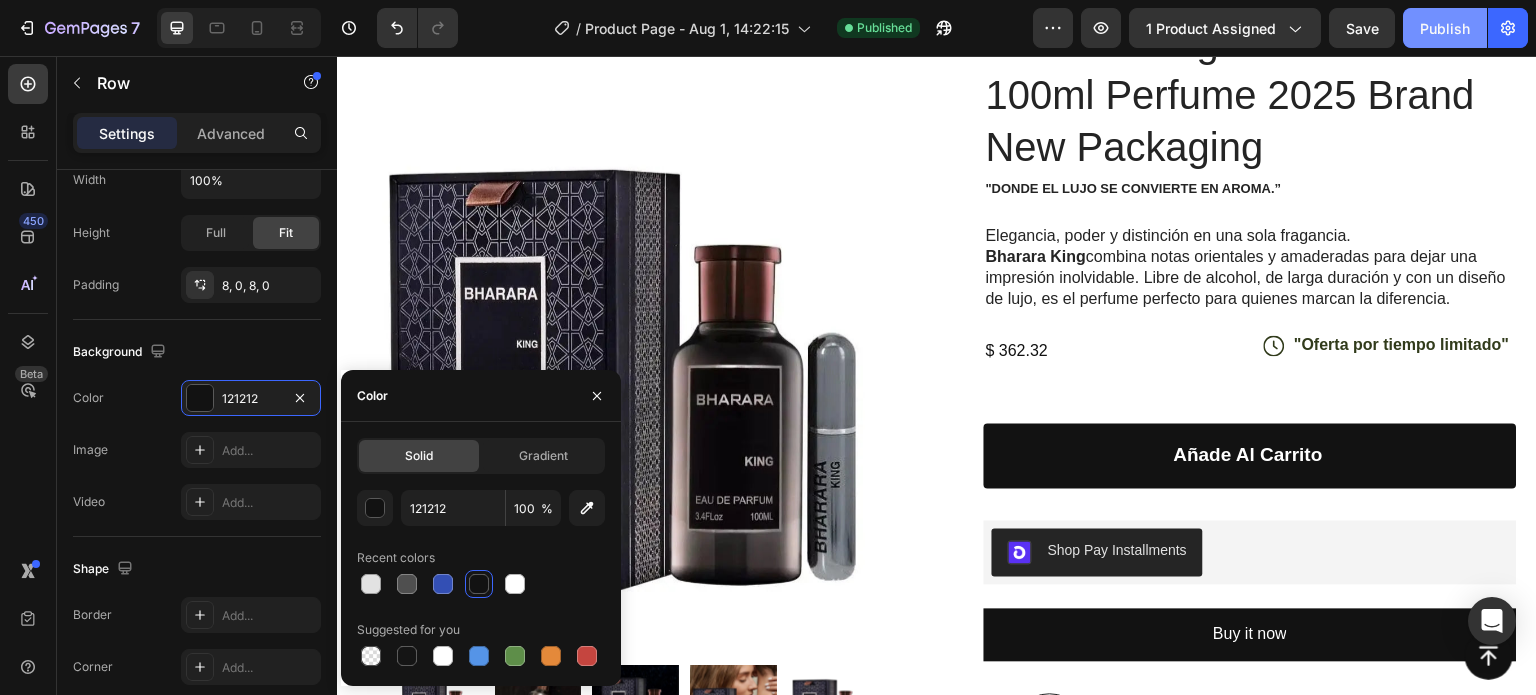 click on "Publish" at bounding box center [1445, 28] 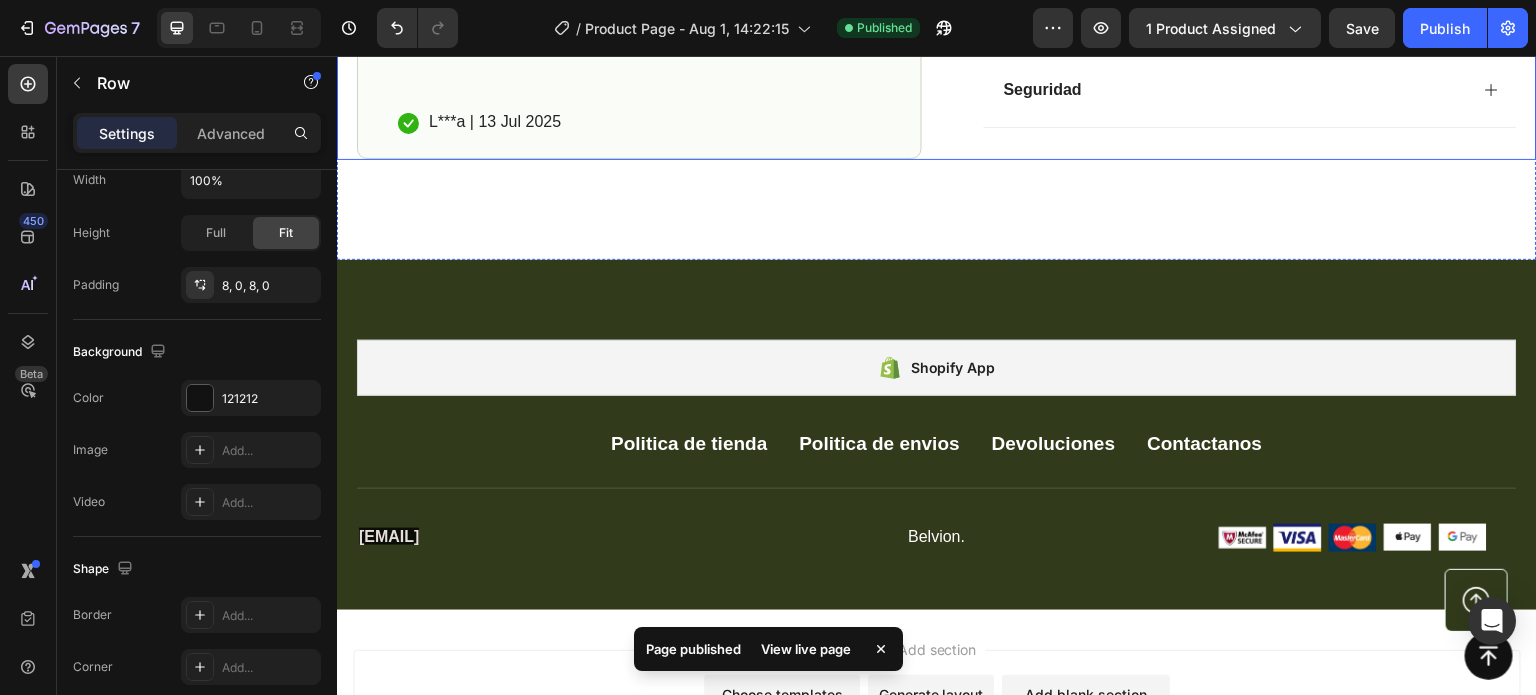scroll, scrollTop: 1300, scrollLeft: 0, axis: vertical 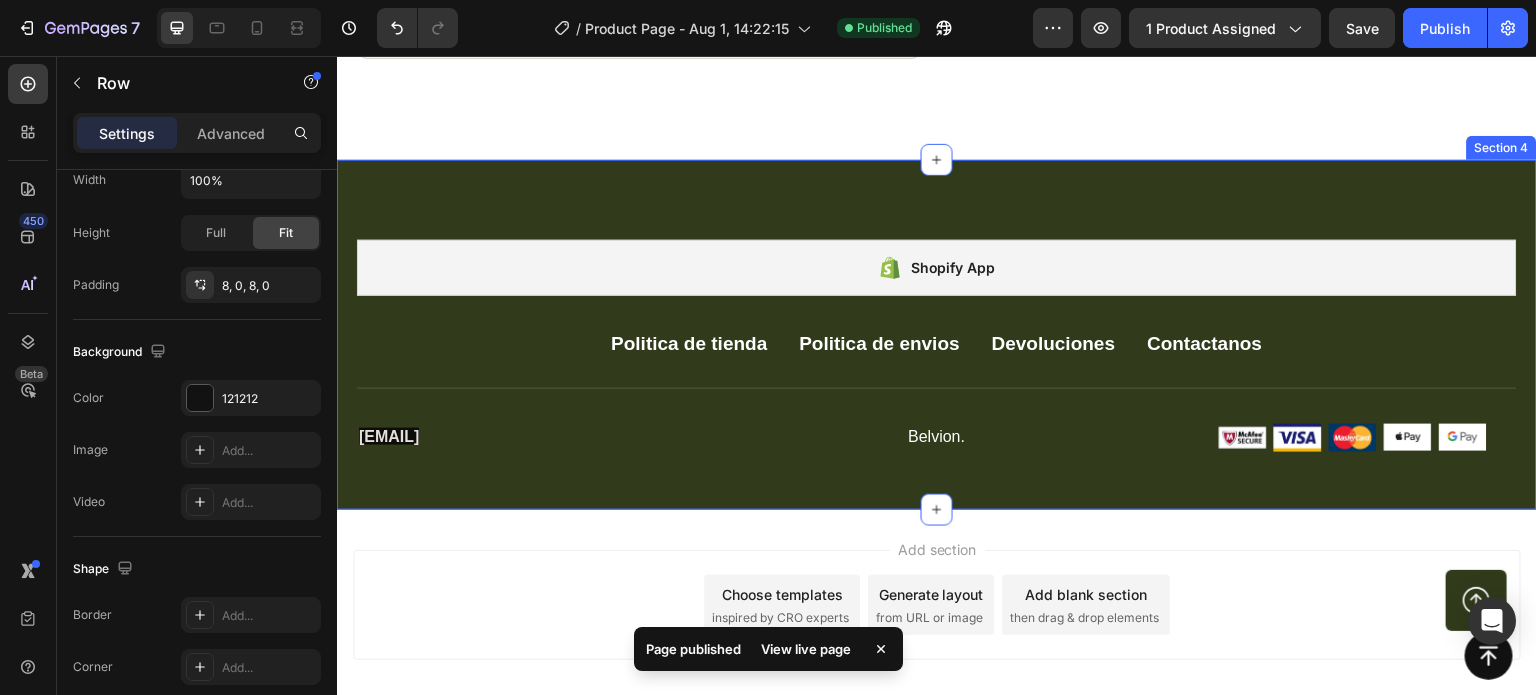click on "Shopify App Shopify App Politica de tienda Button Politica de envios Button Devoluciones Button Contactanos Button Row [EMAIL] Text Block Belvion. Text block Image Image Image Image Image Row Row
Button Row Section 4" at bounding box center (937, 335) 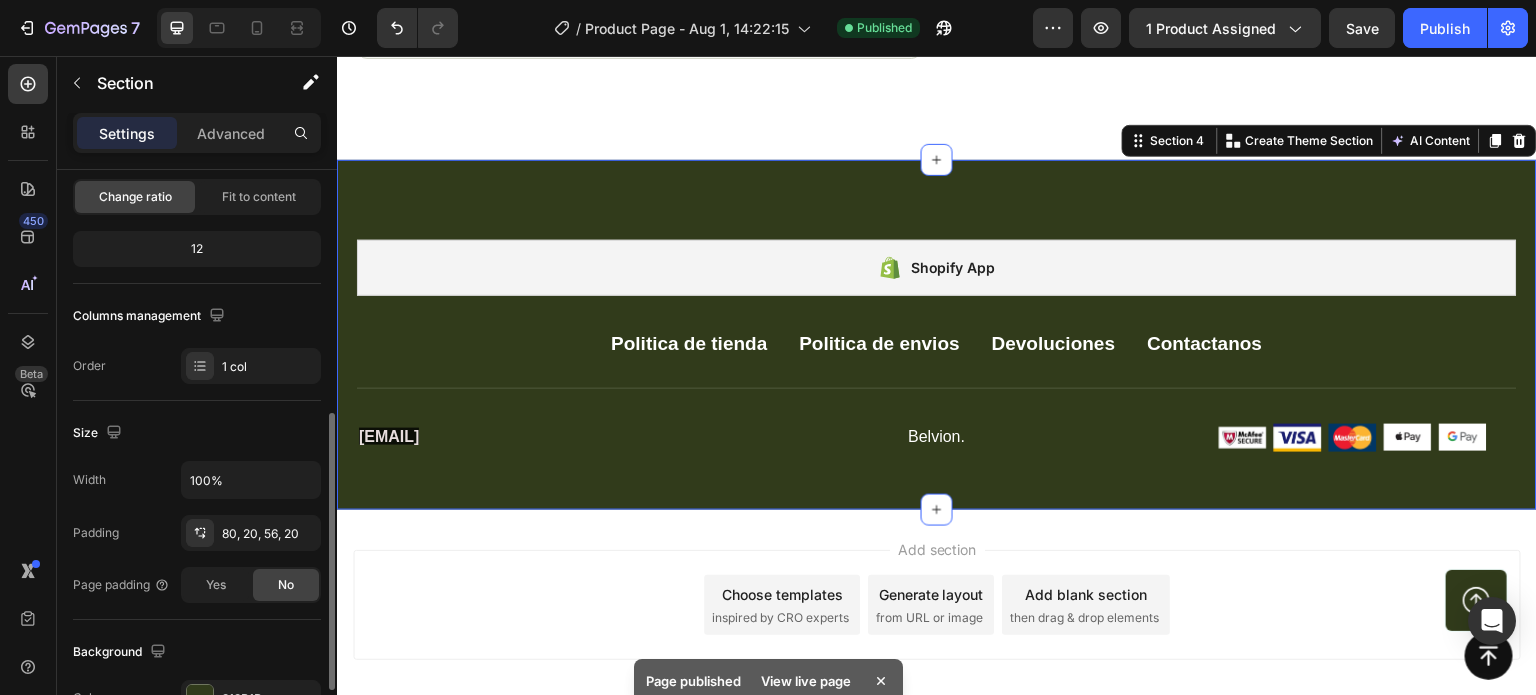scroll, scrollTop: 400, scrollLeft: 0, axis: vertical 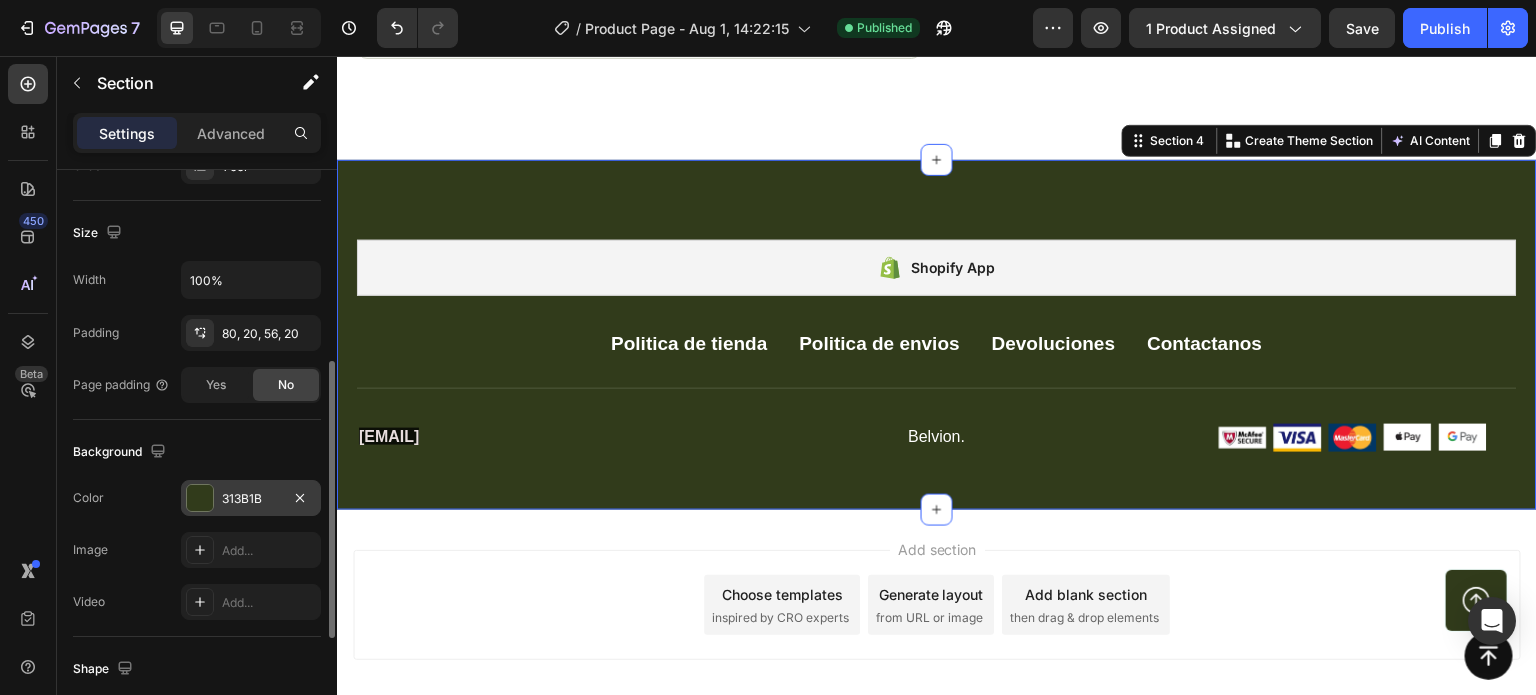 click on "313B1B" at bounding box center [251, 499] 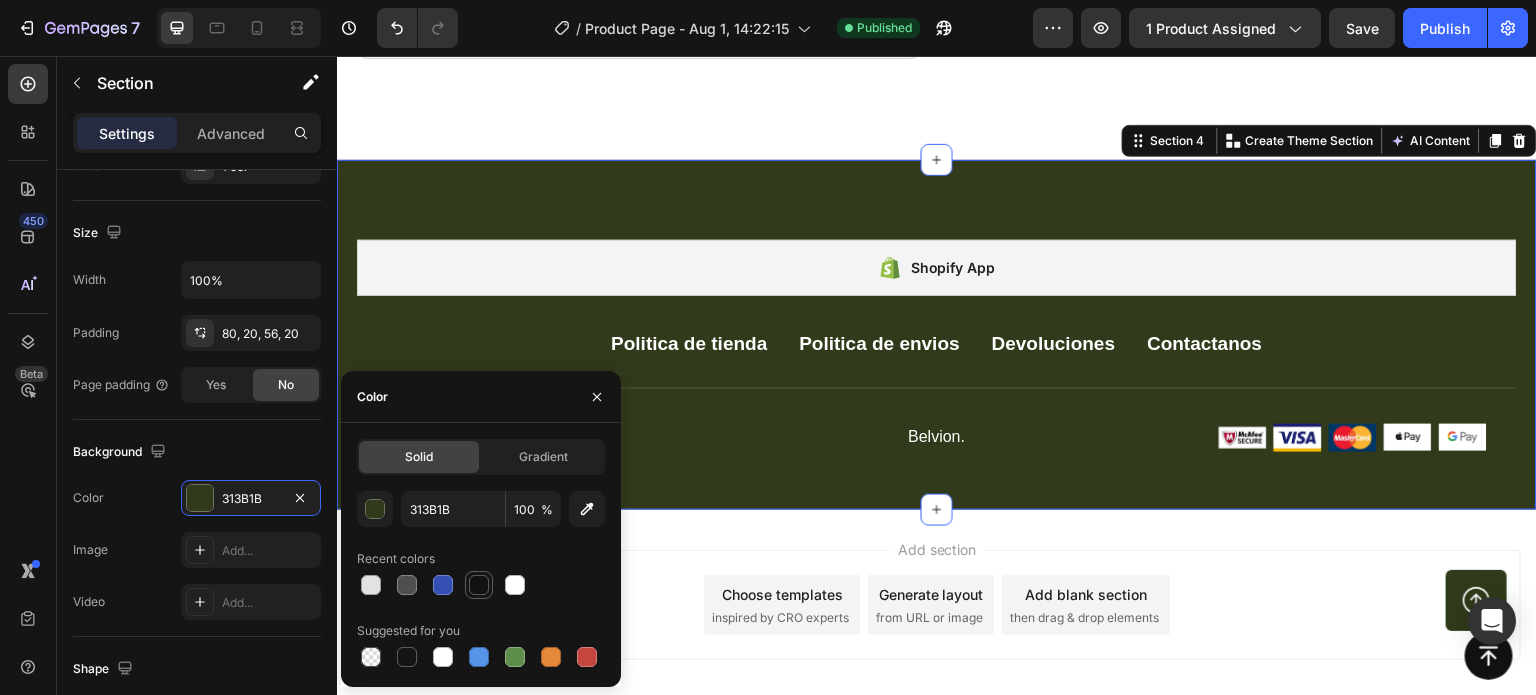 click at bounding box center [479, 585] 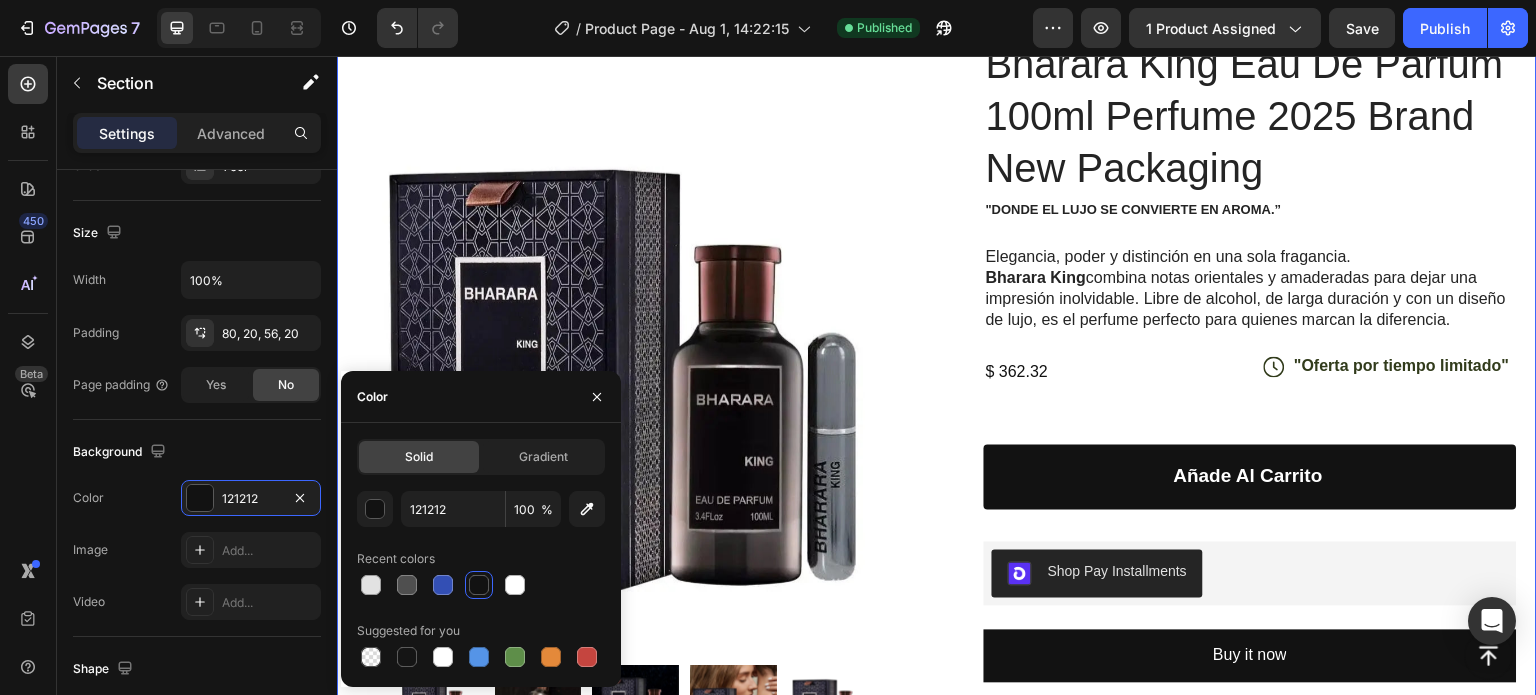 scroll, scrollTop: 0, scrollLeft: 0, axis: both 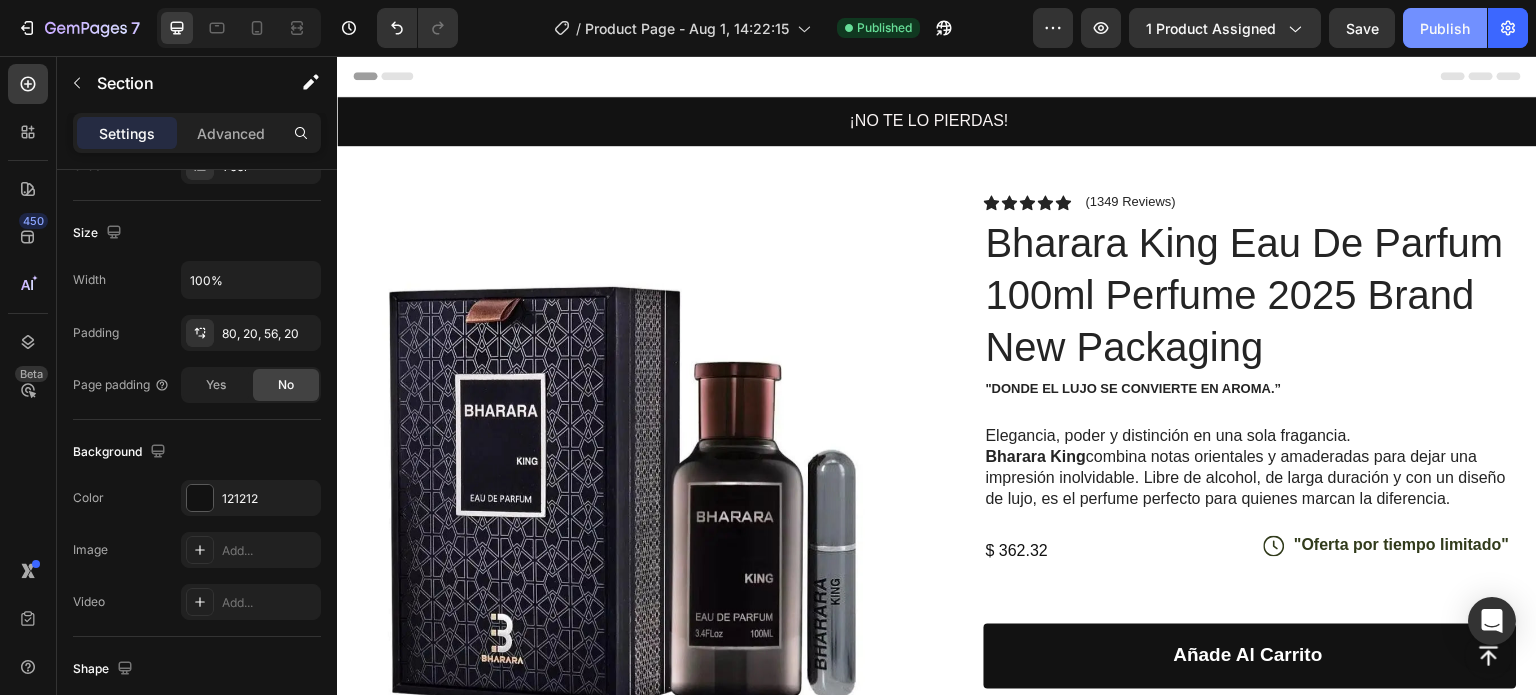 click on "Publish" at bounding box center (1445, 28) 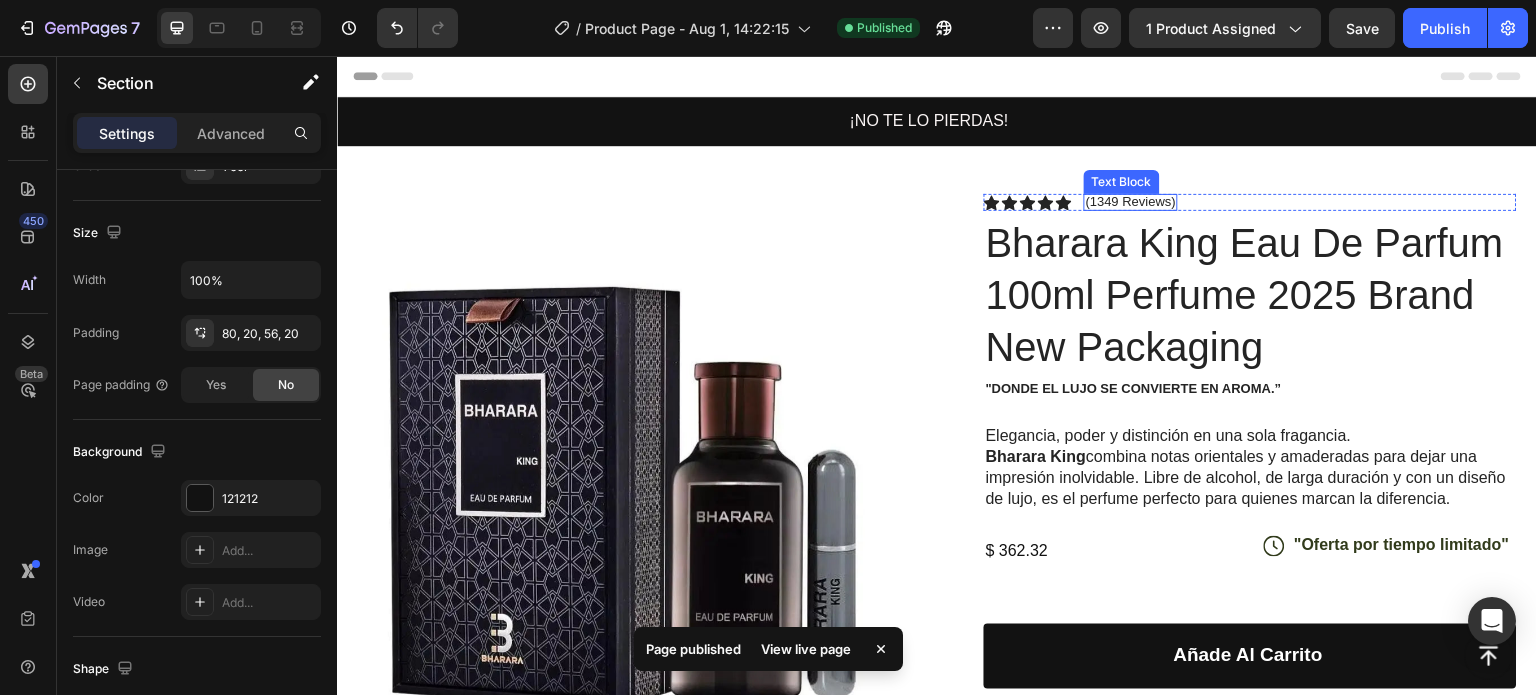 click on "(1349 Reviews)" at bounding box center (1131, 202) 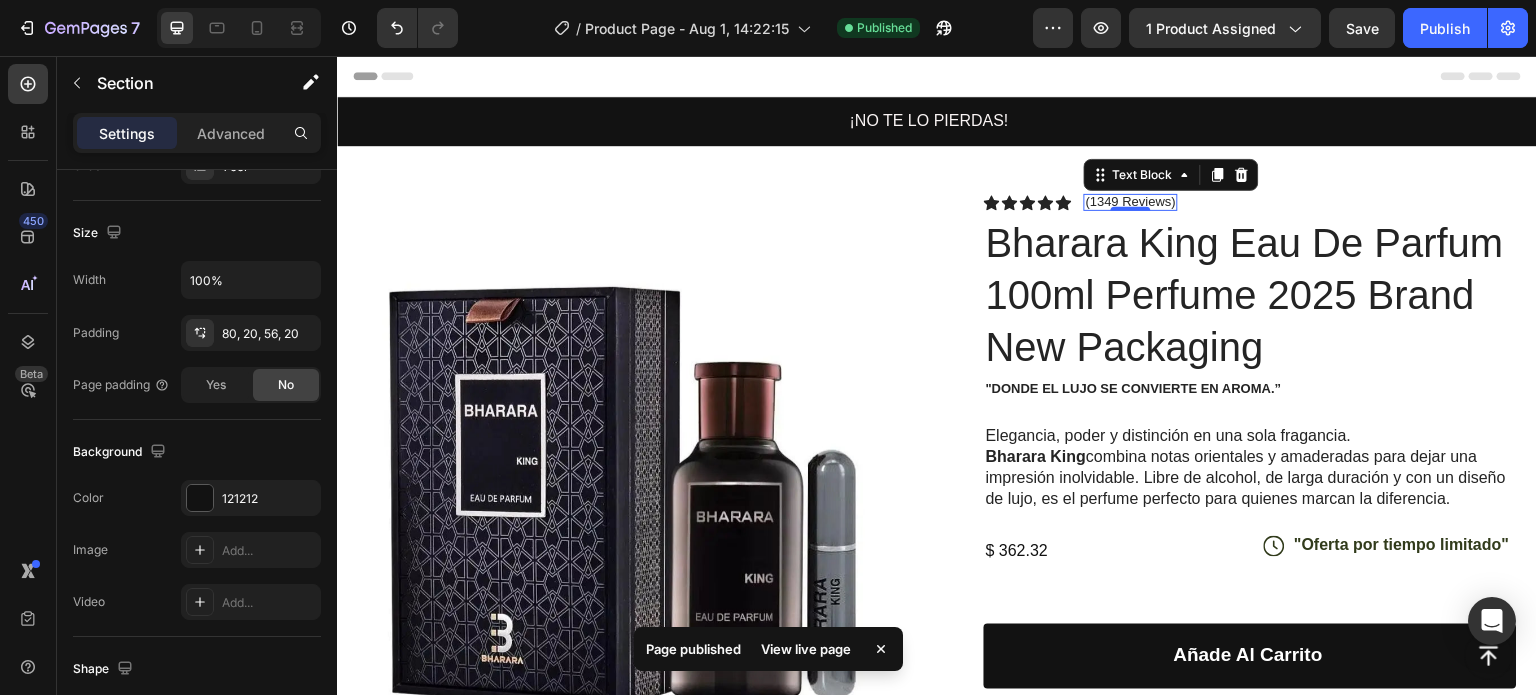 scroll, scrollTop: 0, scrollLeft: 0, axis: both 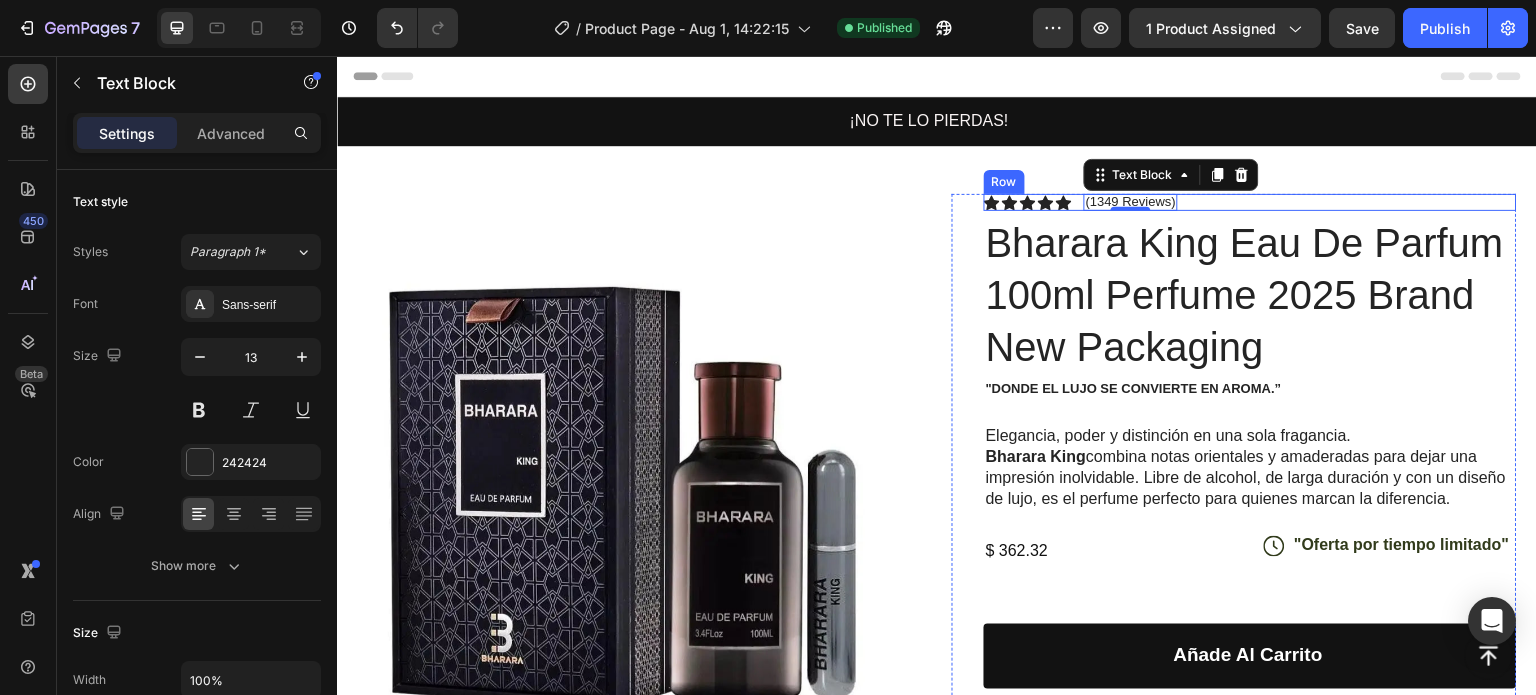 click on "Icon Icon Icon Icon Icon Icon List (1349 Reviews) Text Block   0 Row" at bounding box center (1250, 203) 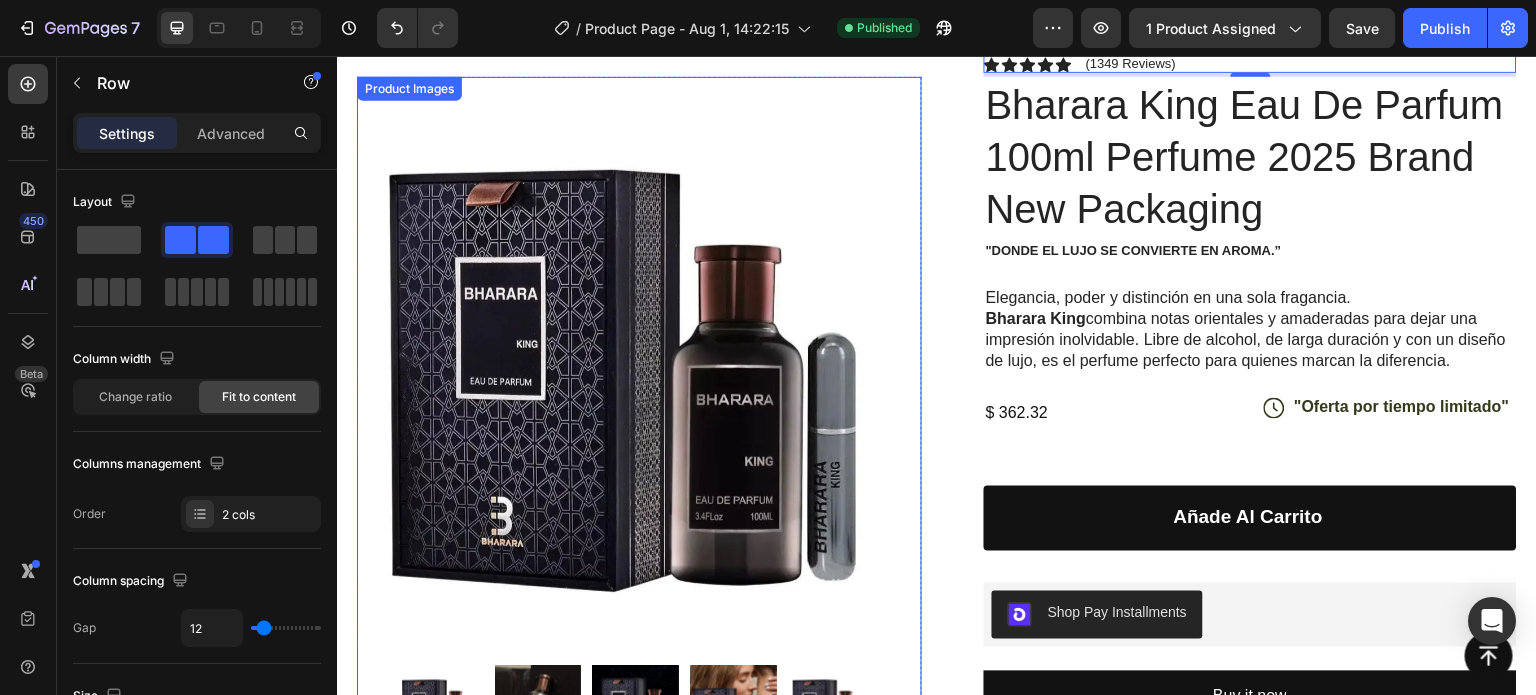 scroll, scrollTop: 0, scrollLeft: 0, axis: both 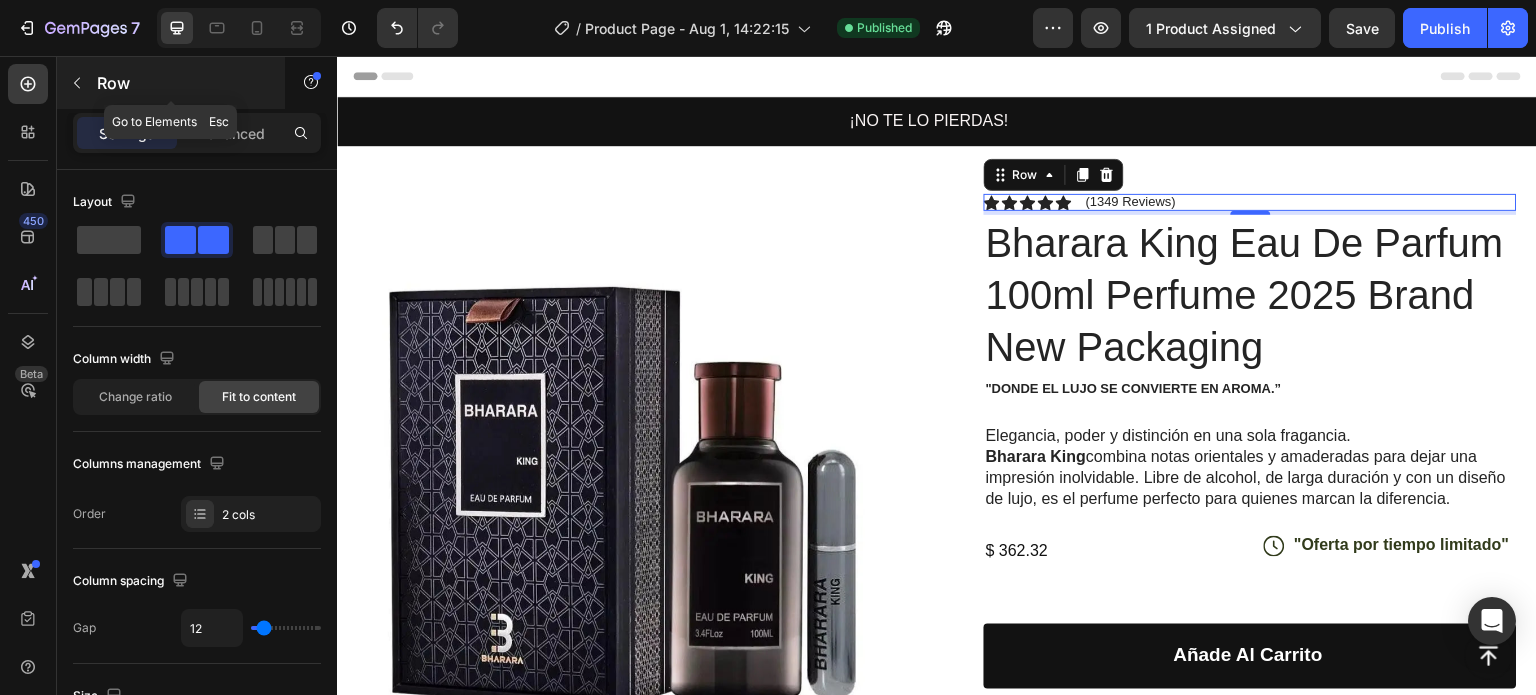 click at bounding box center (77, 83) 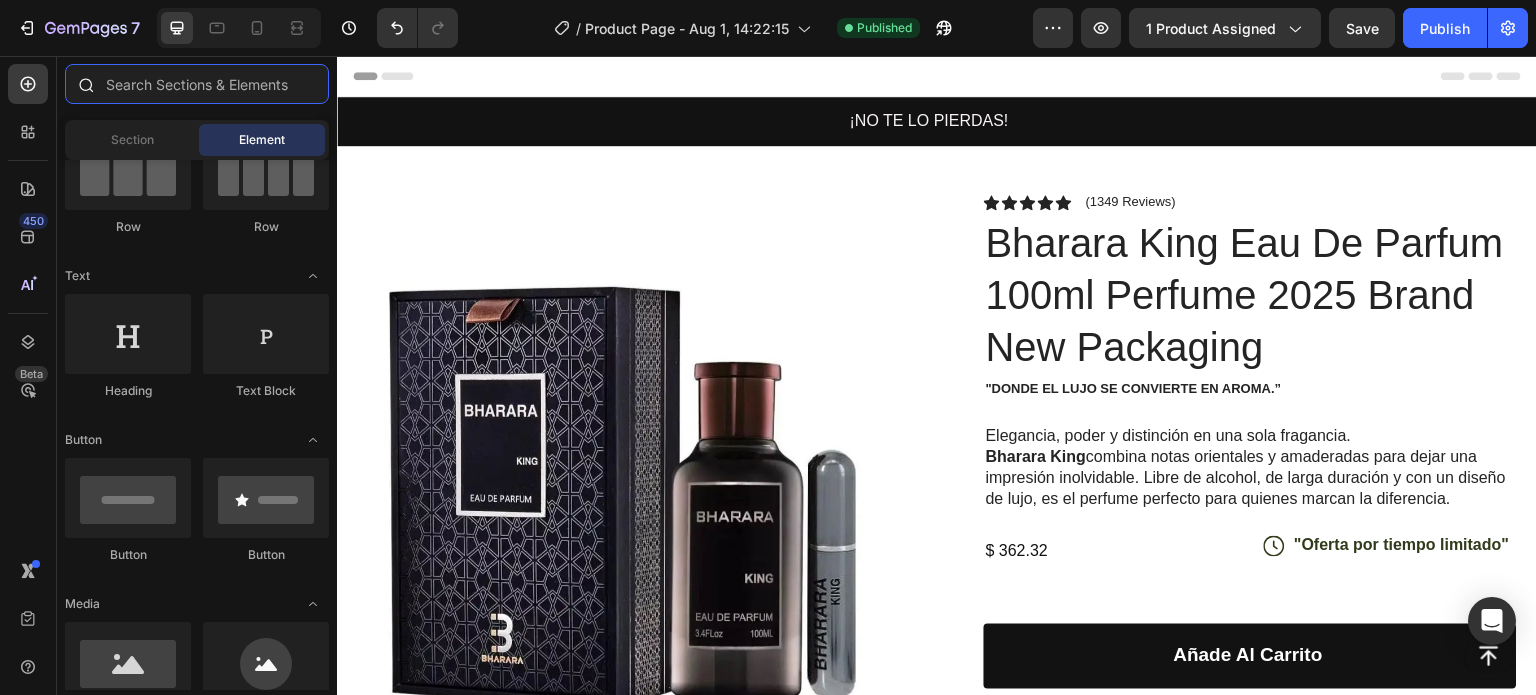 click at bounding box center (197, 84) 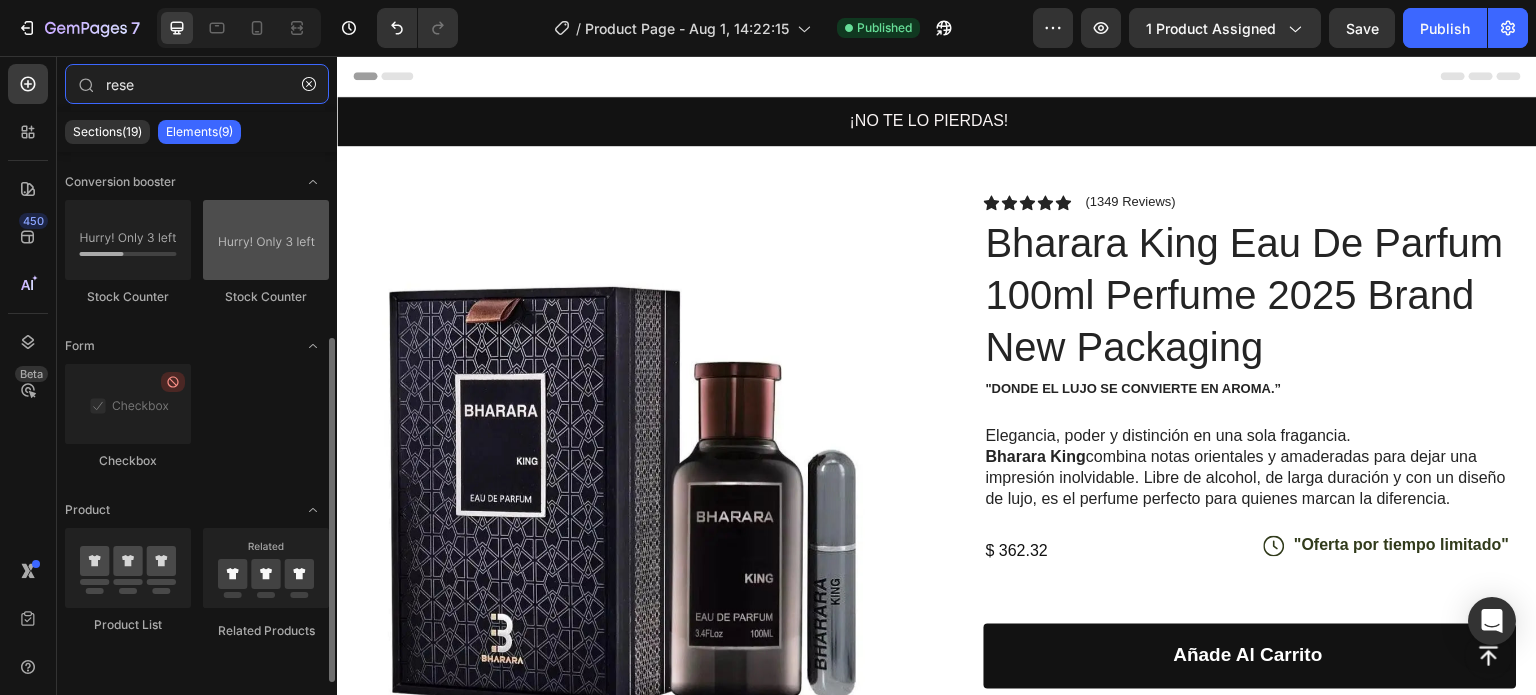scroll, scrollTop: 0, scrollLeft: 0, axis: both 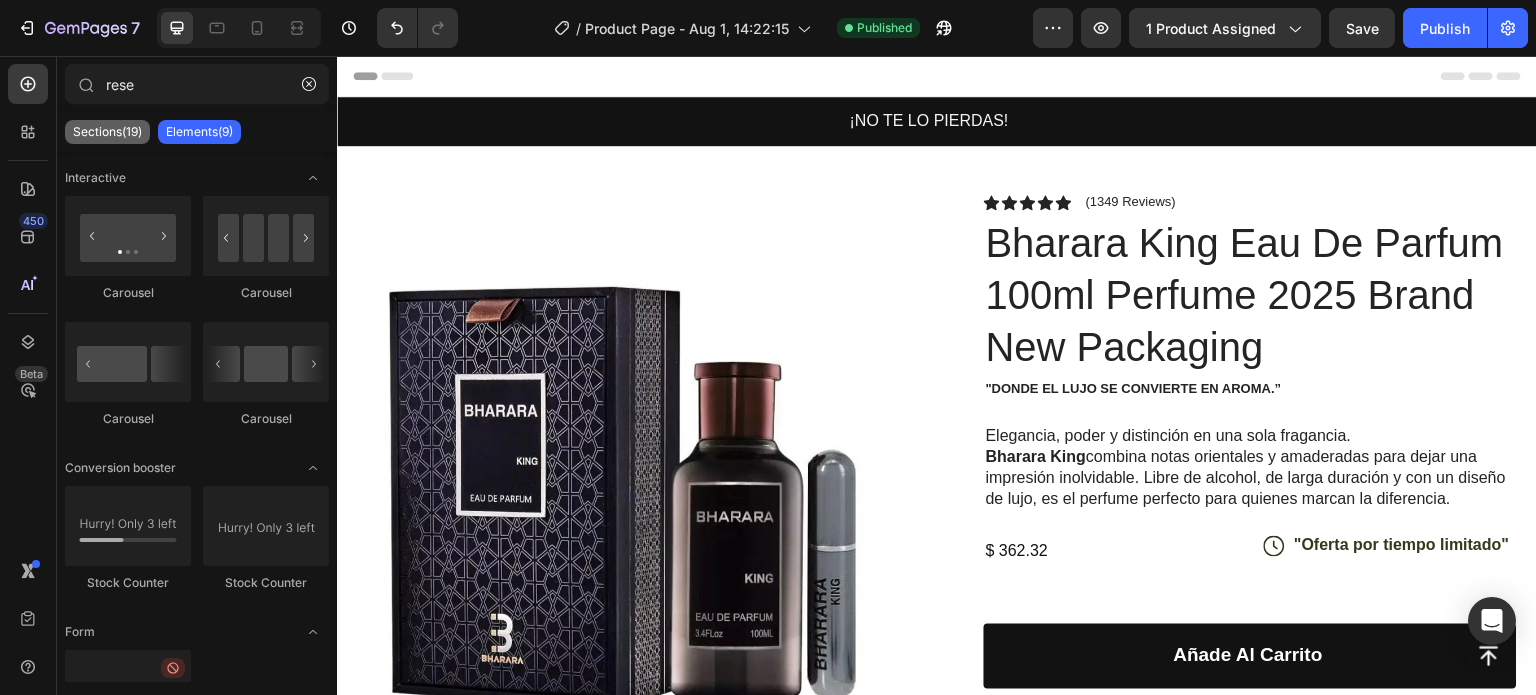 click on "Sections(19)" 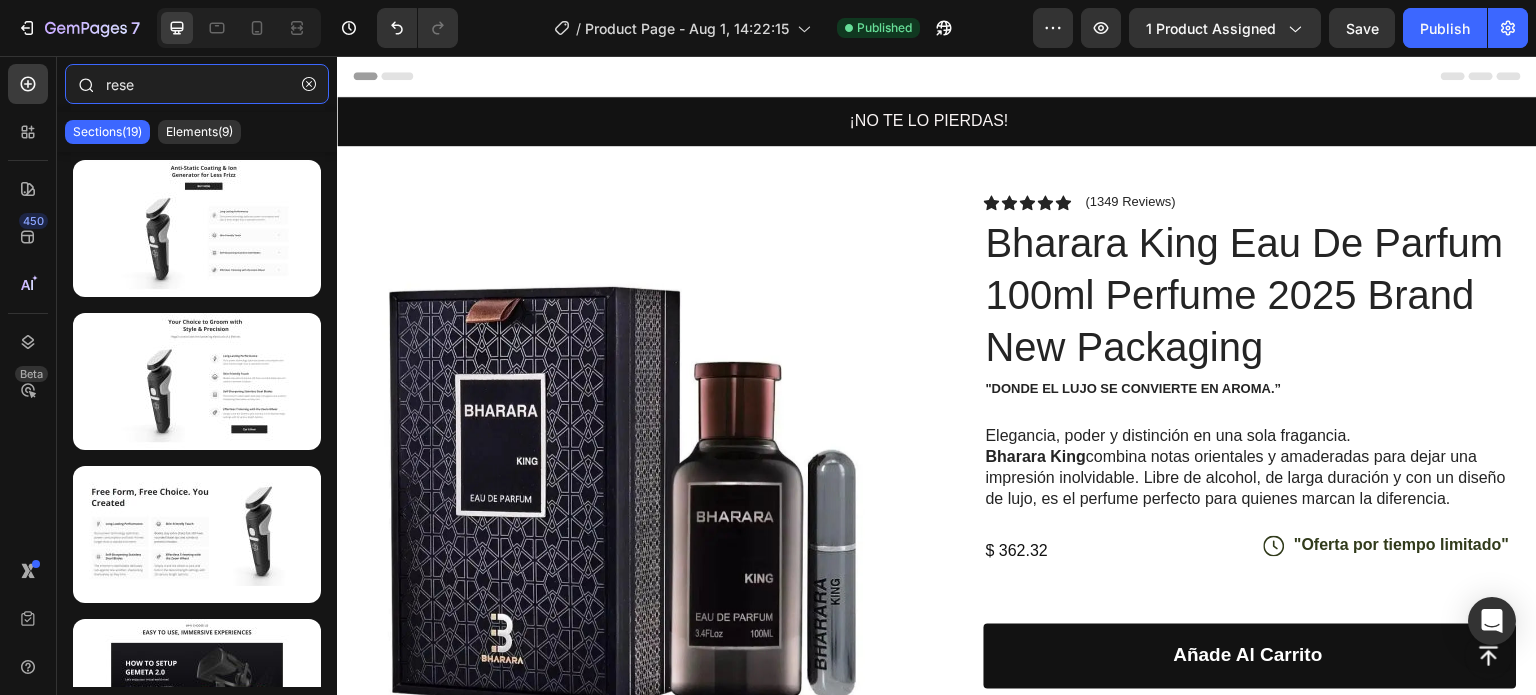 click on "rese" at bounding box center (197, 84) 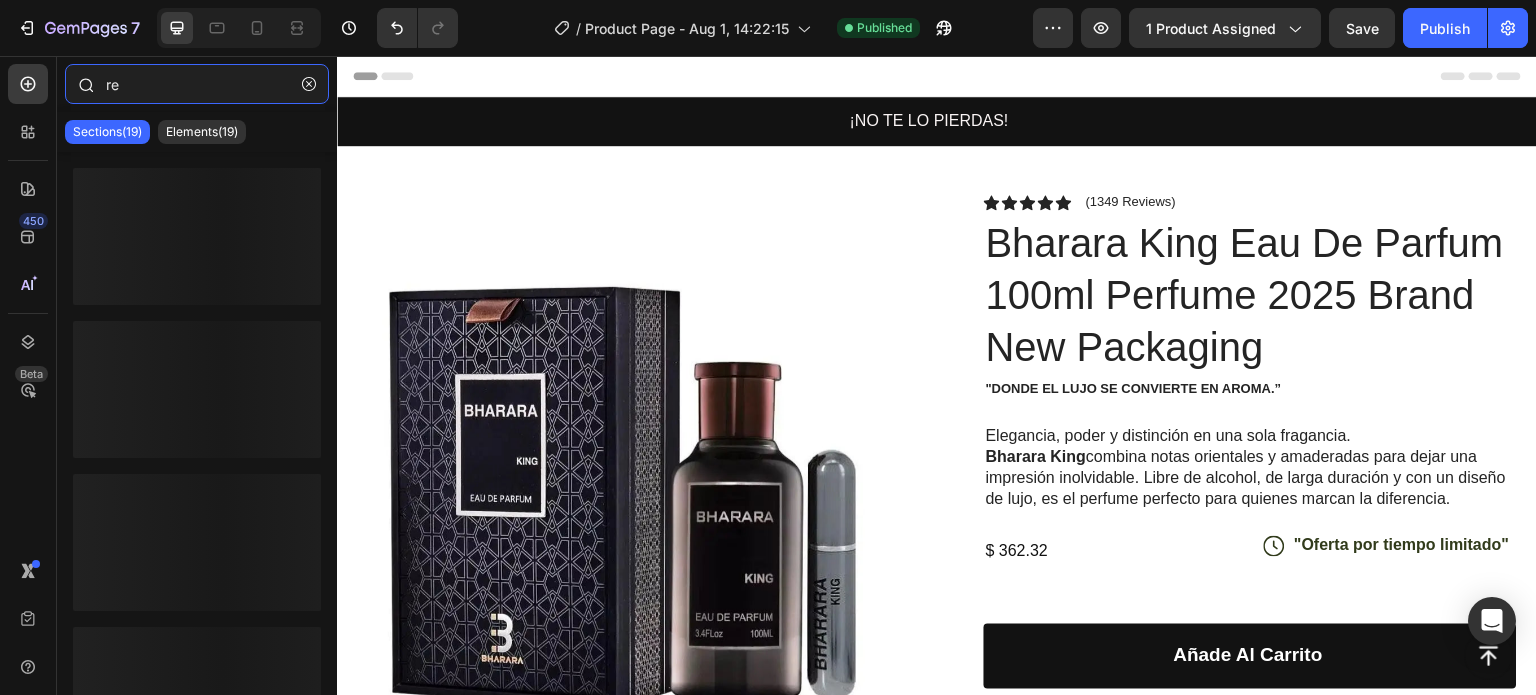 type on "r" 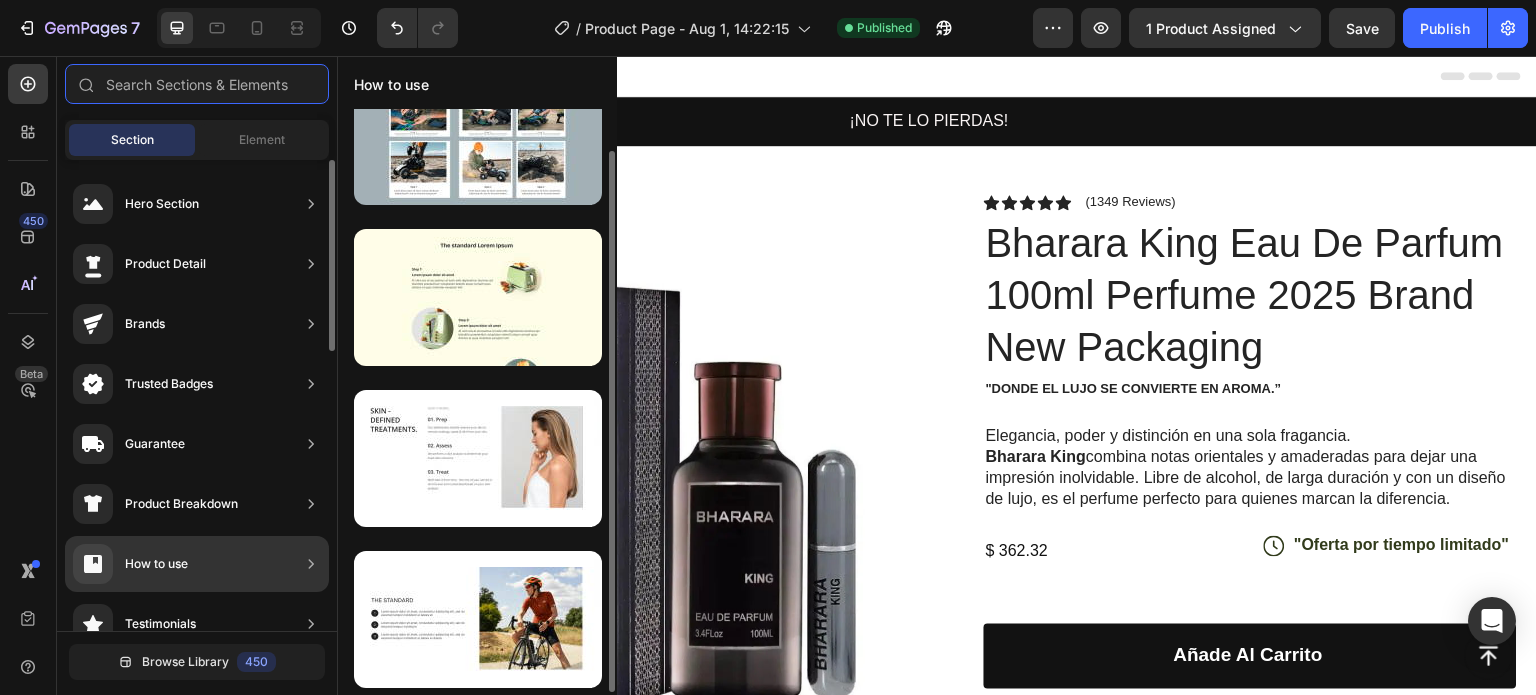 scroll, scrollTop: 46, scrollLeft: 0, axis: vertical 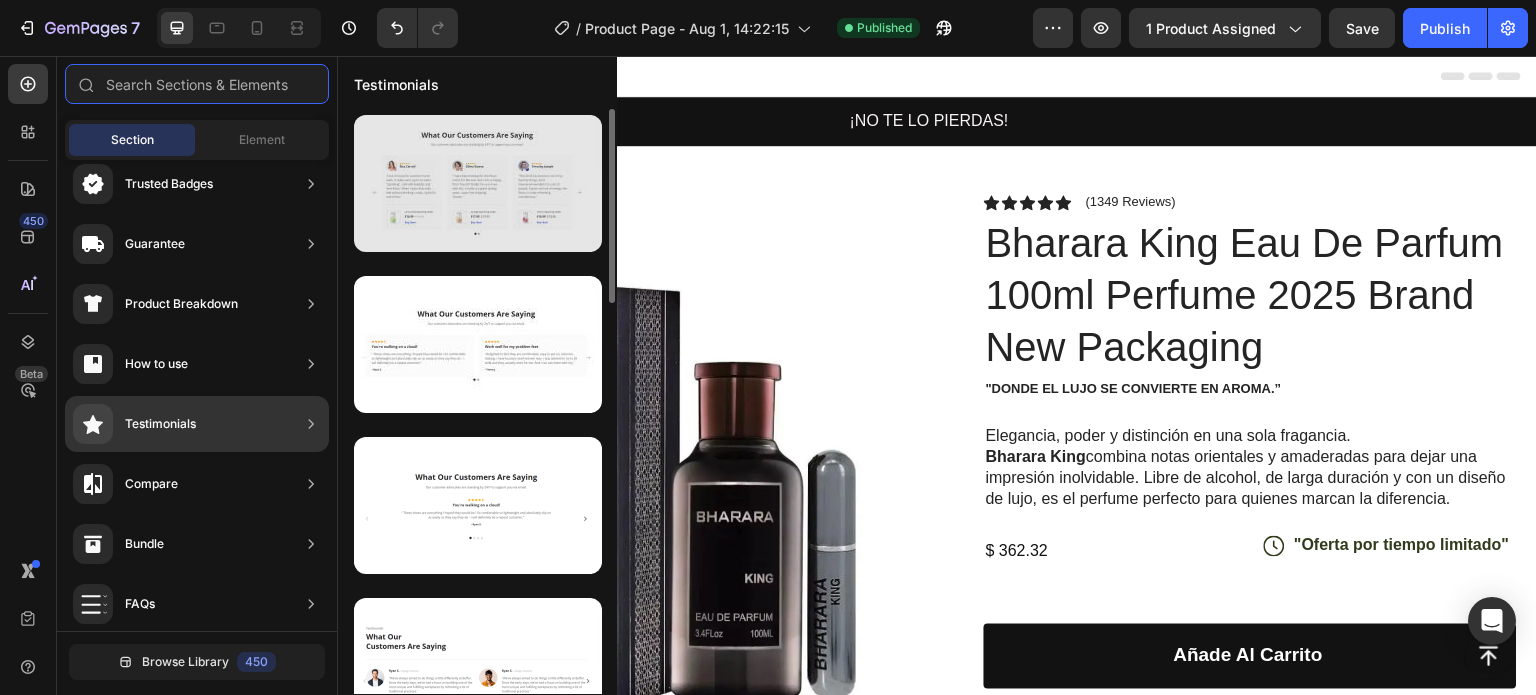 type 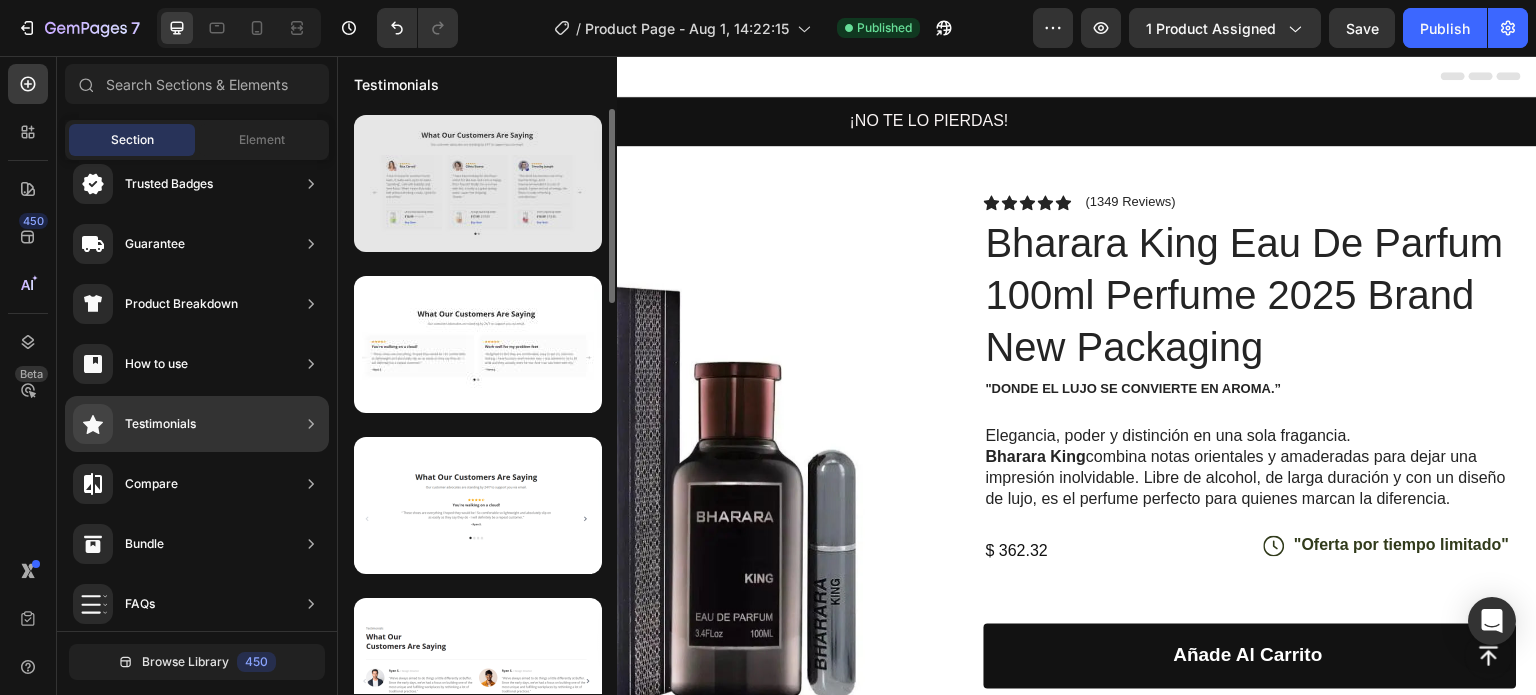 click at bounding box center (478, 183) 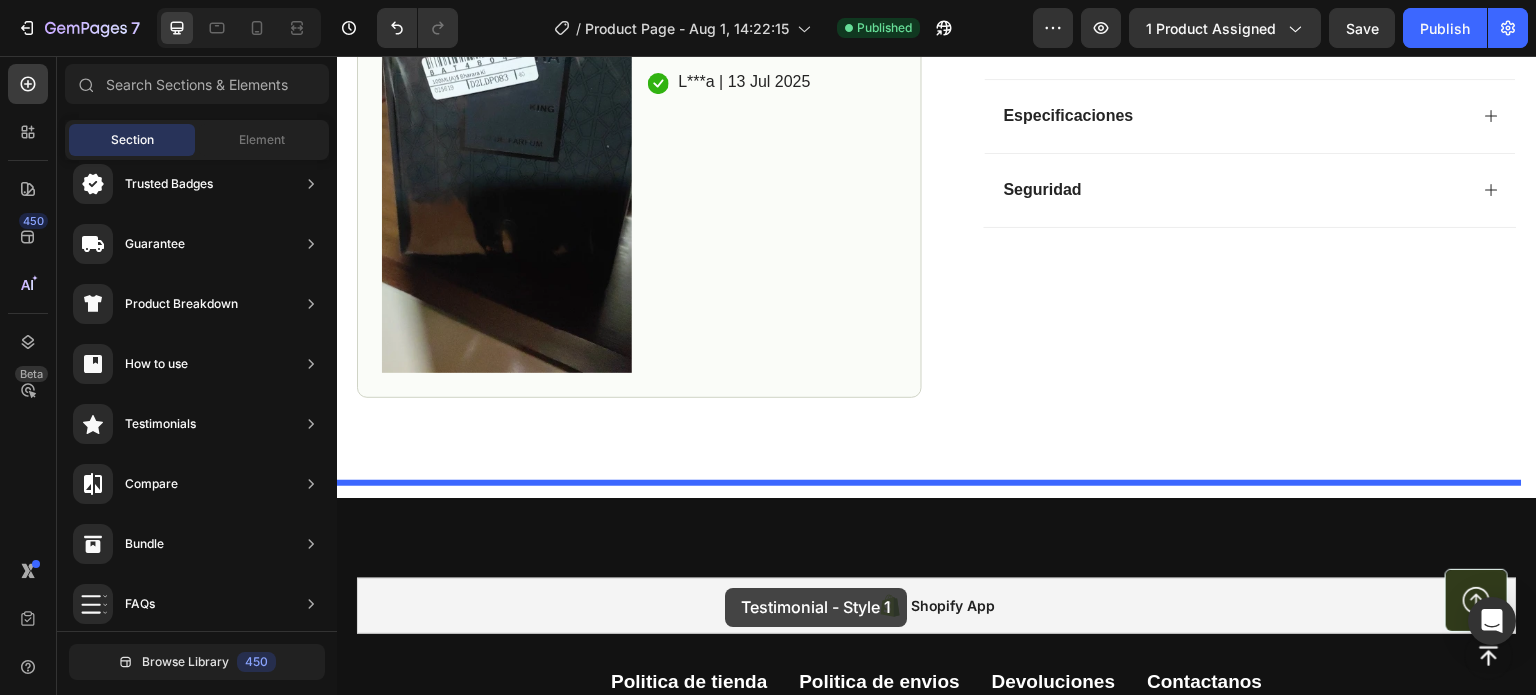 scroll, scrollTop: 1200, scrollLeft: 0, axis: vertical 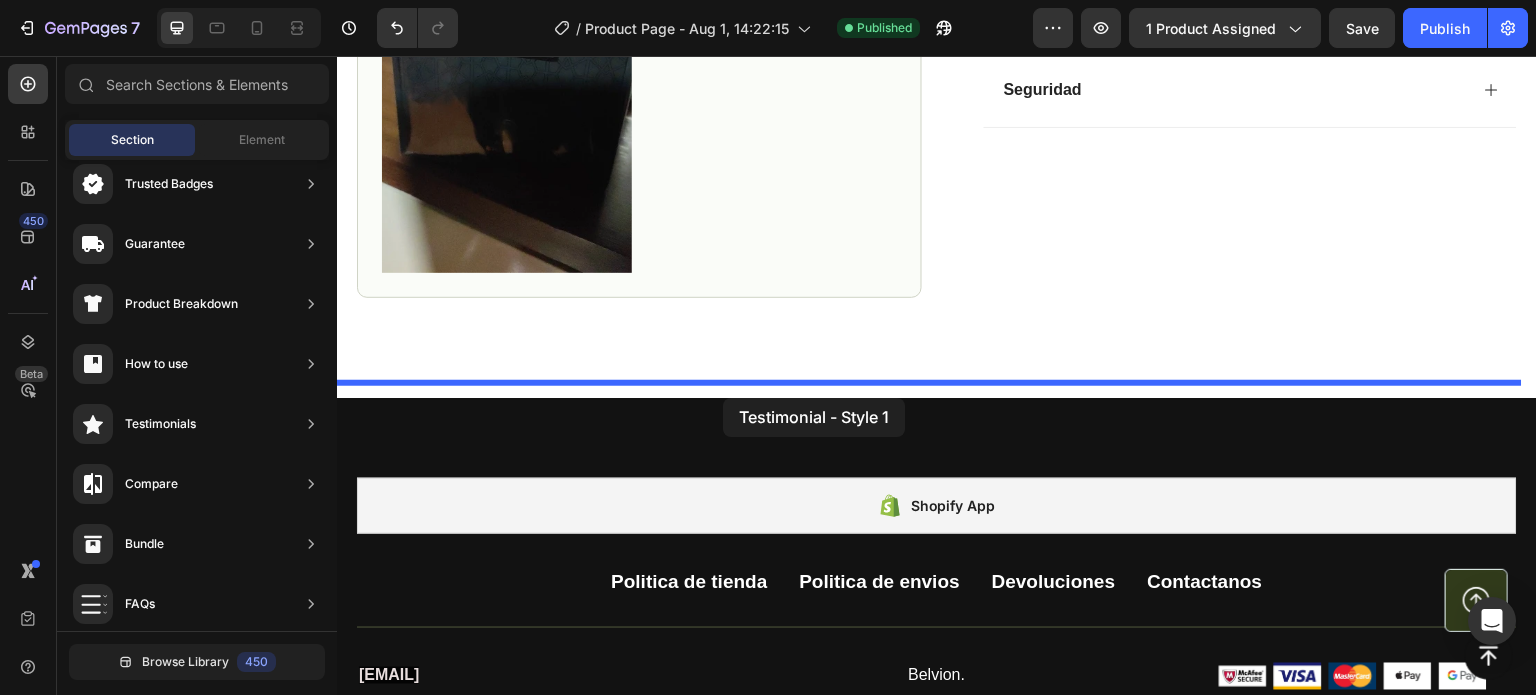 drag, startPoint x: 861, startPoint y: 275, endPoint x: 721, endPoint y: 396, distance: 185.04324 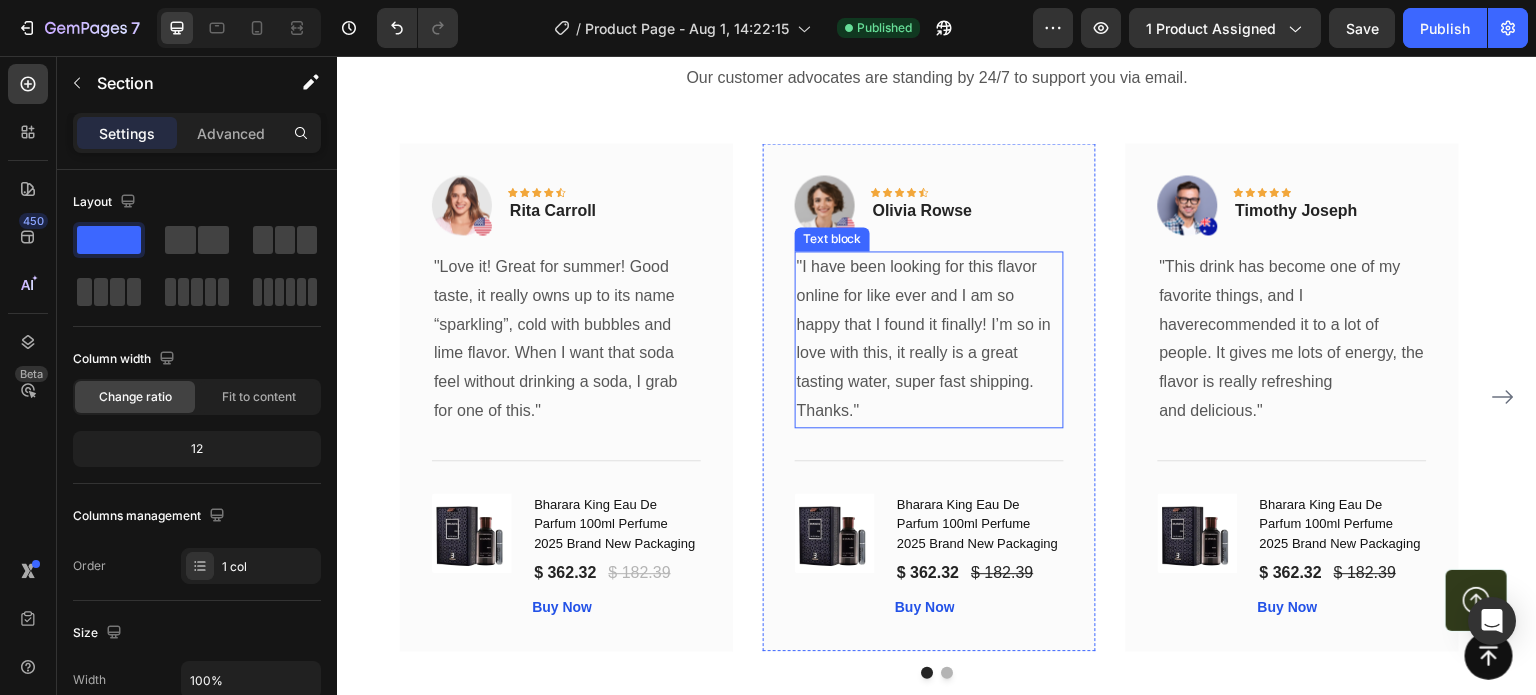 scroll, scrollTop: 1756, scrollLeft: 0, axis: vertical 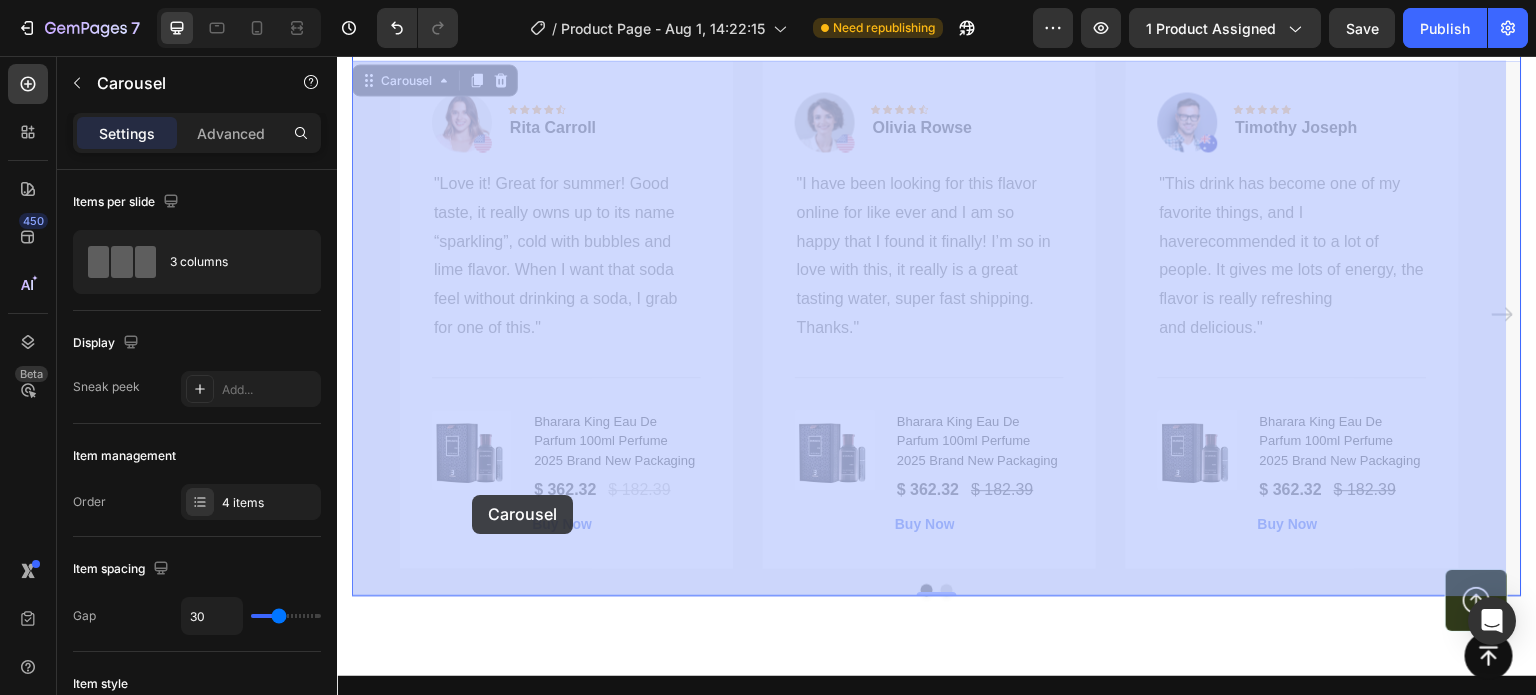 drag, startPoint x: 396, startPoint y: 473, endPoint x: 472, endPoint y: 495, distance: 79.12016 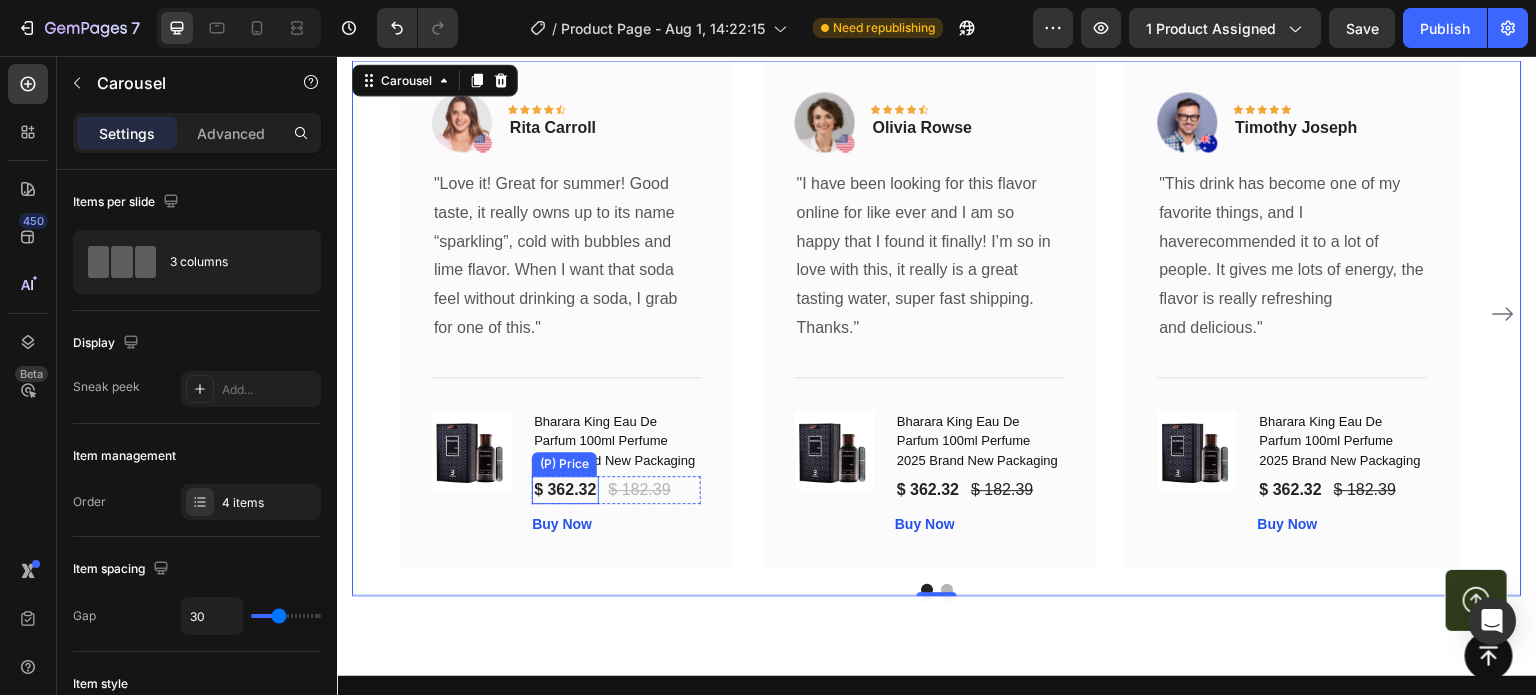 click on "$ 362.32" at bounding box center (565, 490) 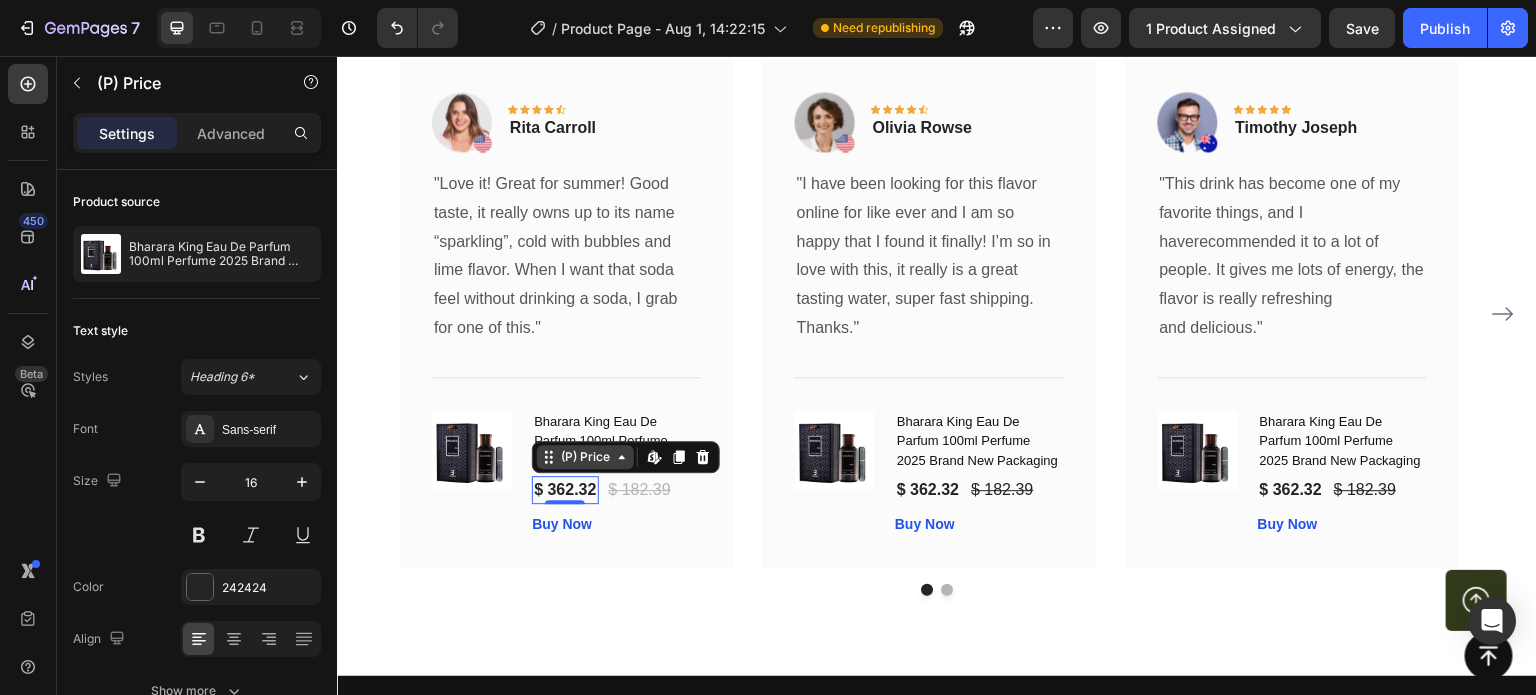 click on "(P) Price" at bounding box center (585, 457) 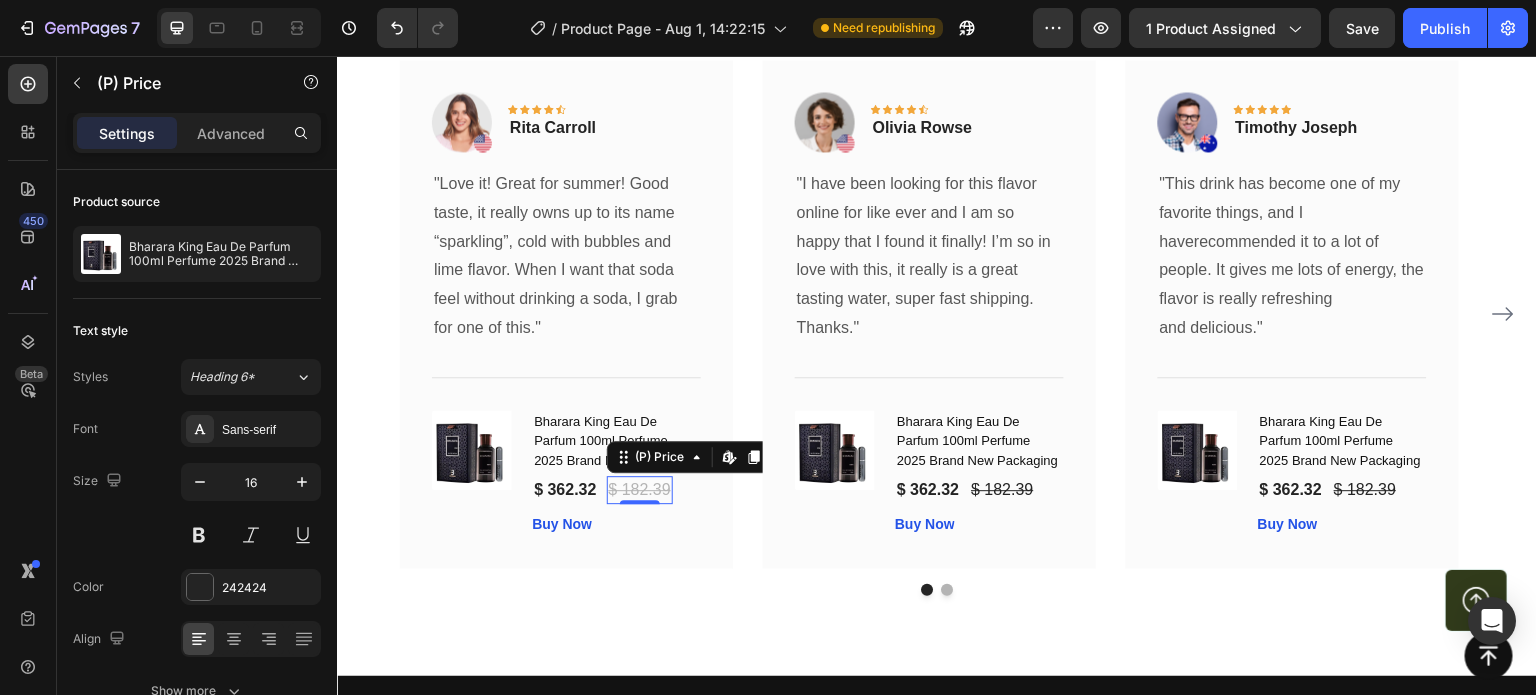 click on "$ 182.39" at bounding box center (640, 490) 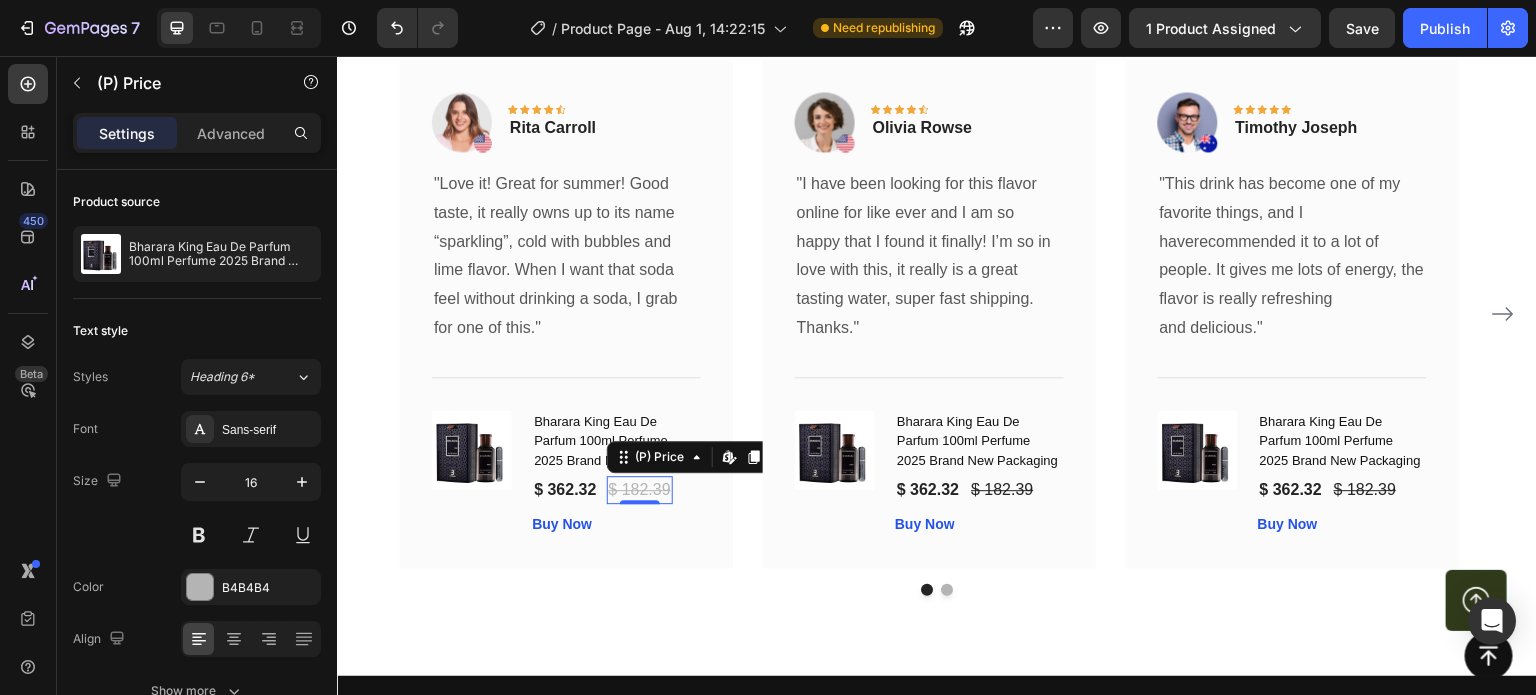 click on "0" at bounding box center (640, 504) 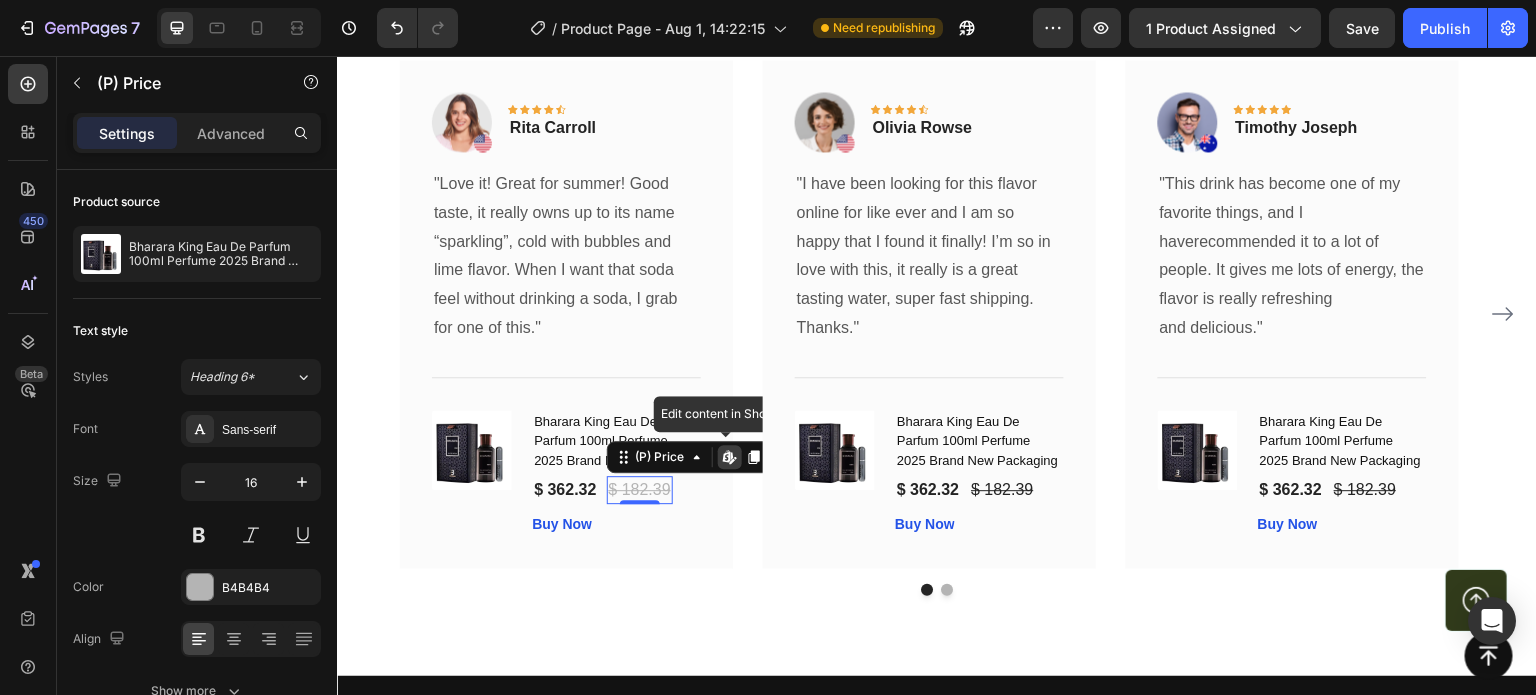 click on "$ 182.39" at bounding box center (640, 490) 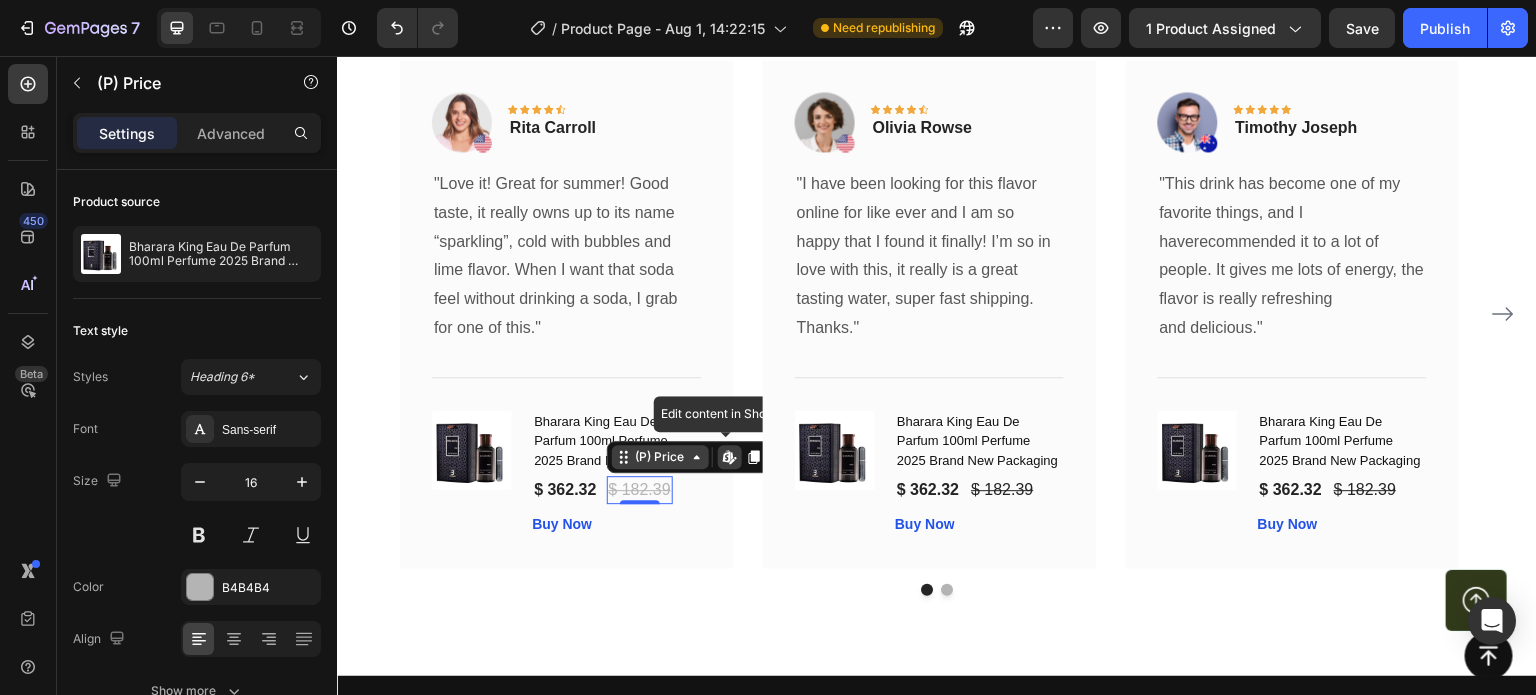 click on "(P) Price" at bounding box center [660, 457] 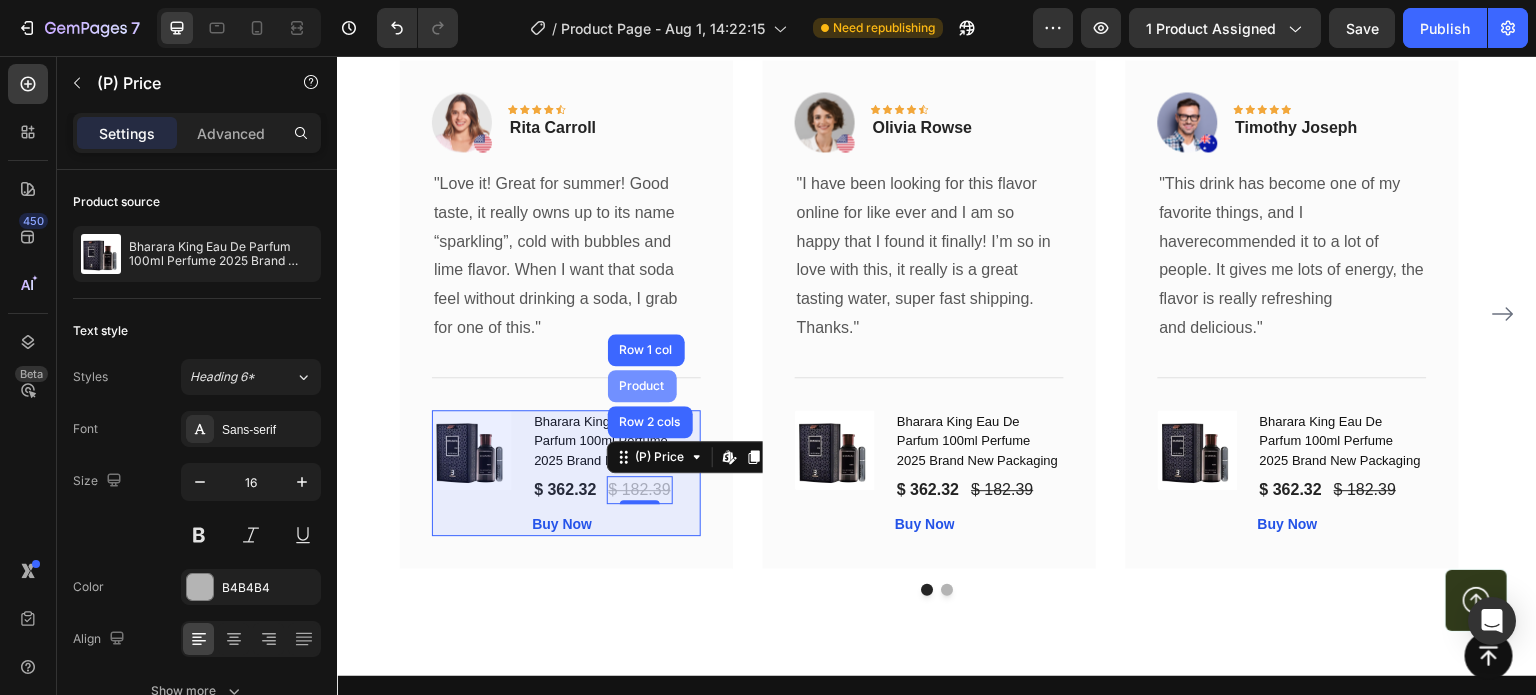 click on "Product" at bounding box center [642, 386] 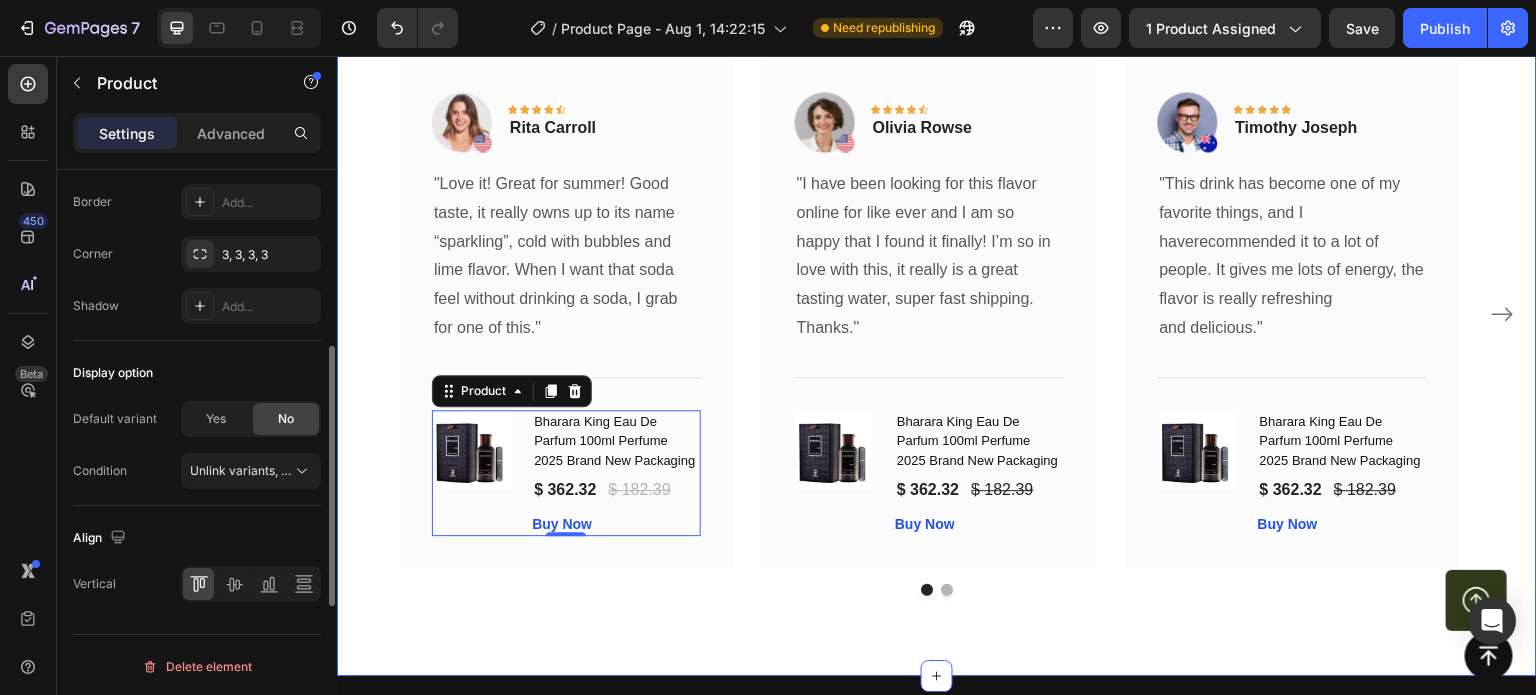 scroll, scrollTop: 515, scrollLeft: 0, axis: vertical 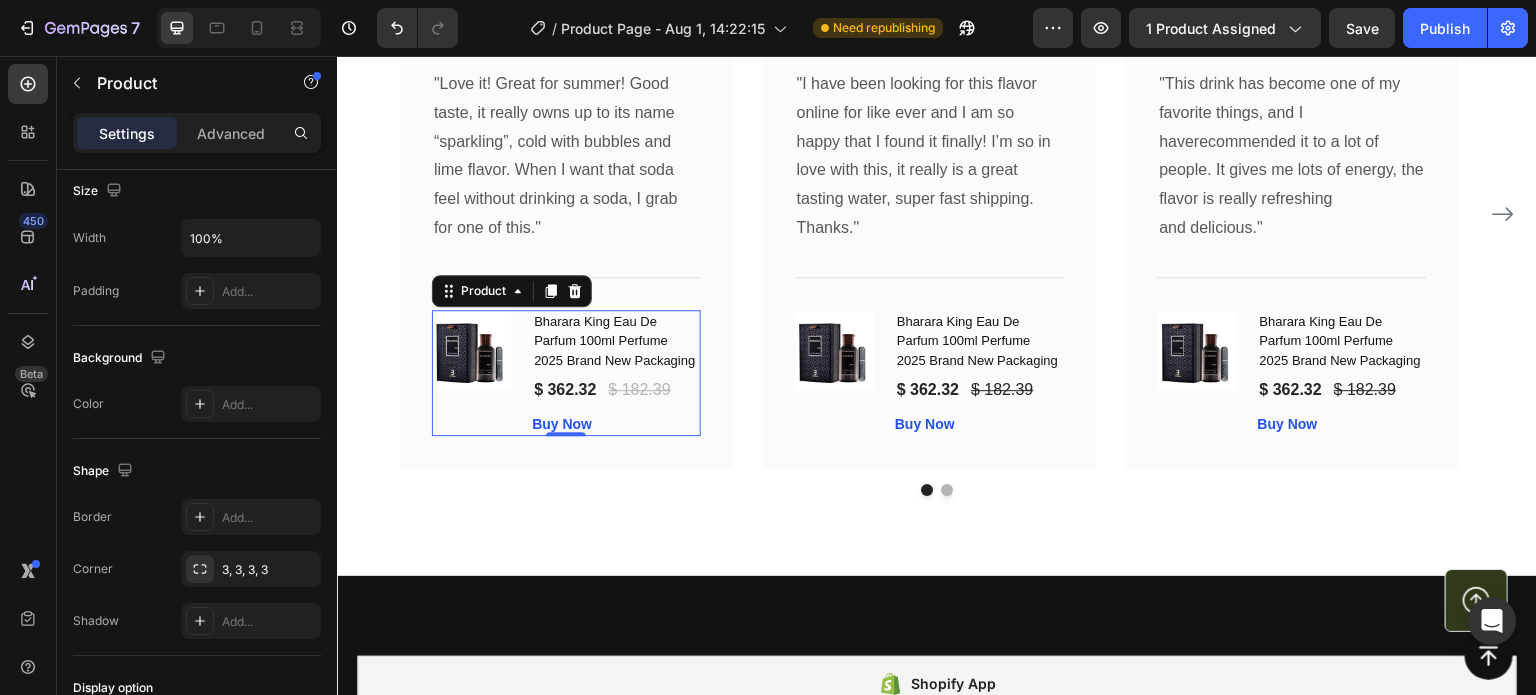 click 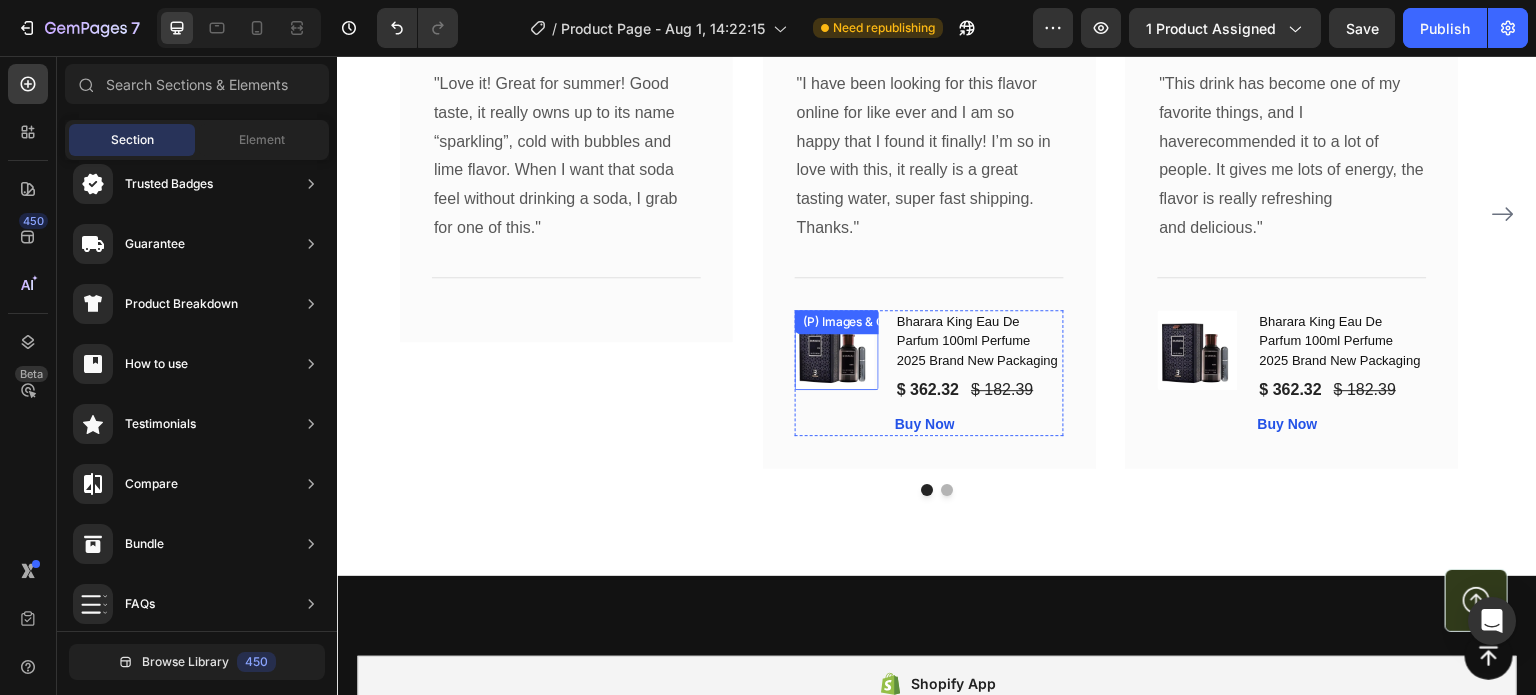 click on "(P) Images & Gallery" at bounding box center (860, 322) 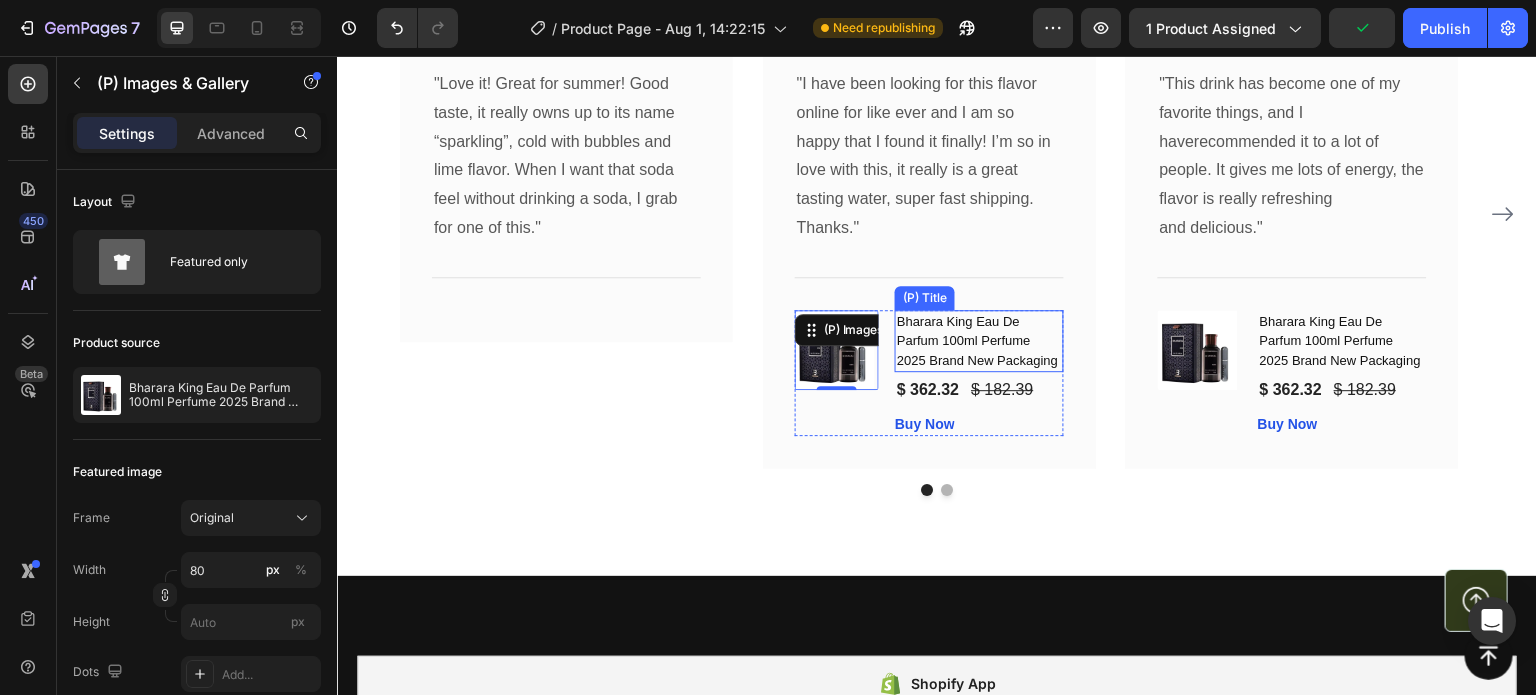 click on "Bharara King Eau De Parfum 100ml Perfume 2025 Brand New Packaging" at bounding box center (979, 341) 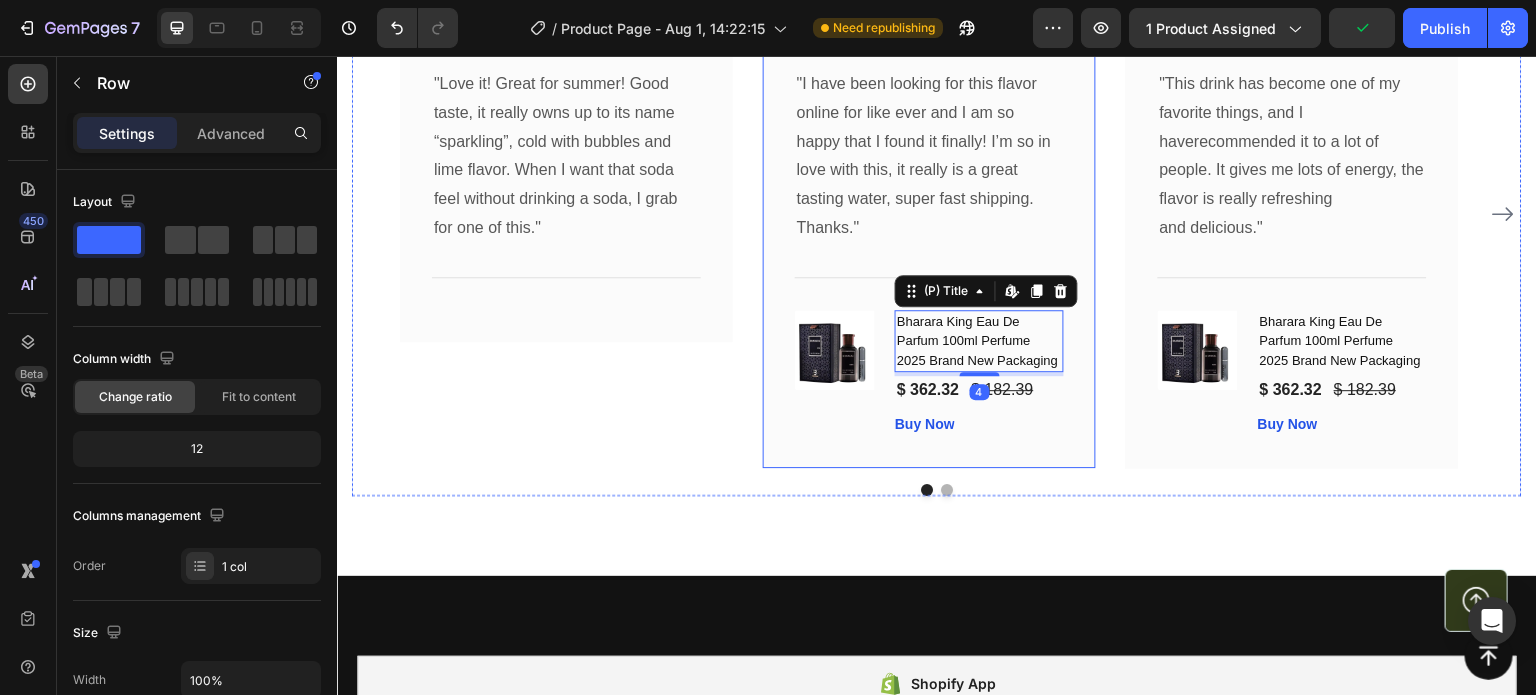 click on "Image
Icon
Icon
Icon
Icon
Icon Row Olivia Rowse Text block Row "I have been looking for this flavor online for like ever and I am so happy that I found it finally! I’m so in love with this, it really is a great tasting water, super fast shipping.  Thanks." Text block                Title Line (P) Images & Gallery Bharara King Eau De Parfum 100ml Perfume 2025 Brand New Packaging (P) Title   Edit content in Shopify 4 $ 362.32 (P) Price (P) Price $ 182.39 (P) Price (P) Price Row Buy Now (P) Cart Button Product Row" at bounding box center (929, 214) 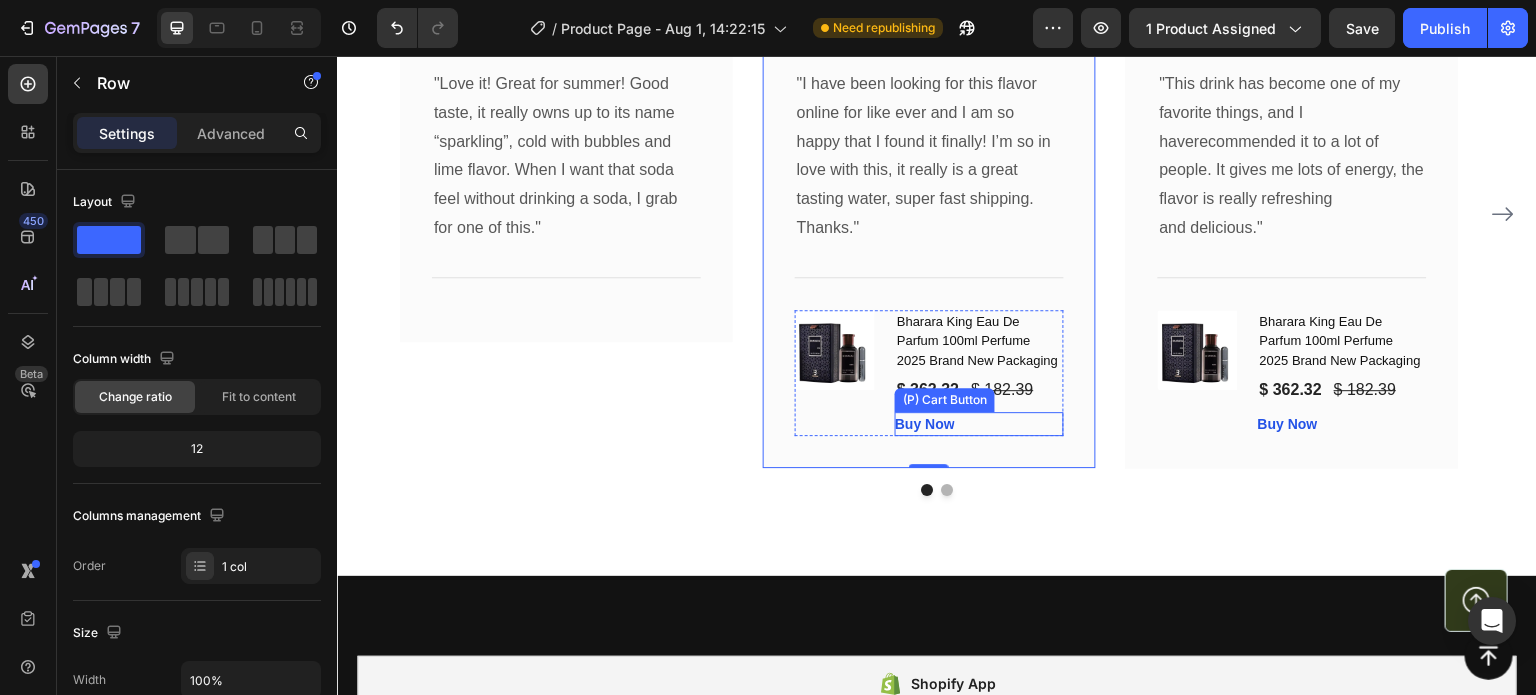 click on "Buy Now (P) Cart Button" at bounding box center (979, 424) 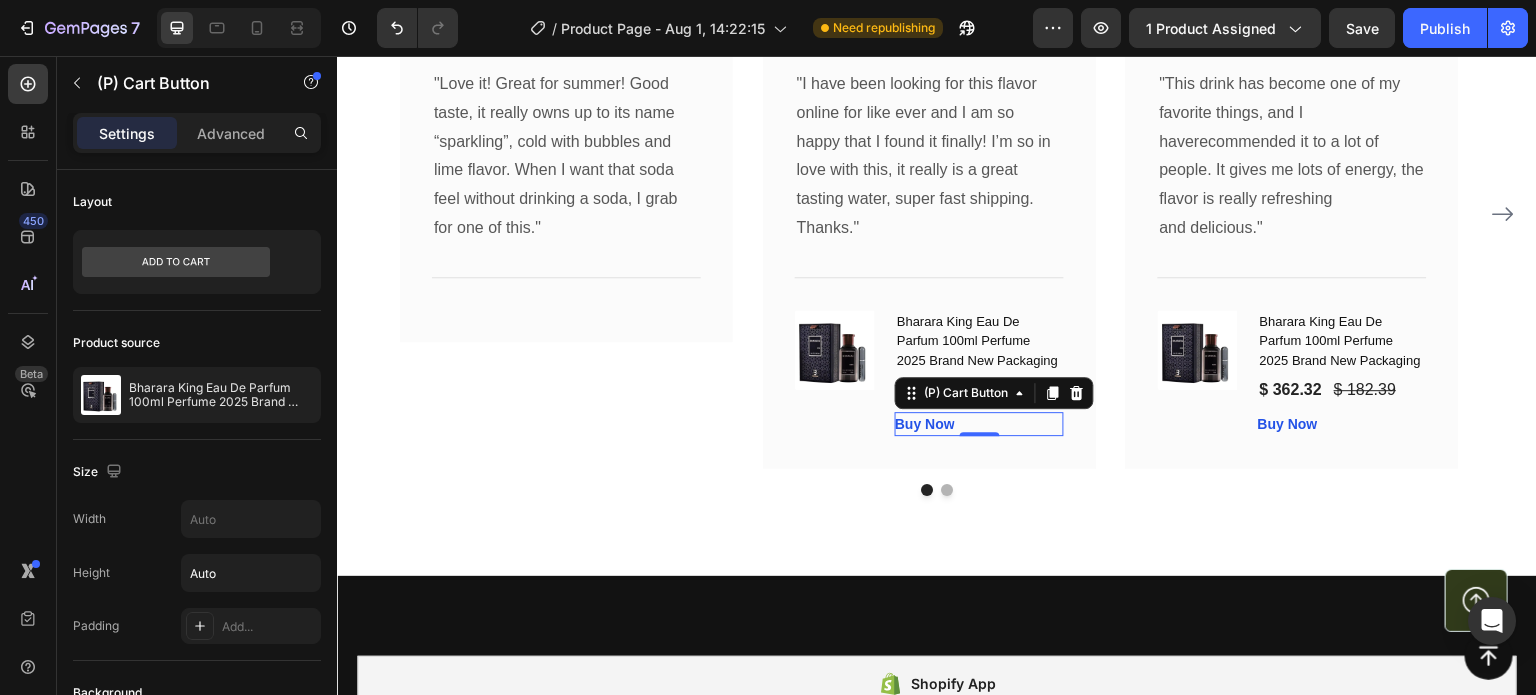 click on "Buy Now (P) Cart Button   0" at bounding box center [979, 424] 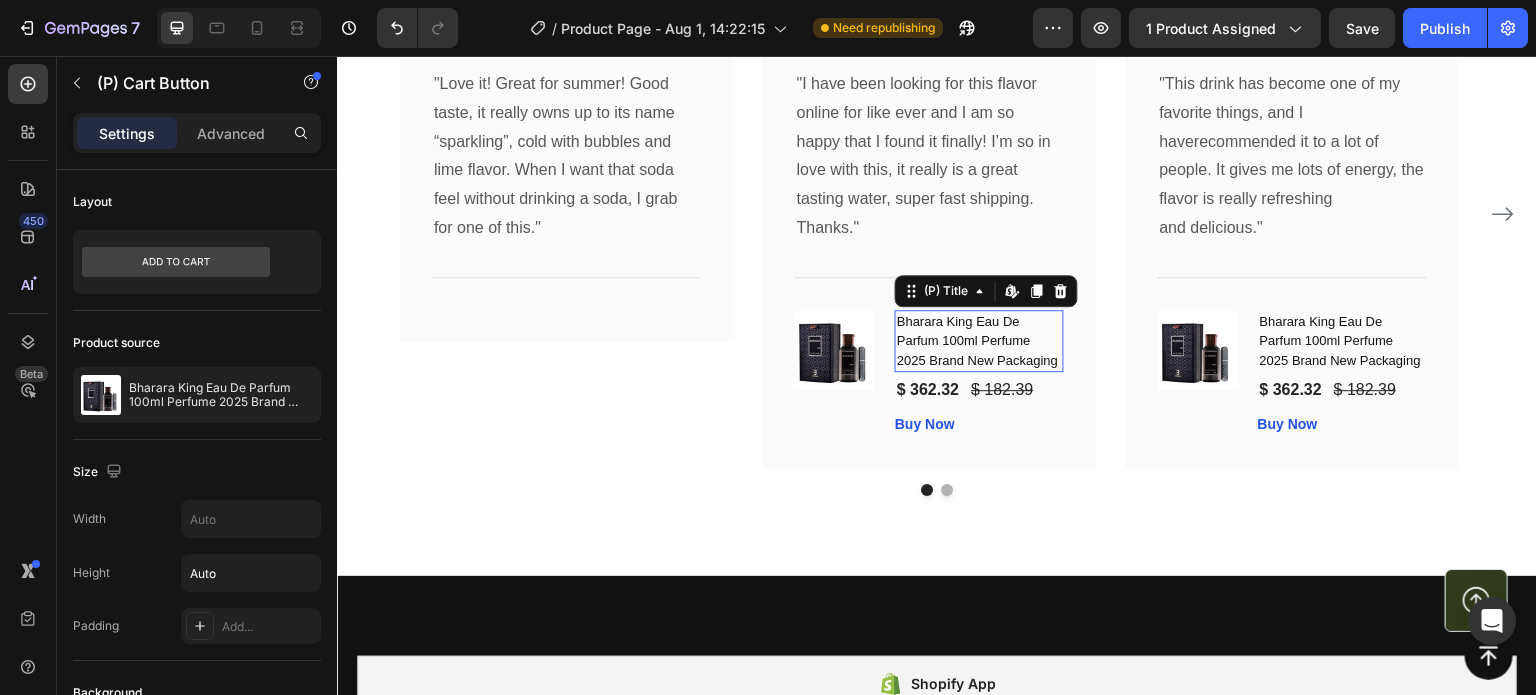 click on "Bharara King Eau De Parfum 100ml Perfume 2025 Brand New Packaging" at bounding box center [979, 341] 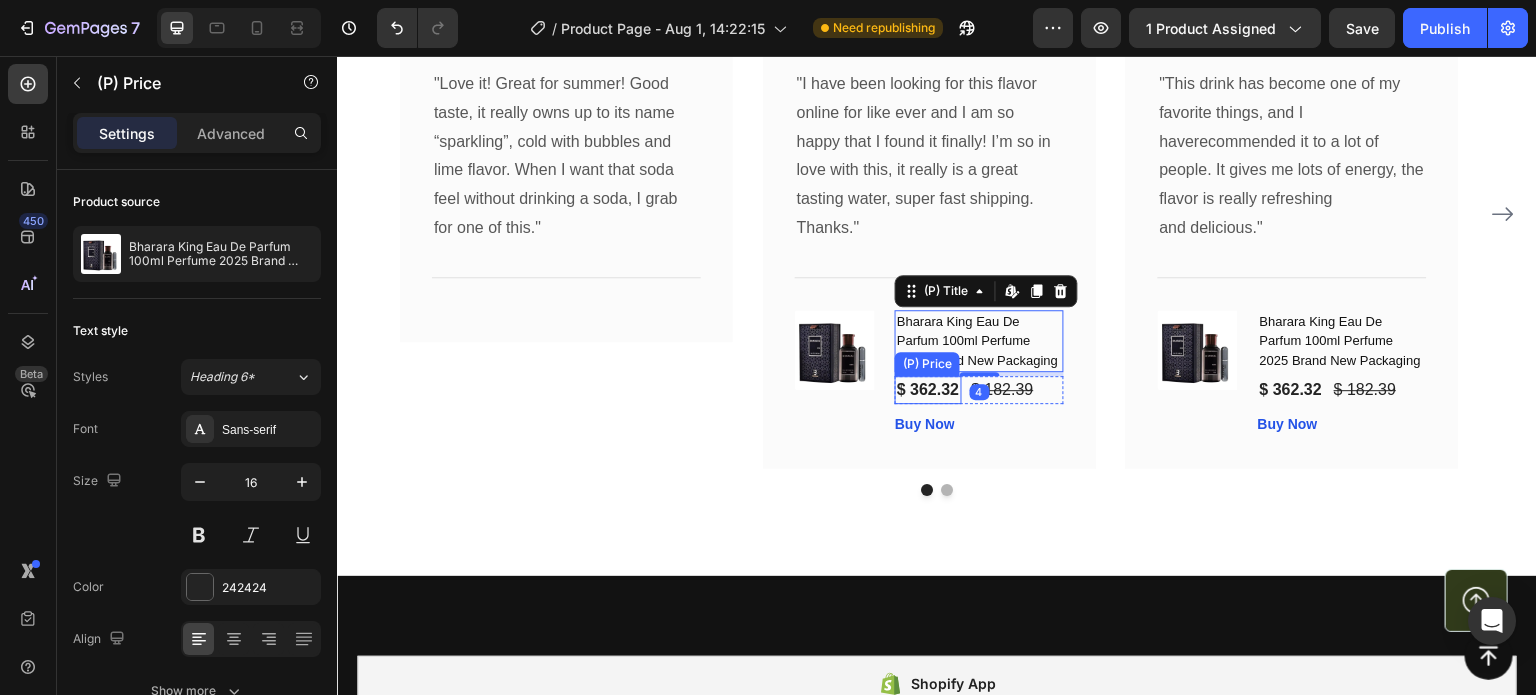 click on "$ 362.32" at bounding box center (928, 390) 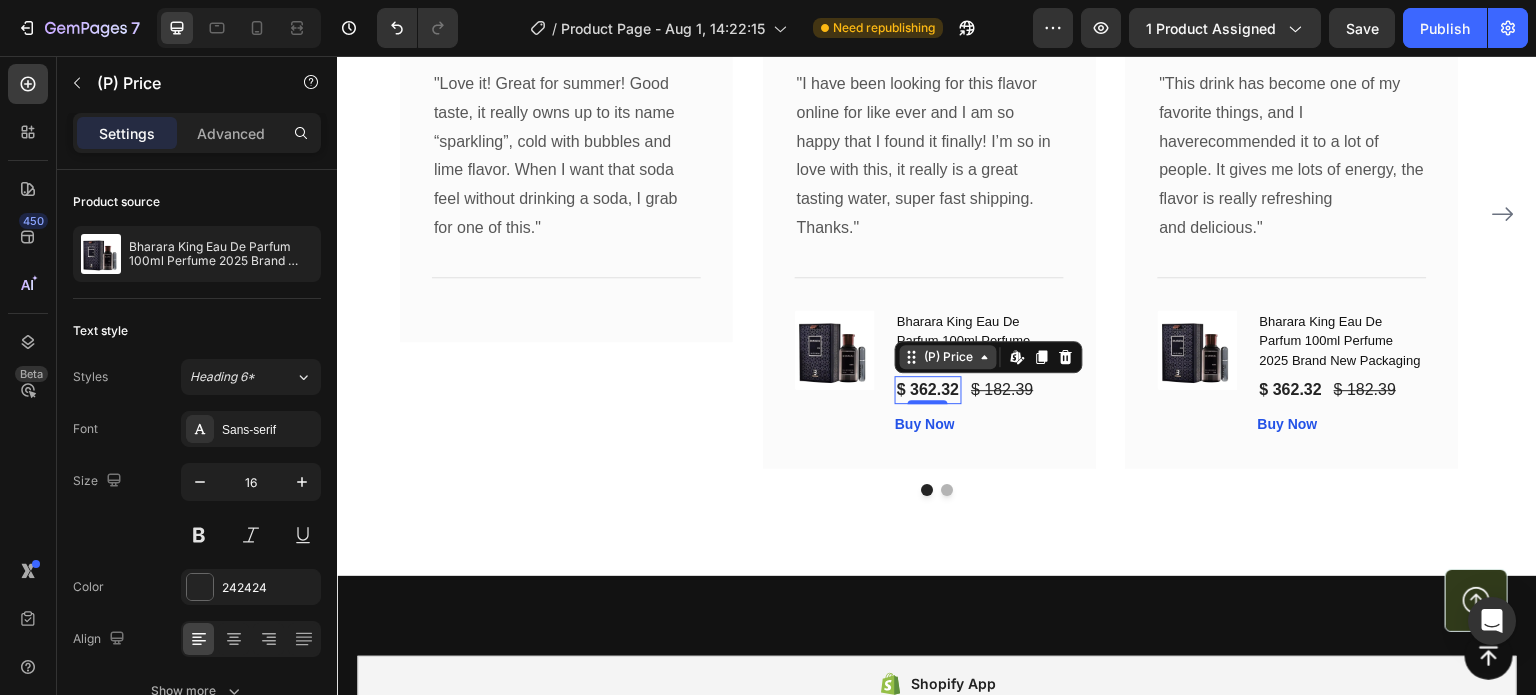 click on "(P) Price" at bounding box center (948, 357) 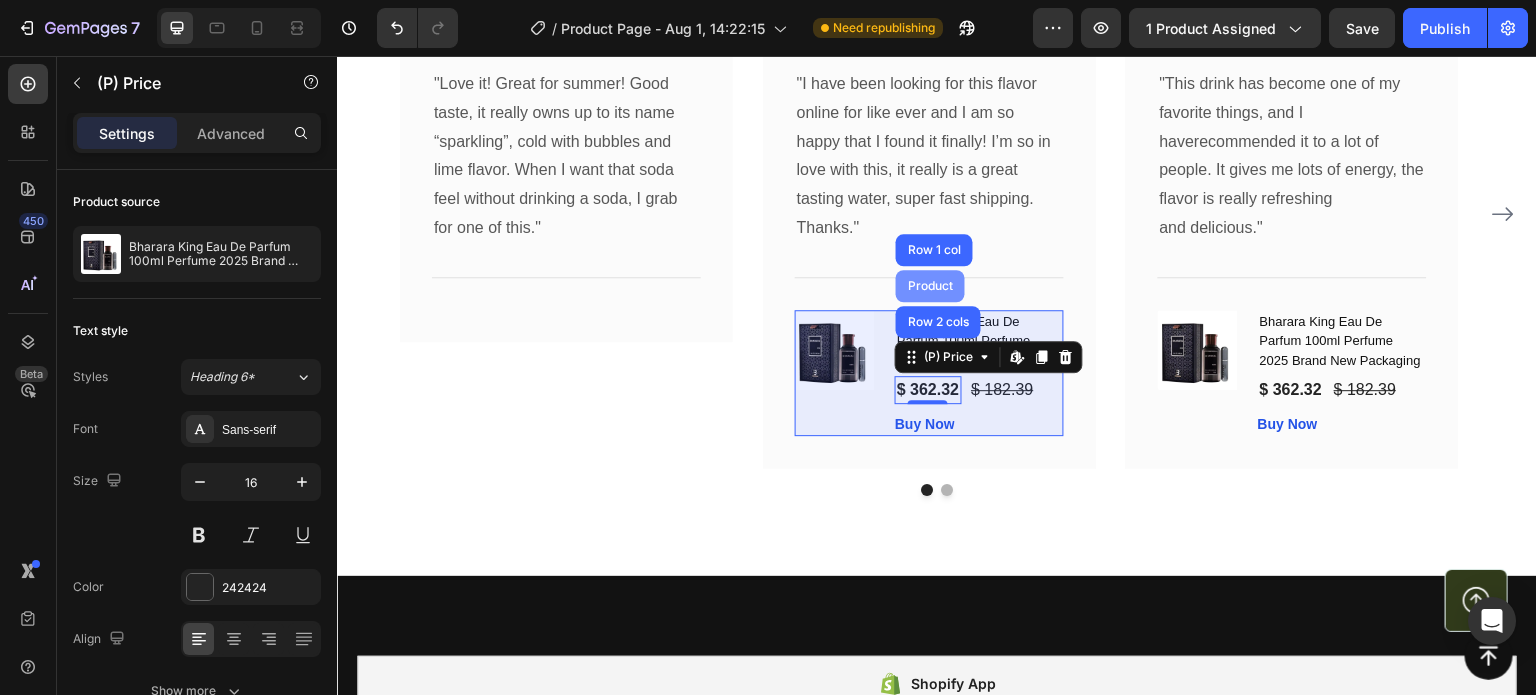 click on "Product" at bounding box center [930, 286] 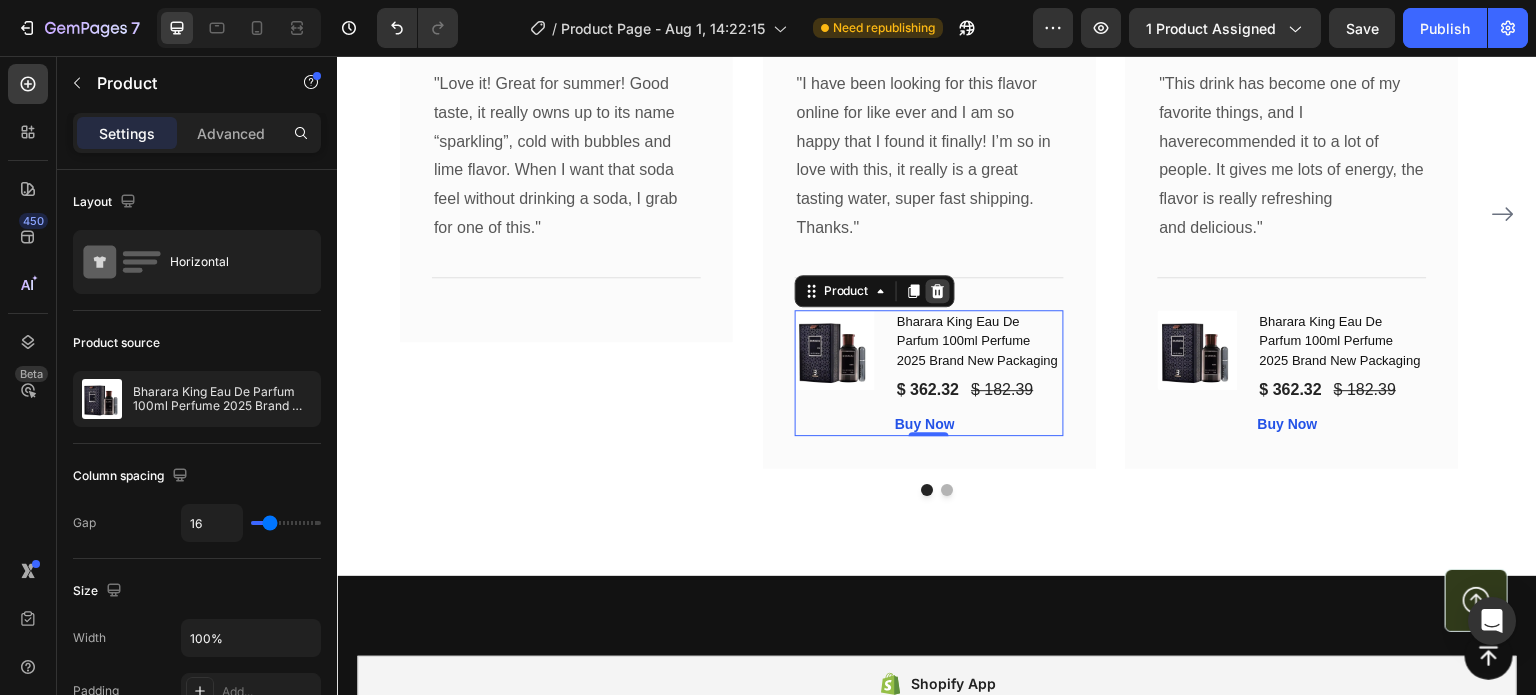 click 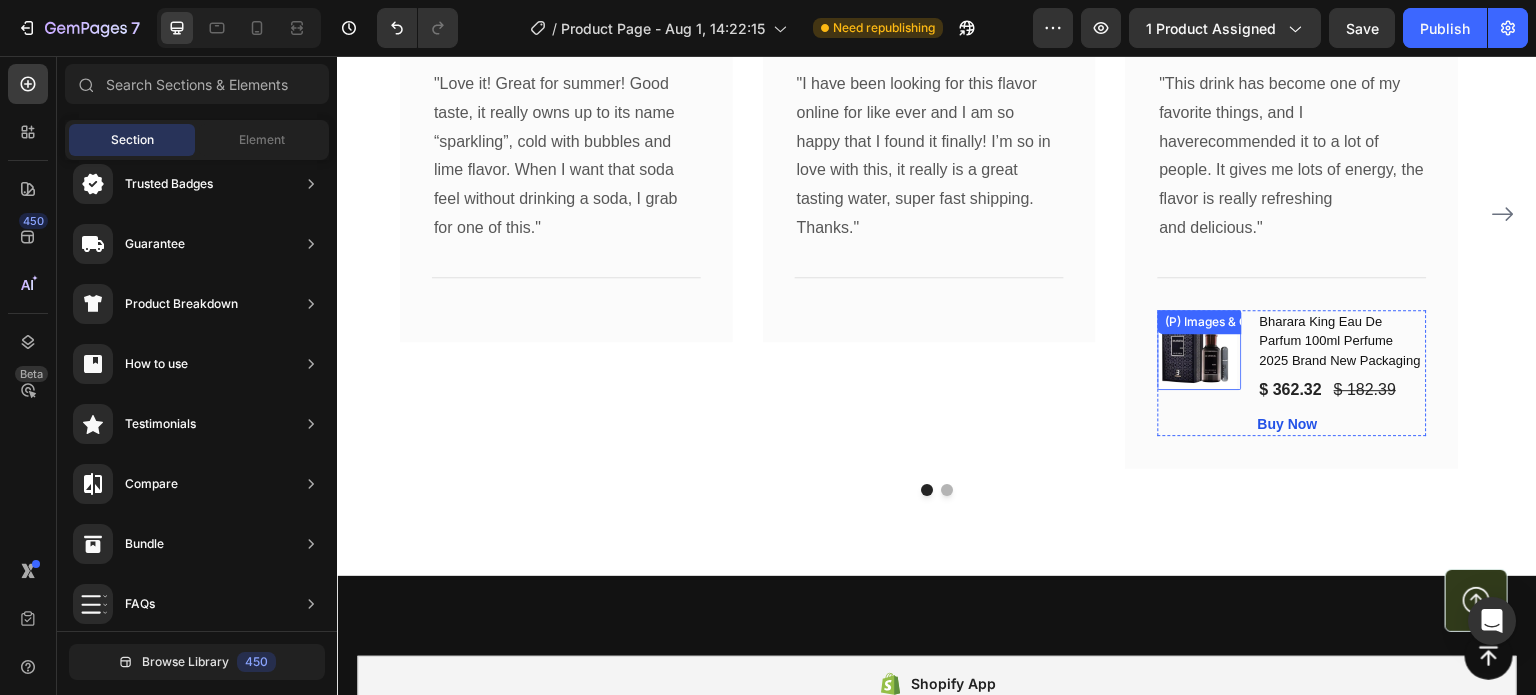 click at bounding box center (1198, 350) 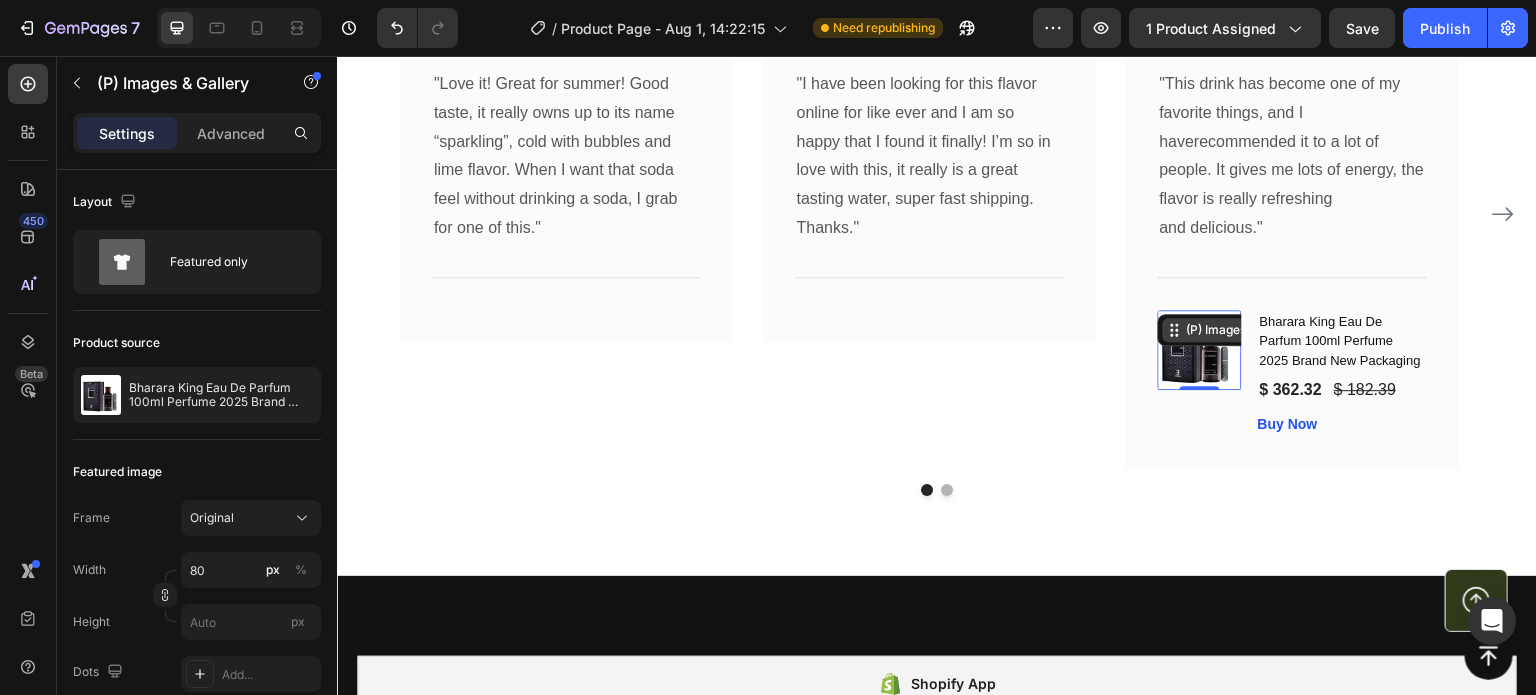 click on "(P) Images & Gallery" at bounding box center [1244, 330] 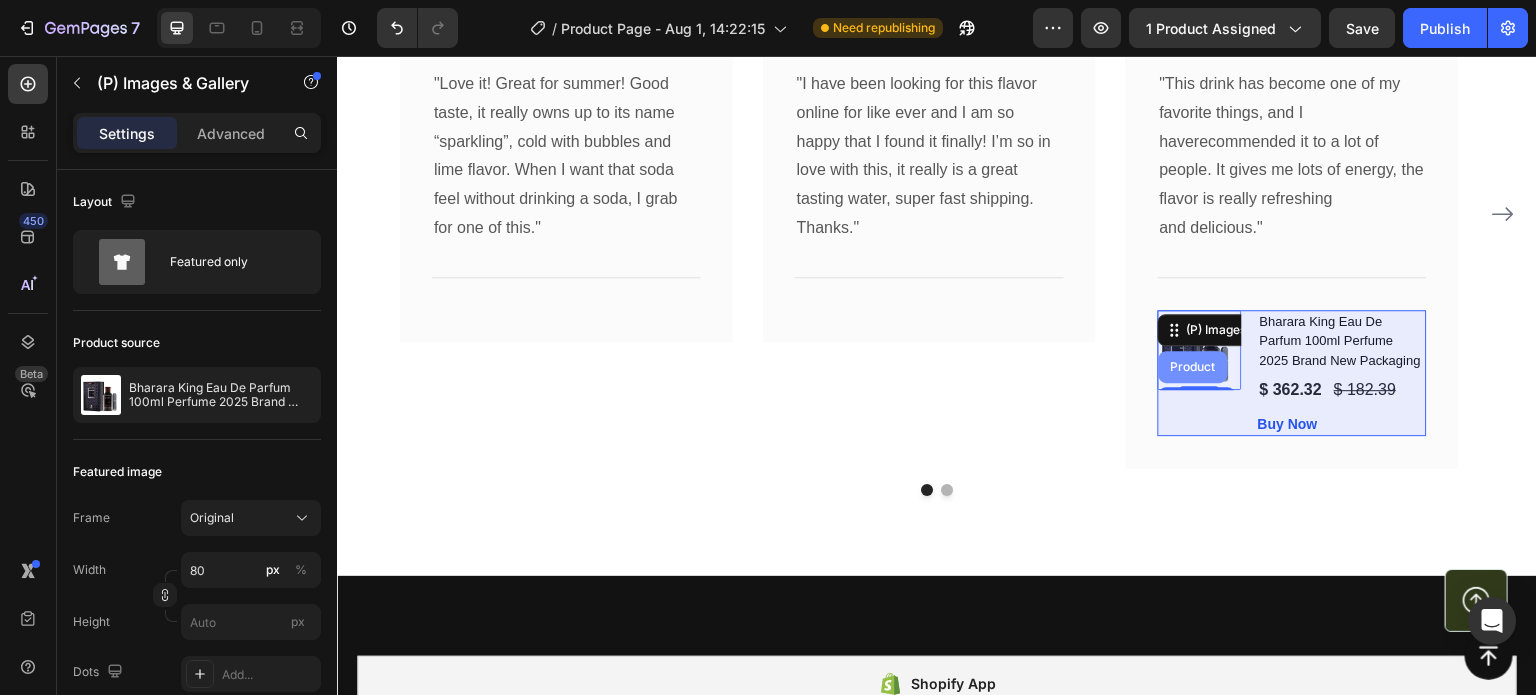 click on "Product" at bounding box center (1193, 367) 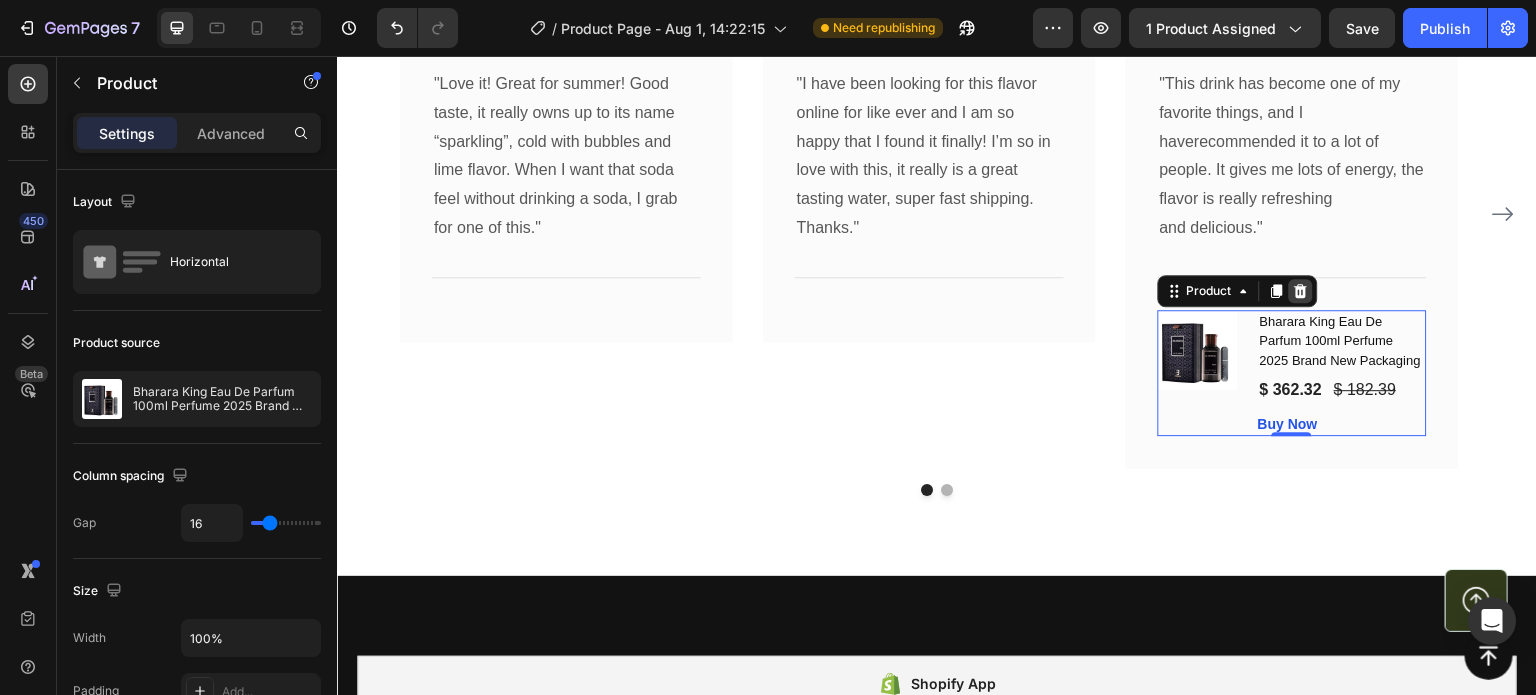 click at bounding box center (1301, 291) 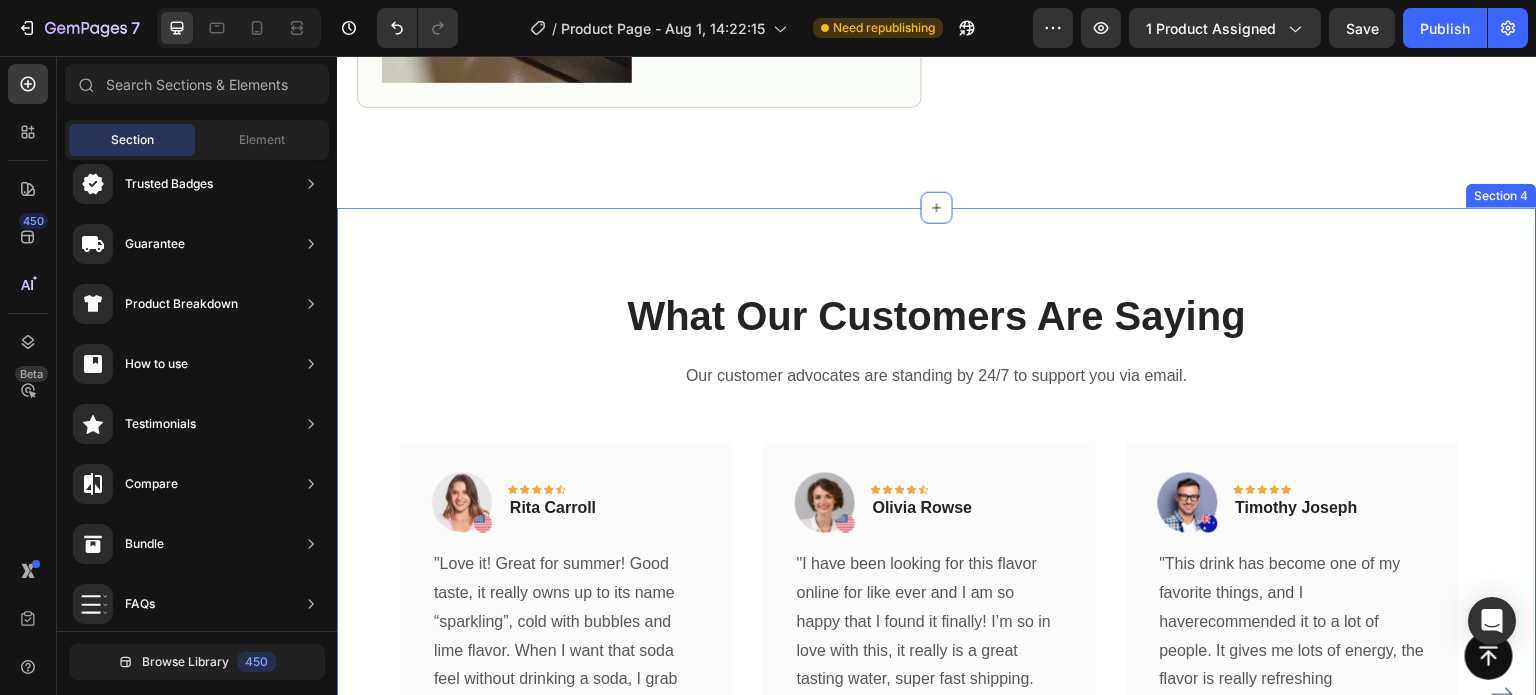 scroll, scrollTop: 1256, scrollLeft: 0, axis: vertical 